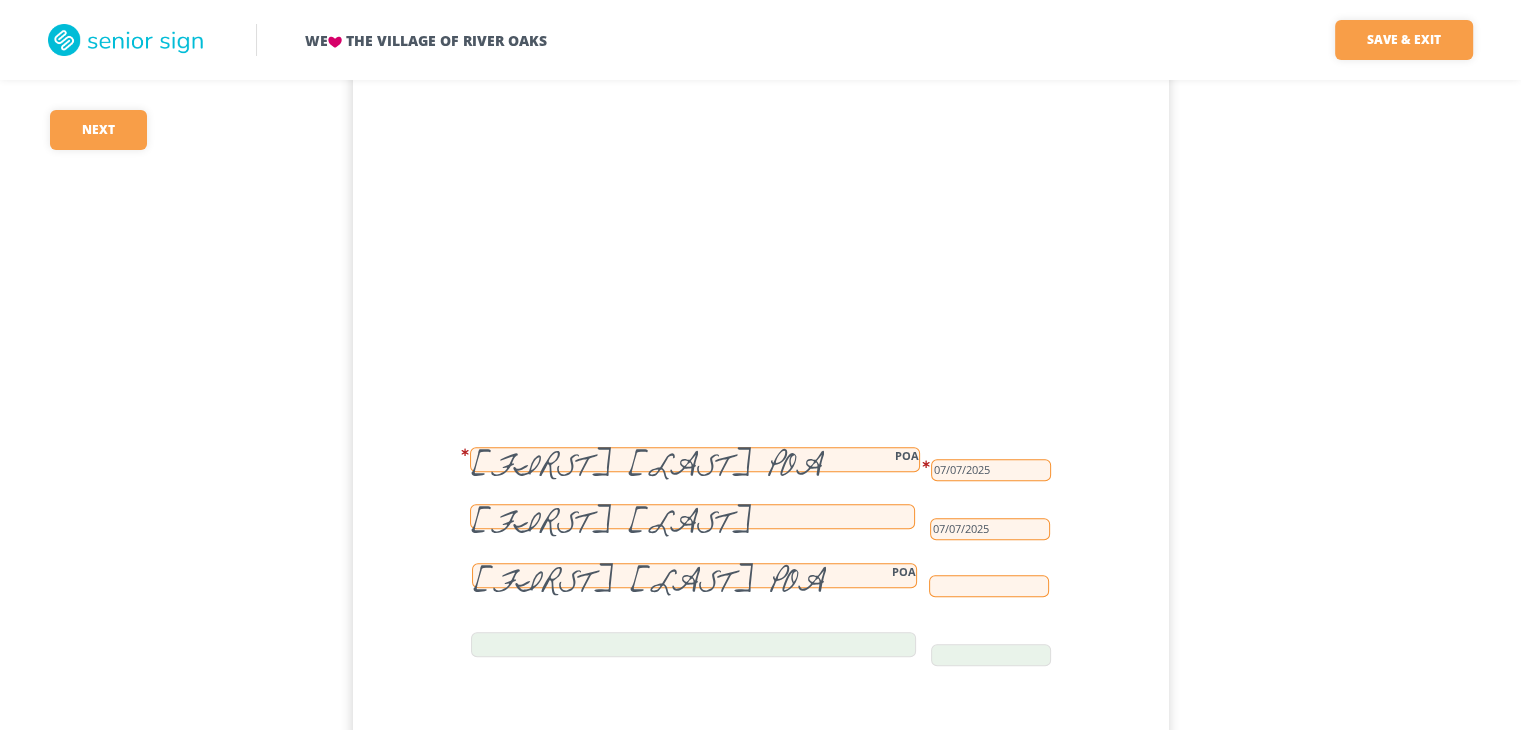 scroll, scrollTop: 32152, scrollLeft: 0, axis: vertical 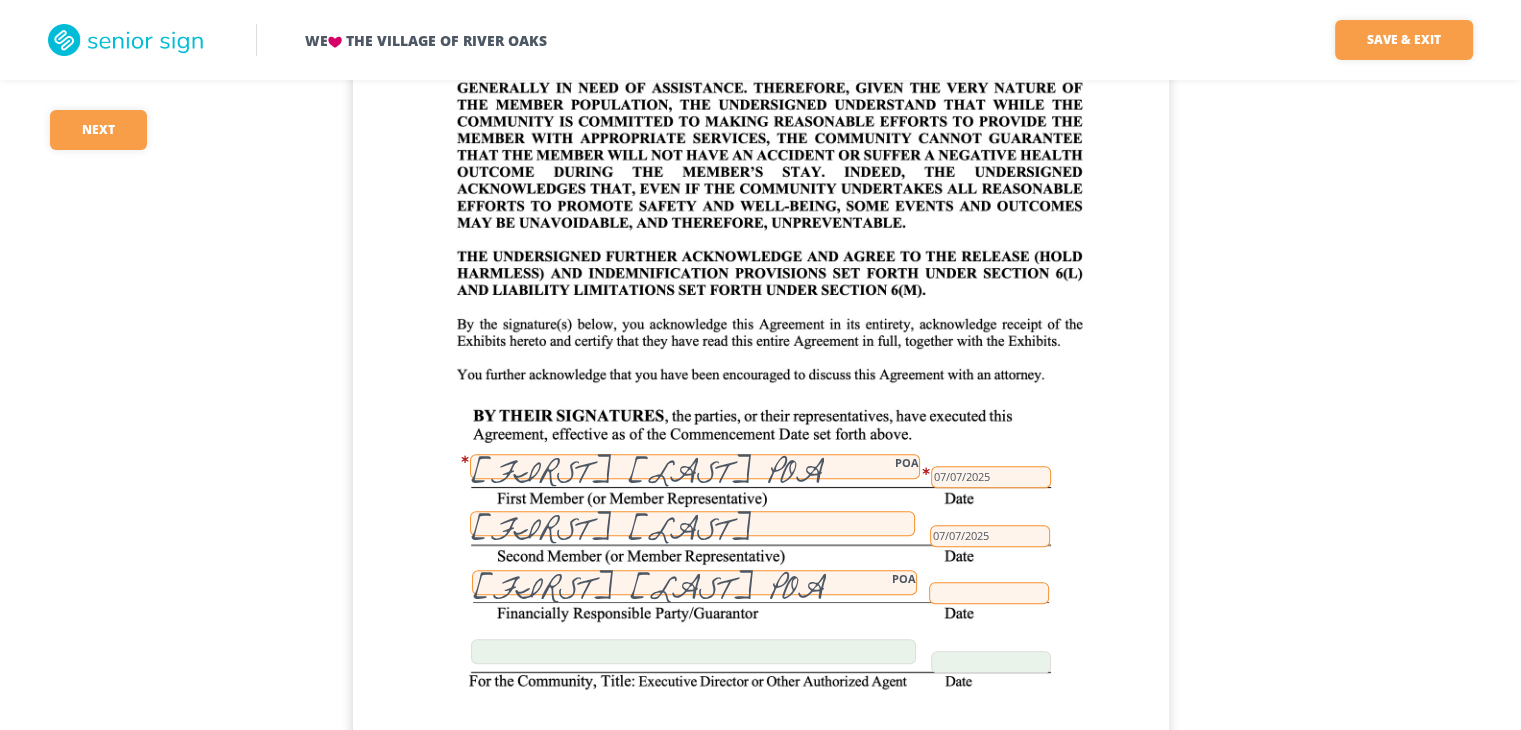 click on "[FIRST] [LAST] POA   POA" at bounding box center [694, 582] 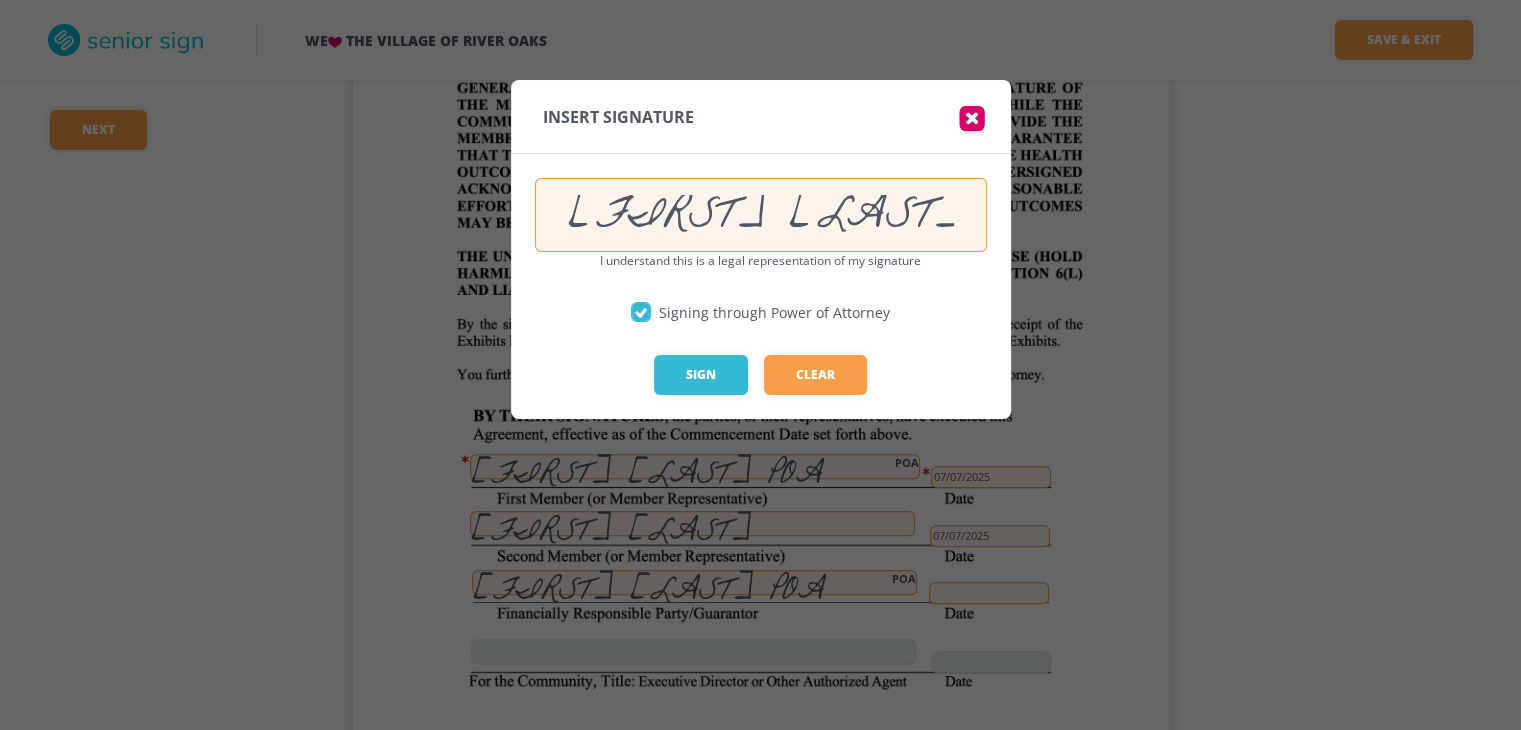 click on "[FIRST] [LAST] POA" at bounding box center (761, 215) 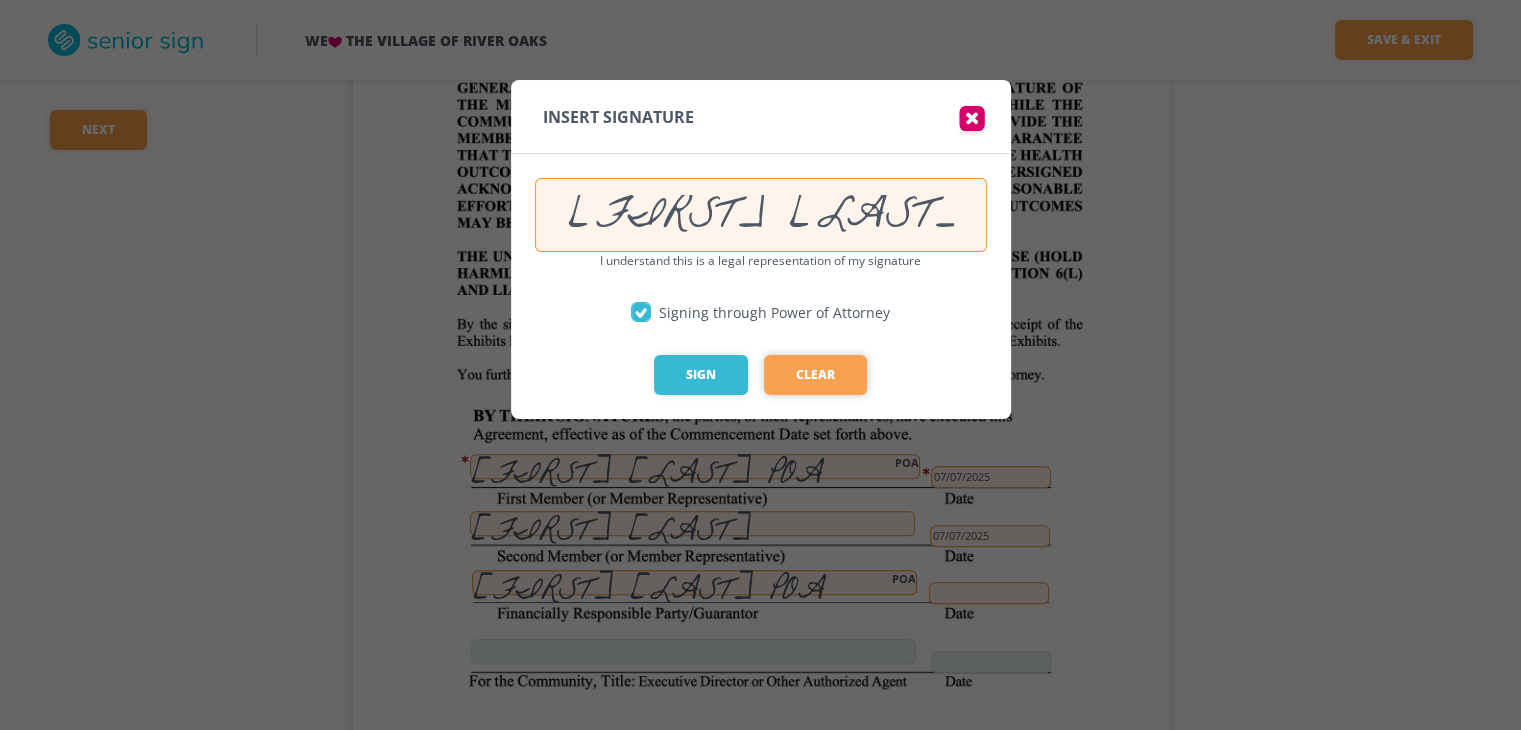 click on "Clear" at bounding box center [815, 375] 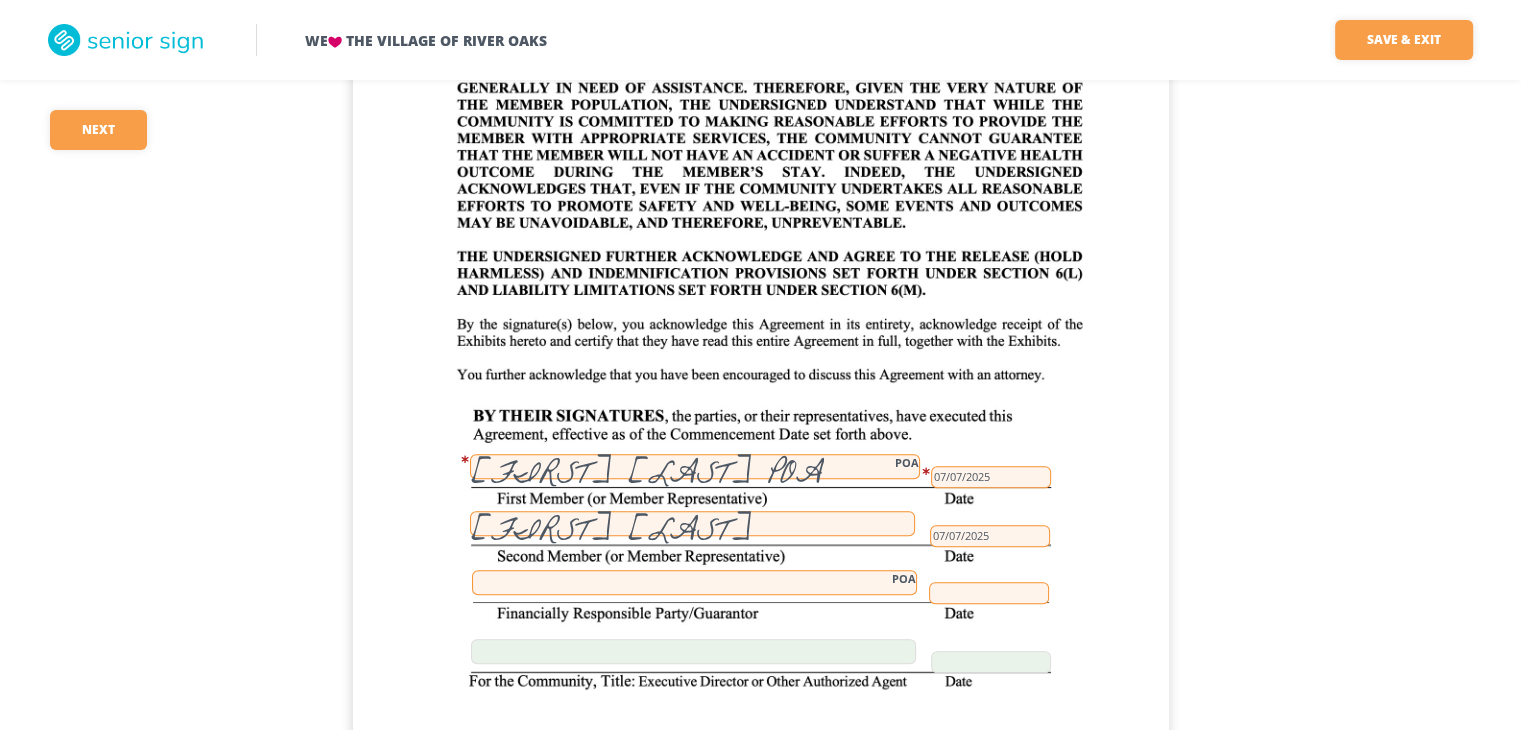 click on "POA" at bounding box center (694, 582) 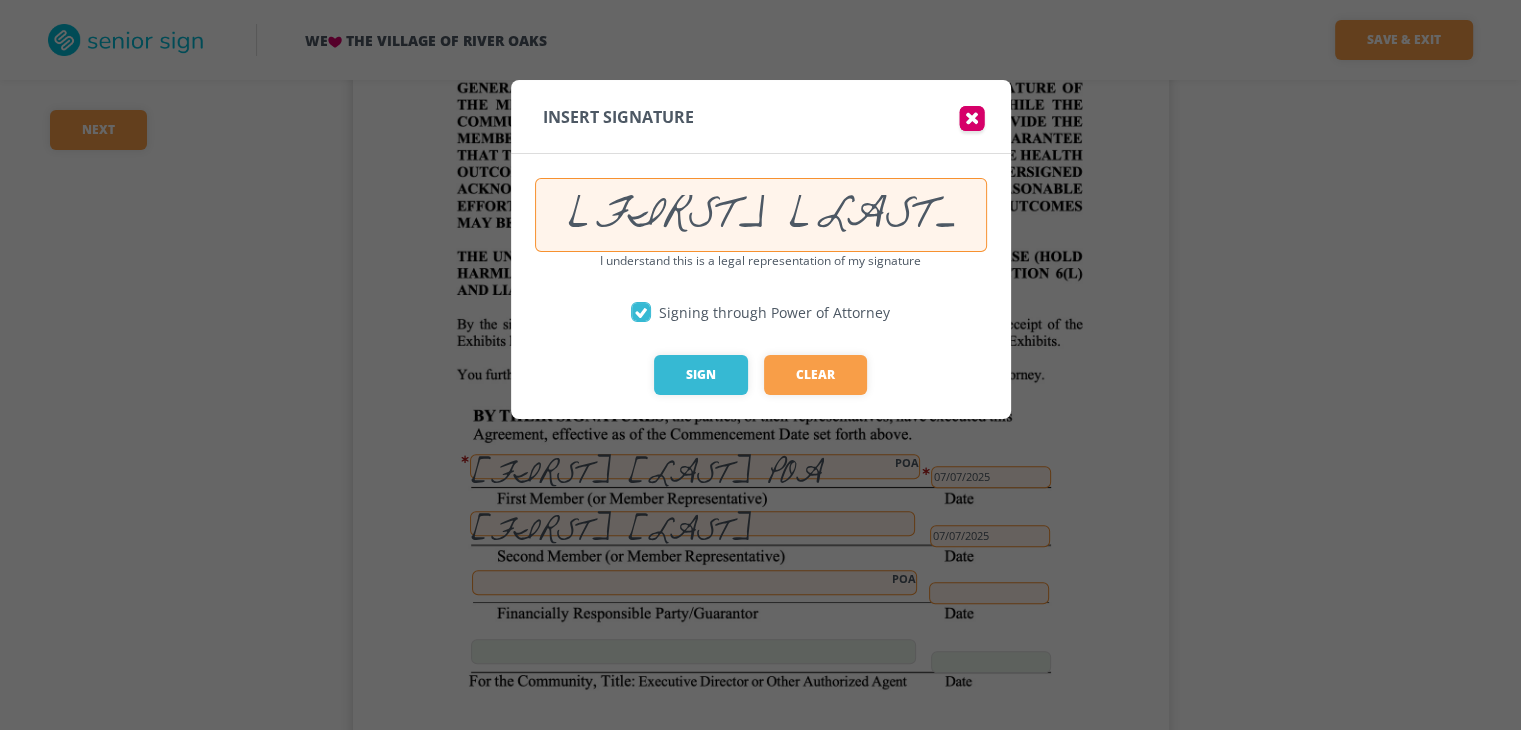 drag, startPoint x: 929, startPoint y: 205, endPoint x: 530, endPoint y: 217, distance: 399.18042 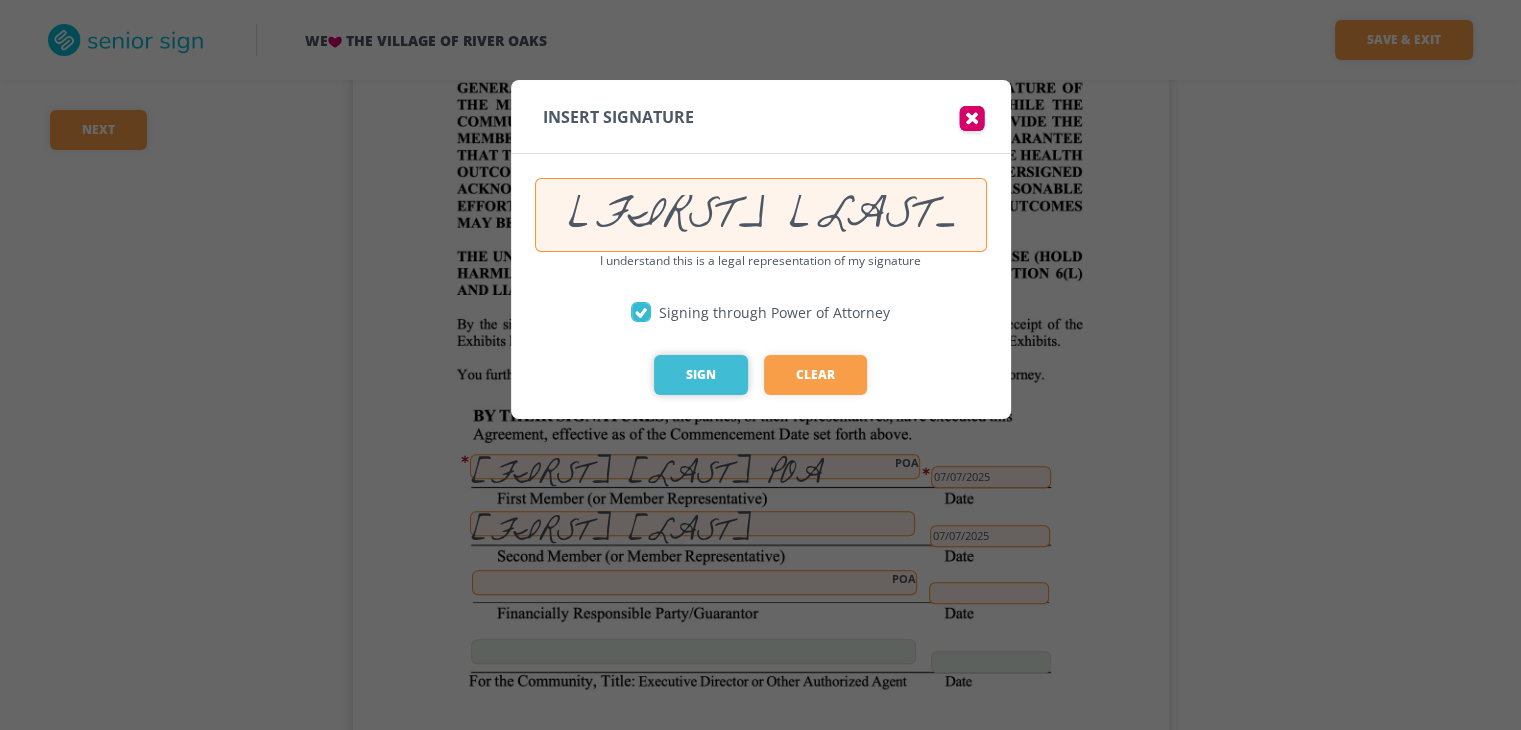 type on "[FIRST] [LAST]" 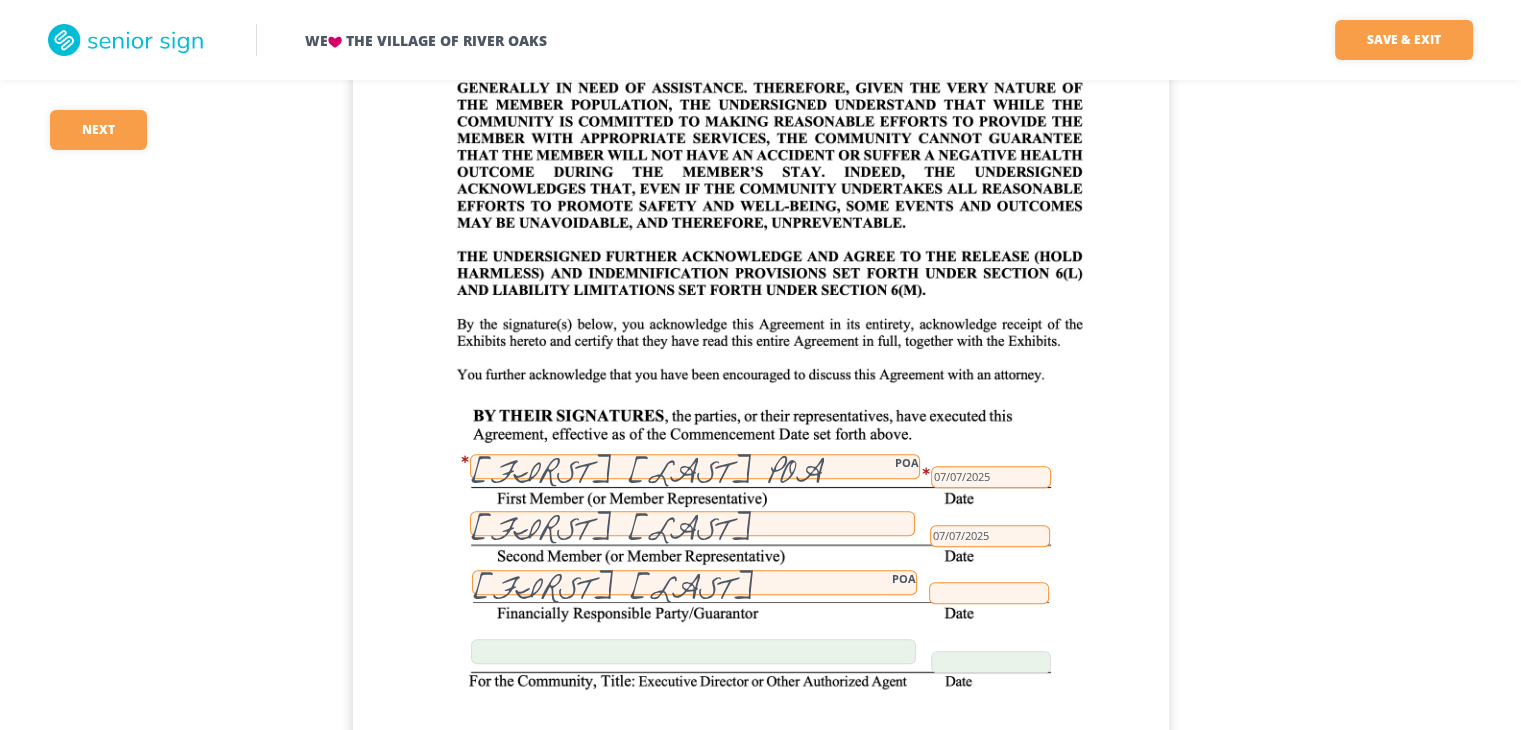 click at bounding box center (989, 593) 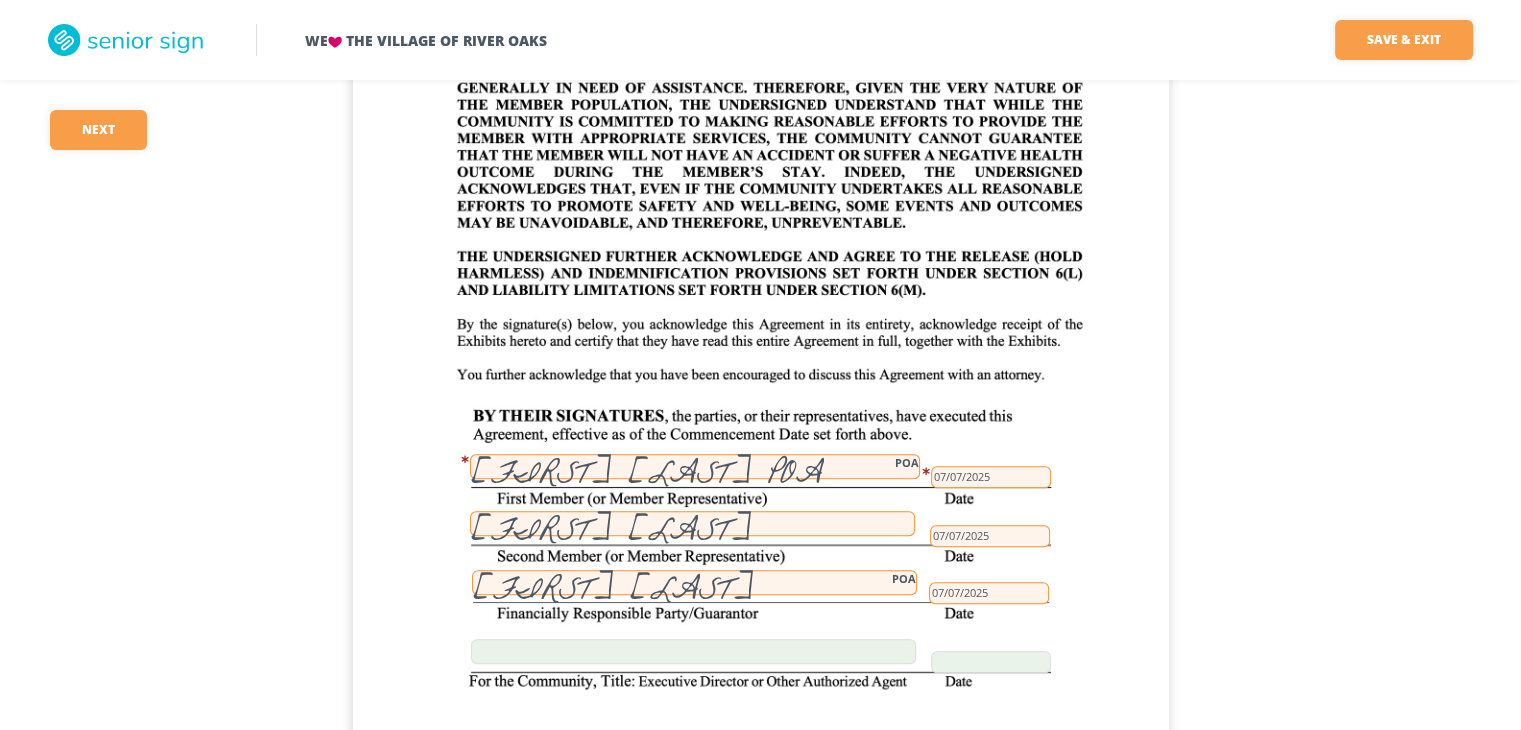click on "[FIRST] [LAST]   POA" at bounding box center (694, 582) 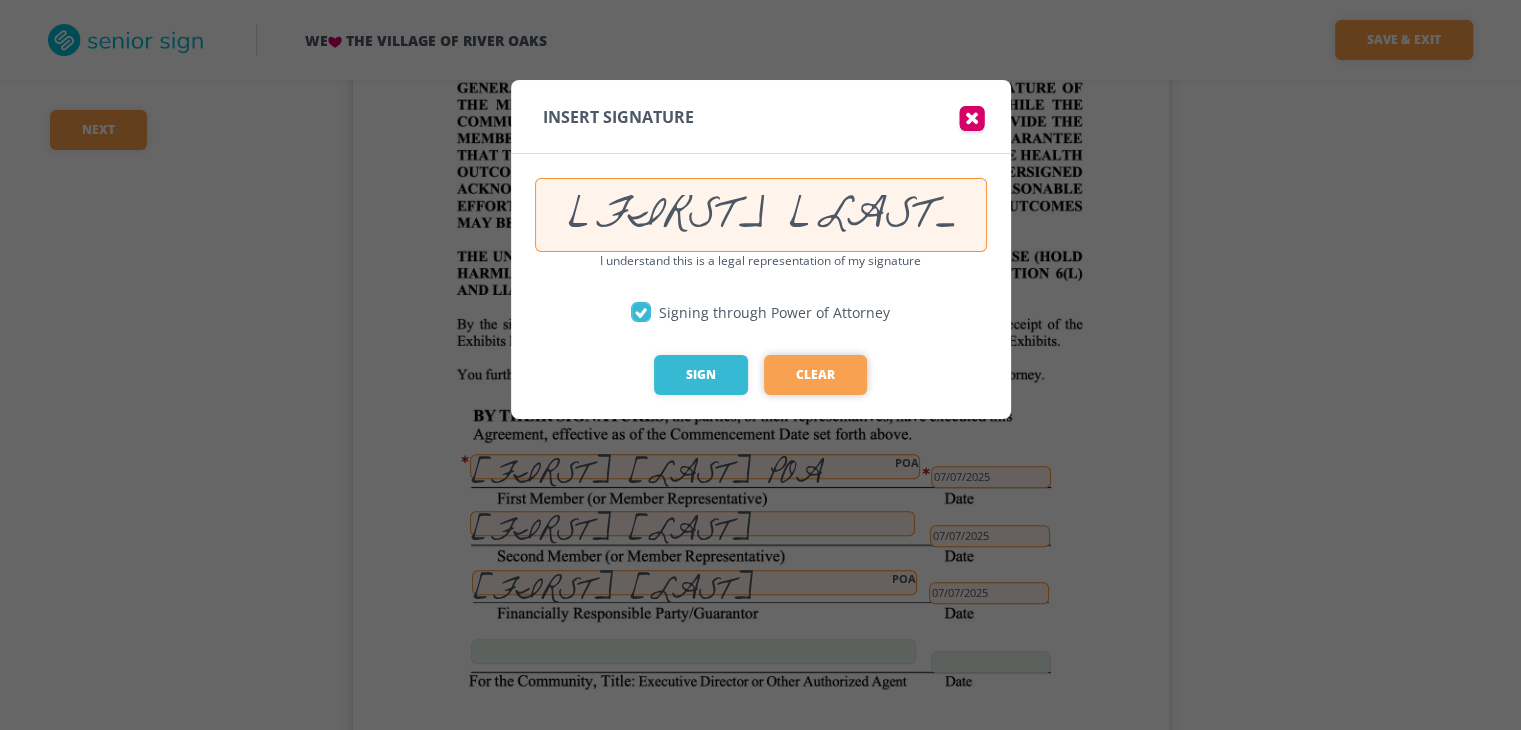 click on "Clear" at bounding box center (815, 375) 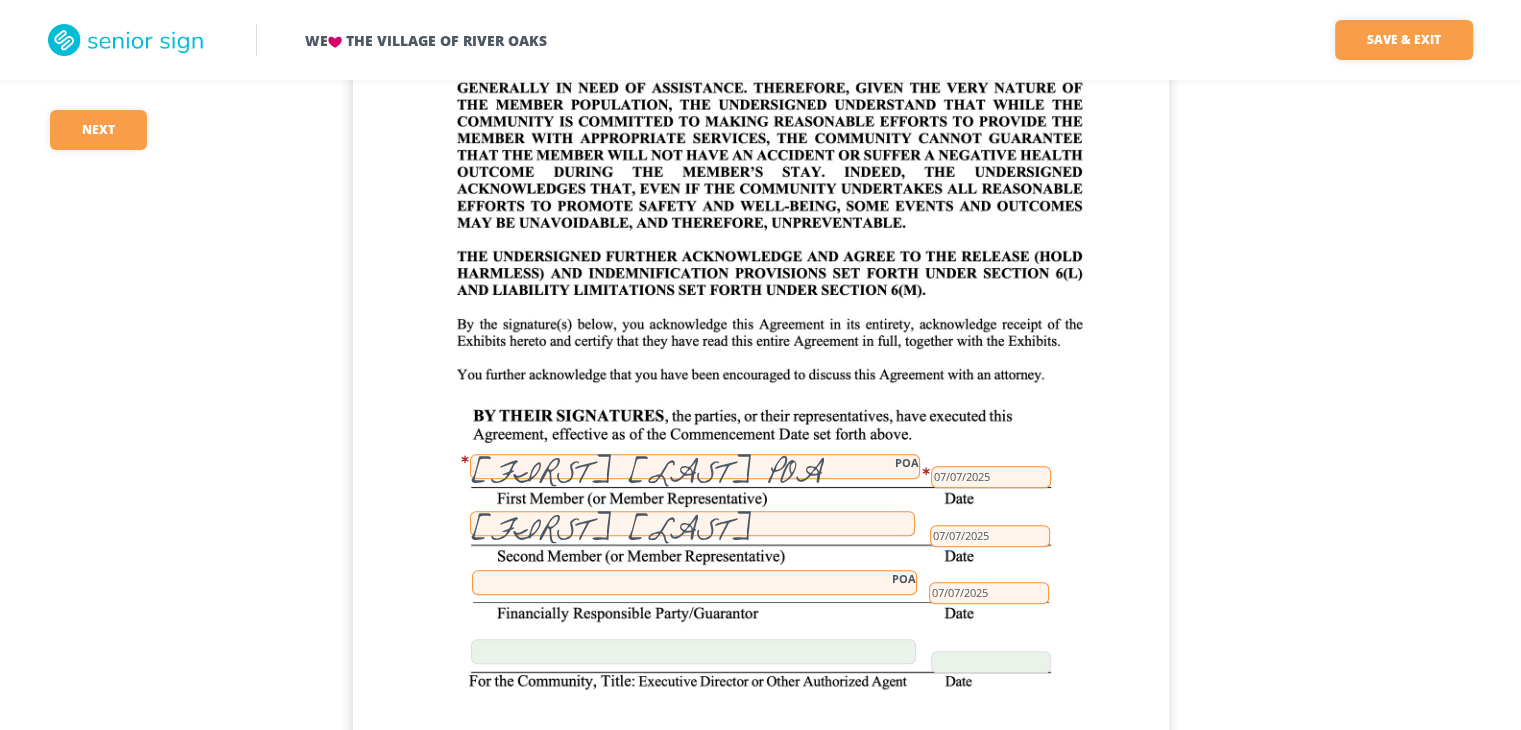 click on "POA" at bounding box center [694, 582] 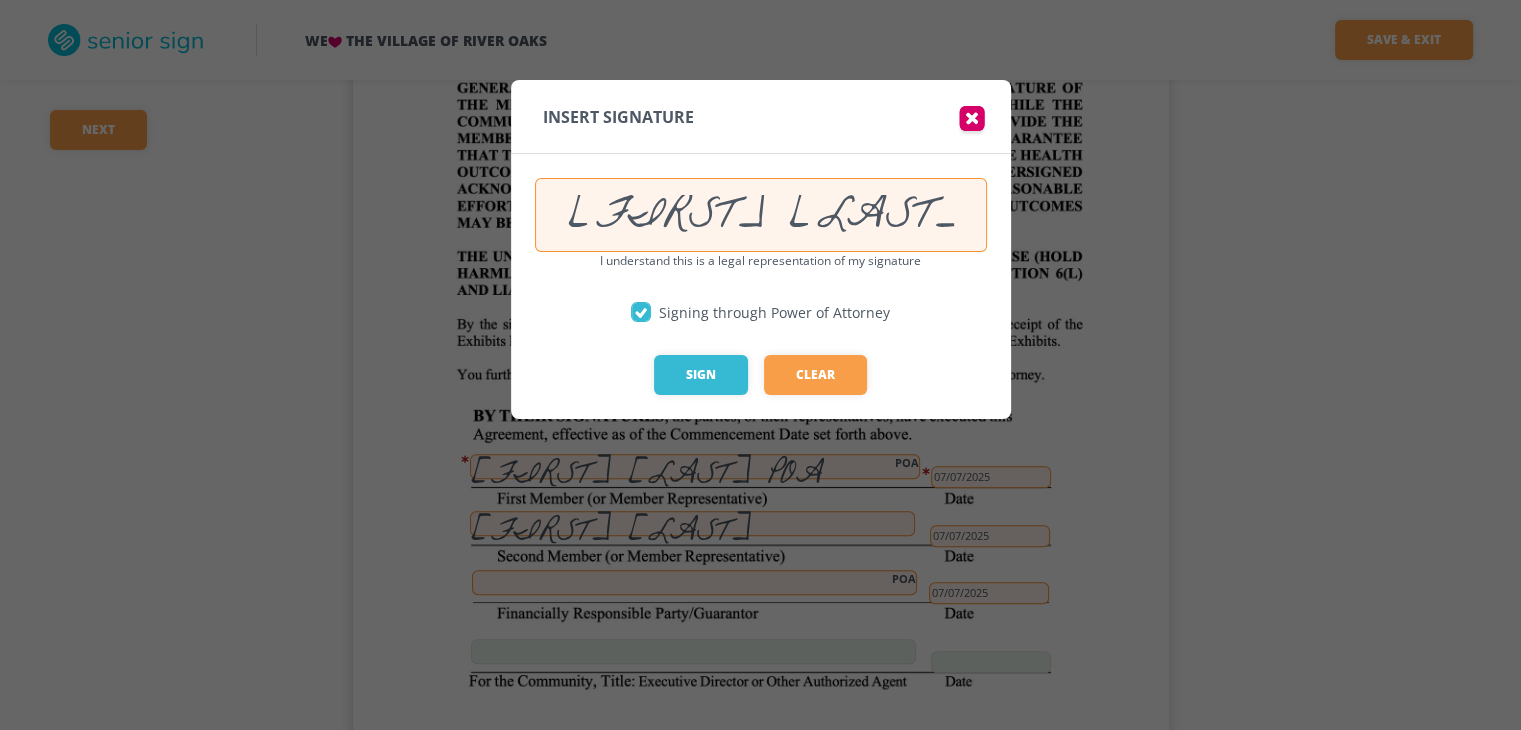 drag, startPoint x: 950, startPoint y: 221, endPoint x: 432, endPoint y: 217, distance: 518.01544 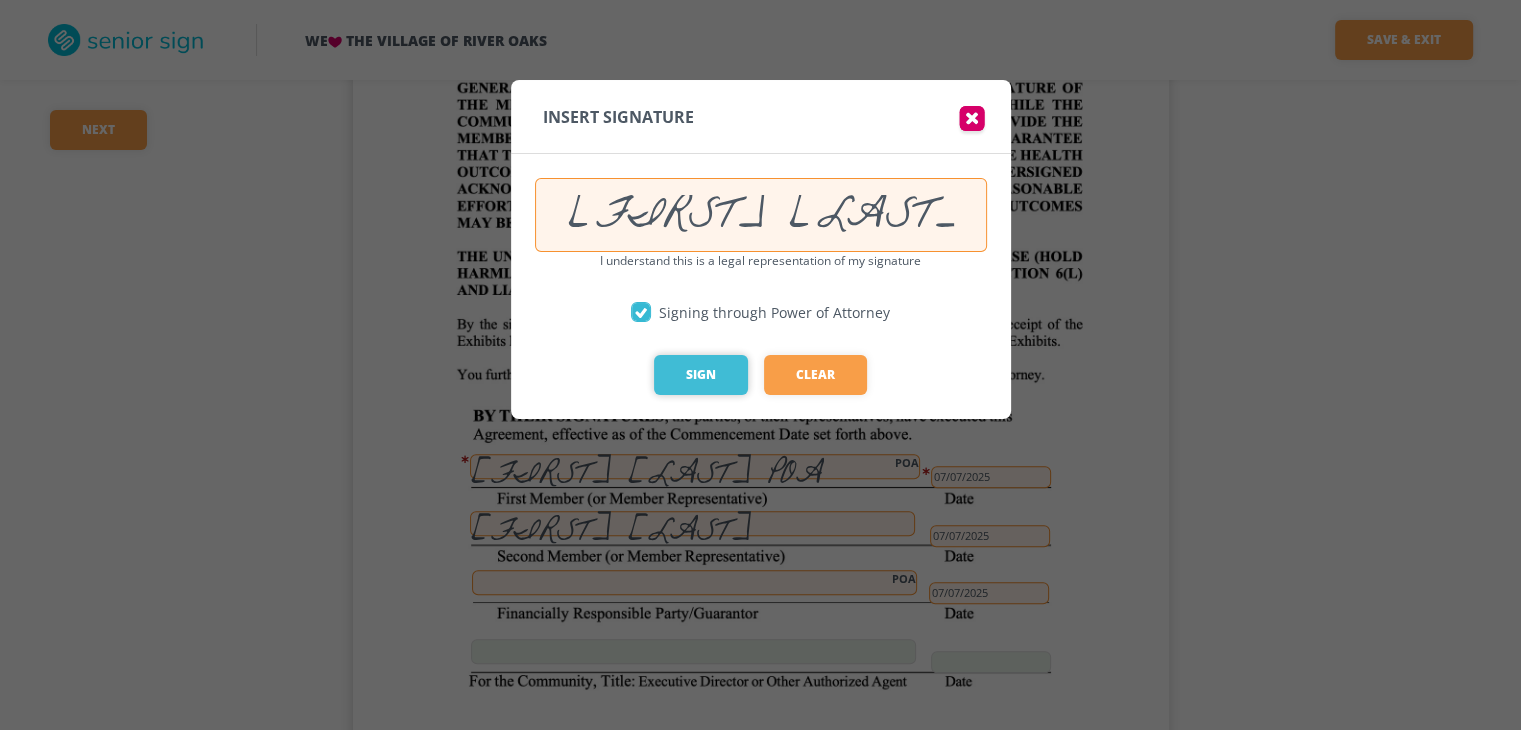 type on "[FIRST] [LAST]" 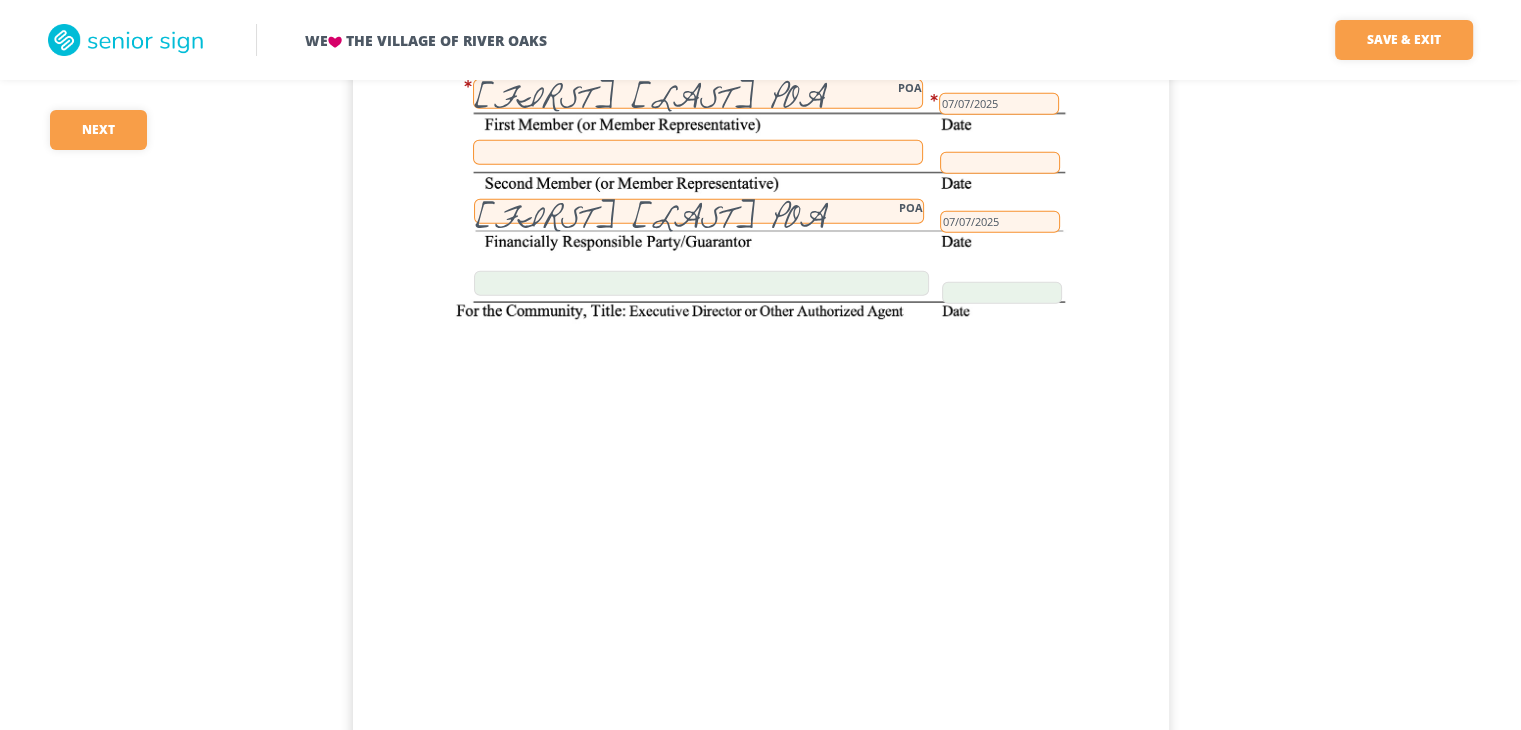scroll, scrollTop: 36152, scrollLeft: 0, axis: vertical 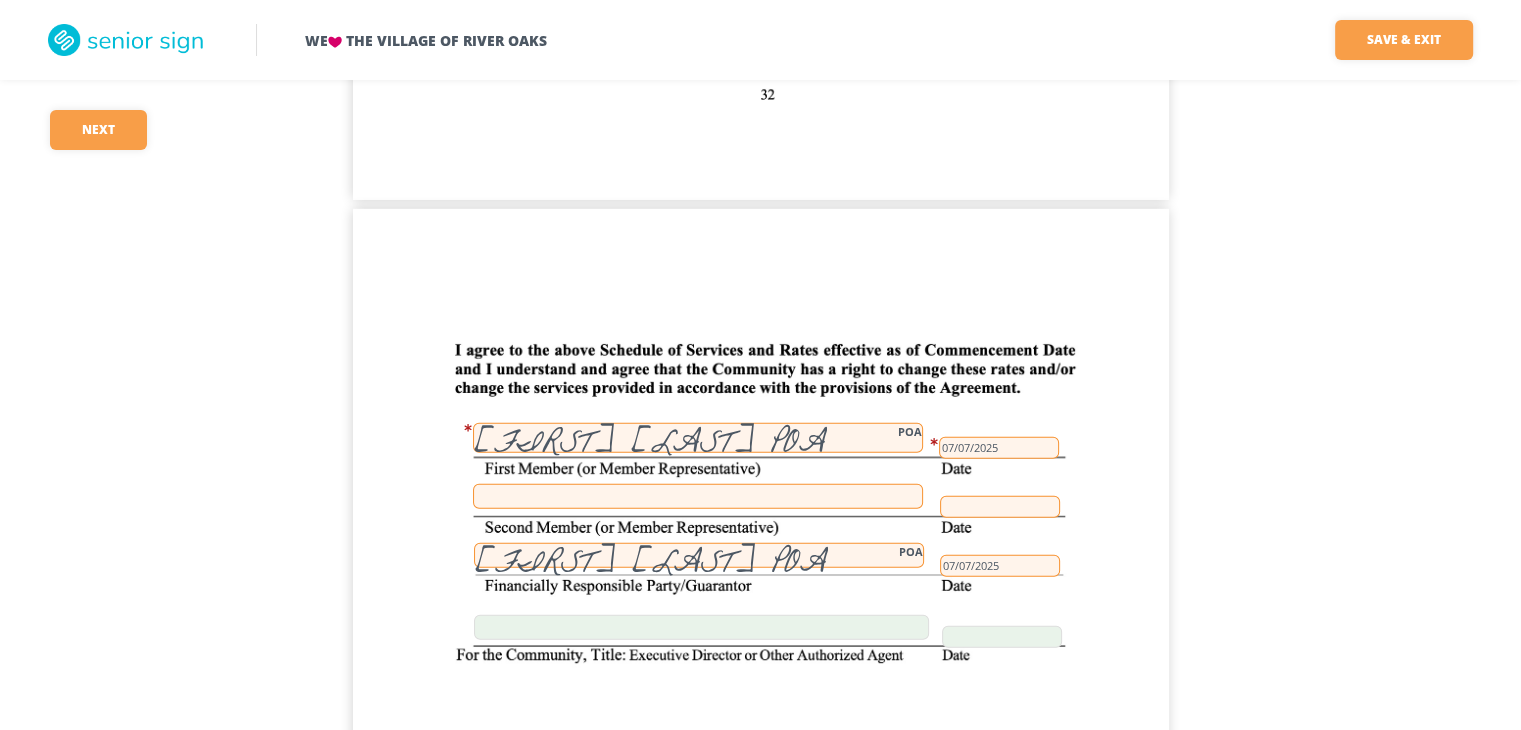 click at bounding box center [698, 496] 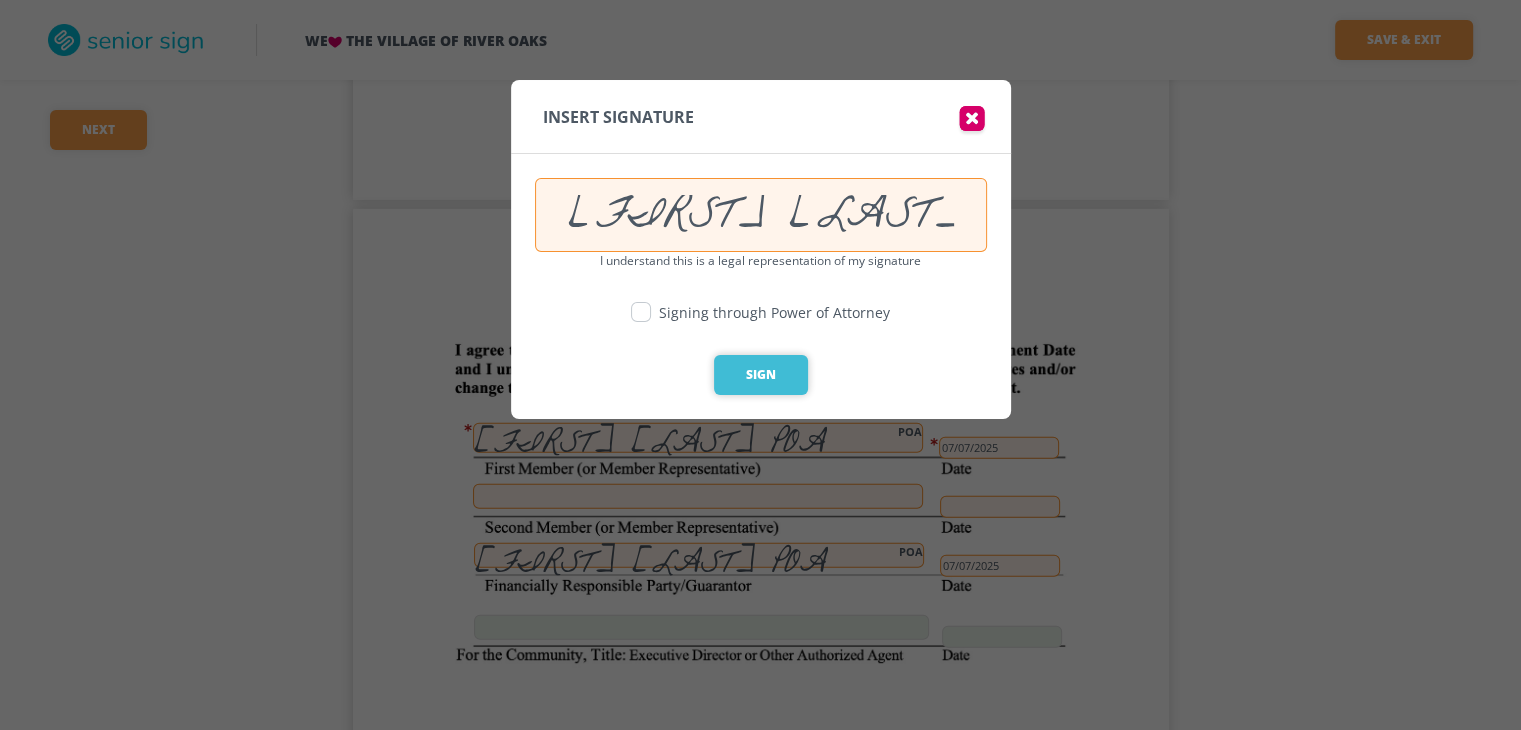 click on "Sign" at bounding box center (761, 375) 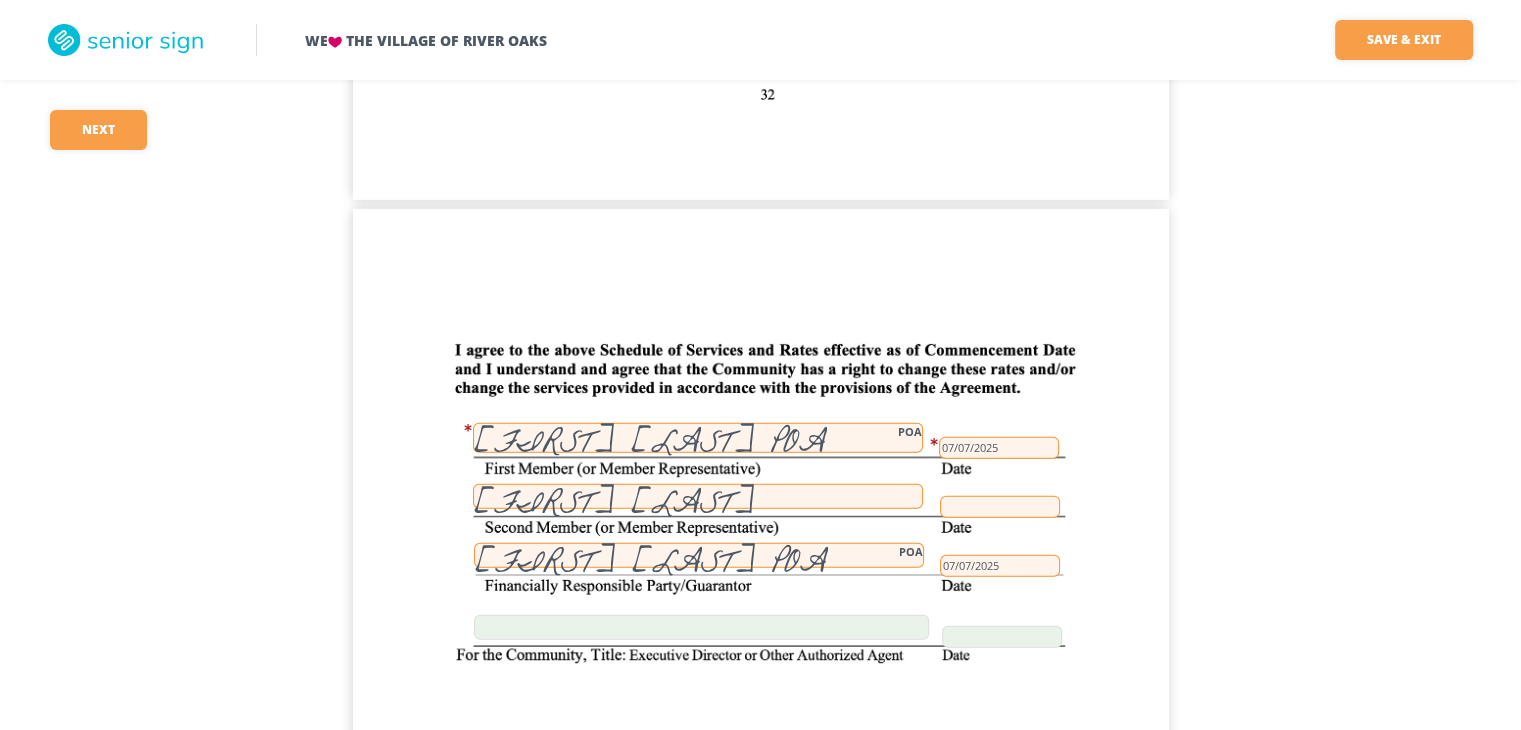 click at bounding box center (1000, 507) 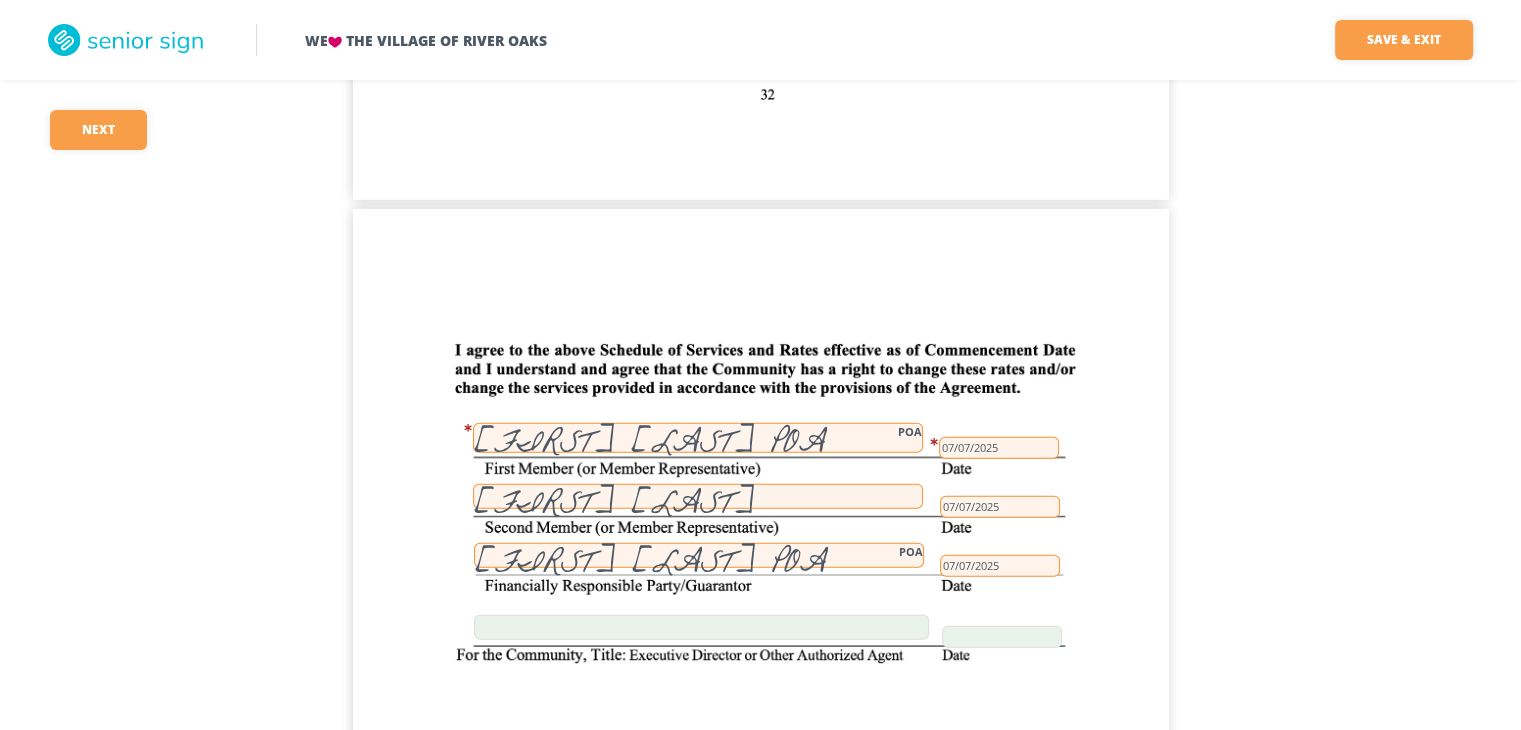 click on "[FIRST] [LAST]" at bounding box center [698, 496] 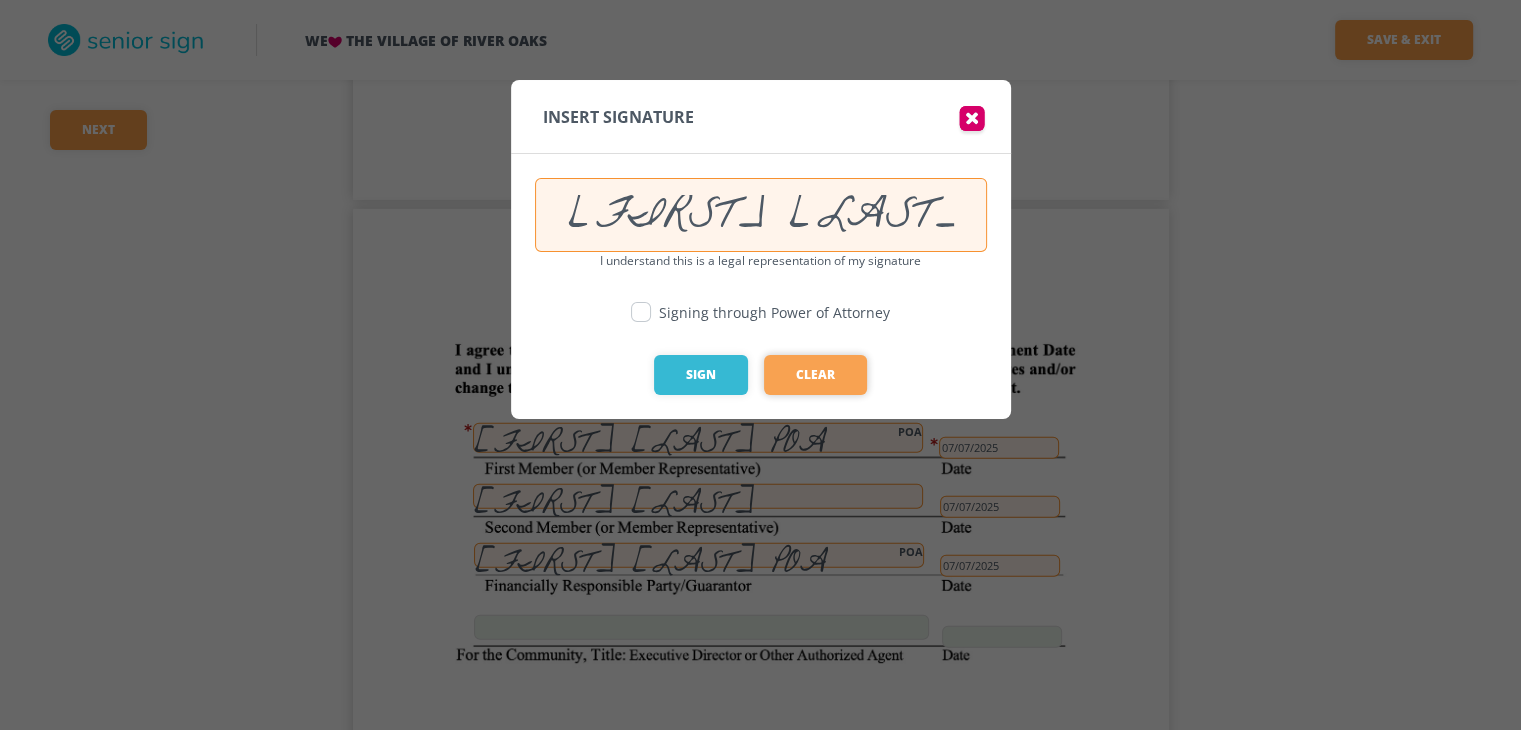click on "Clear" at bounding box center (815, 375) 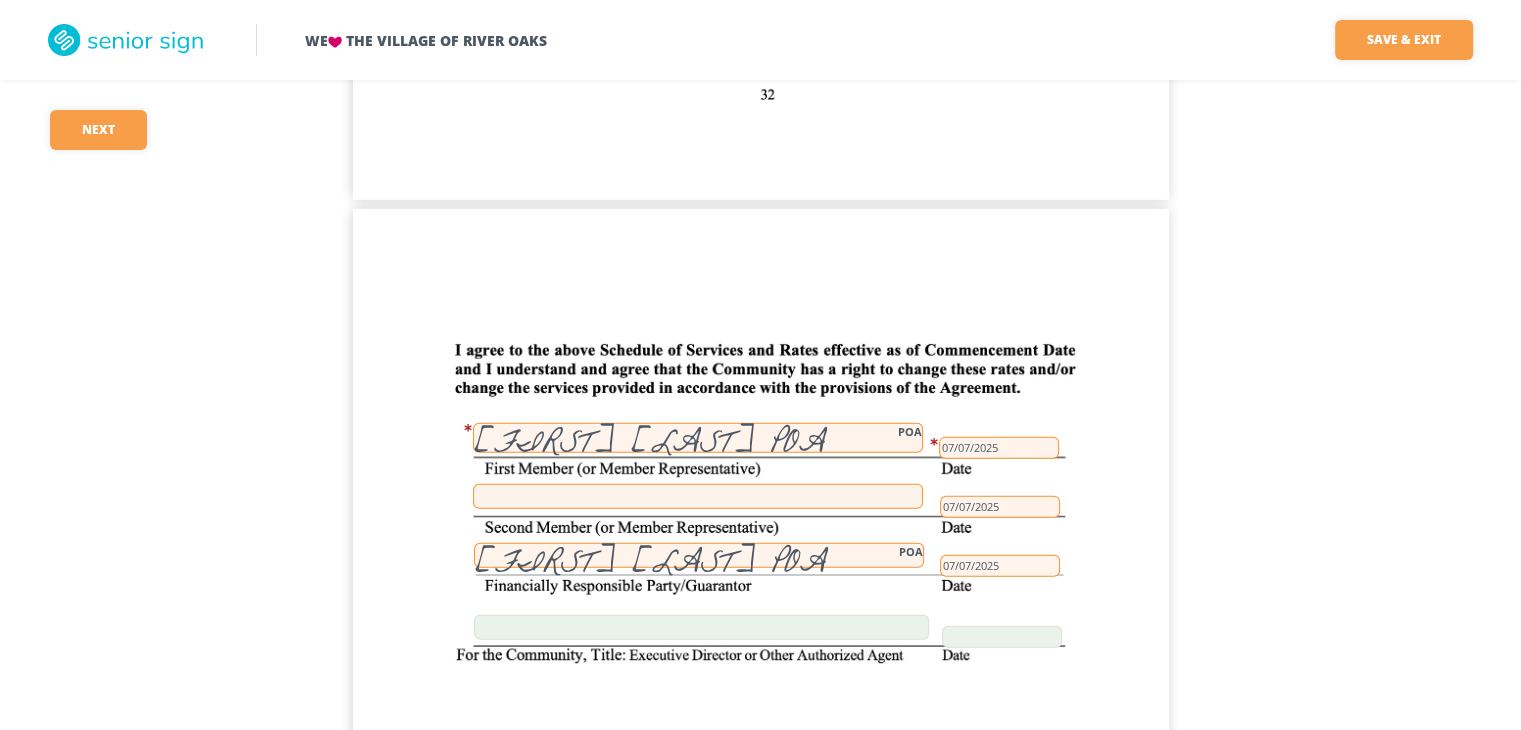 click at bounding box center (698, 496) 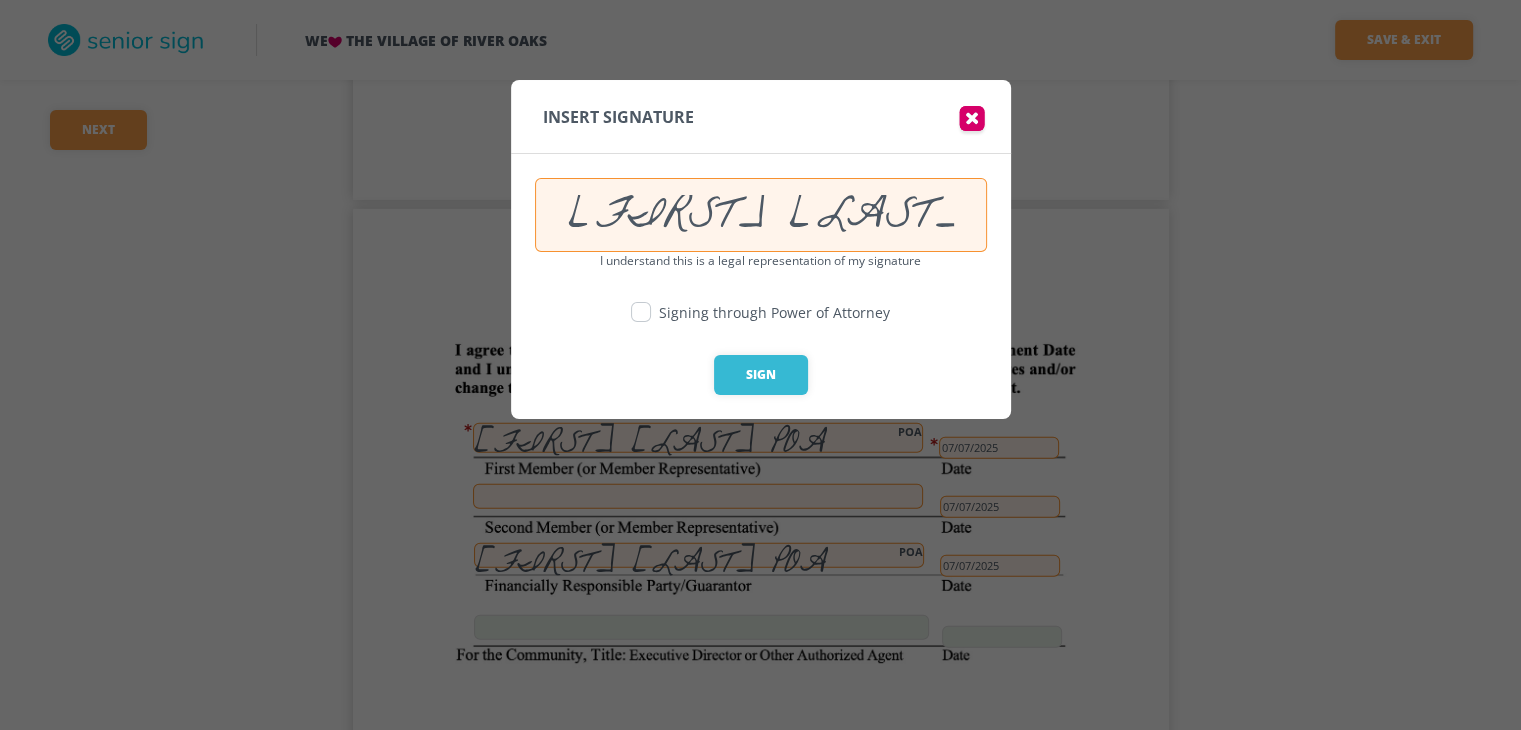 drag, startPoint x: 902, startPoint y: 209, endPoint x: 502, endPoint y: 207, distance: 400.005 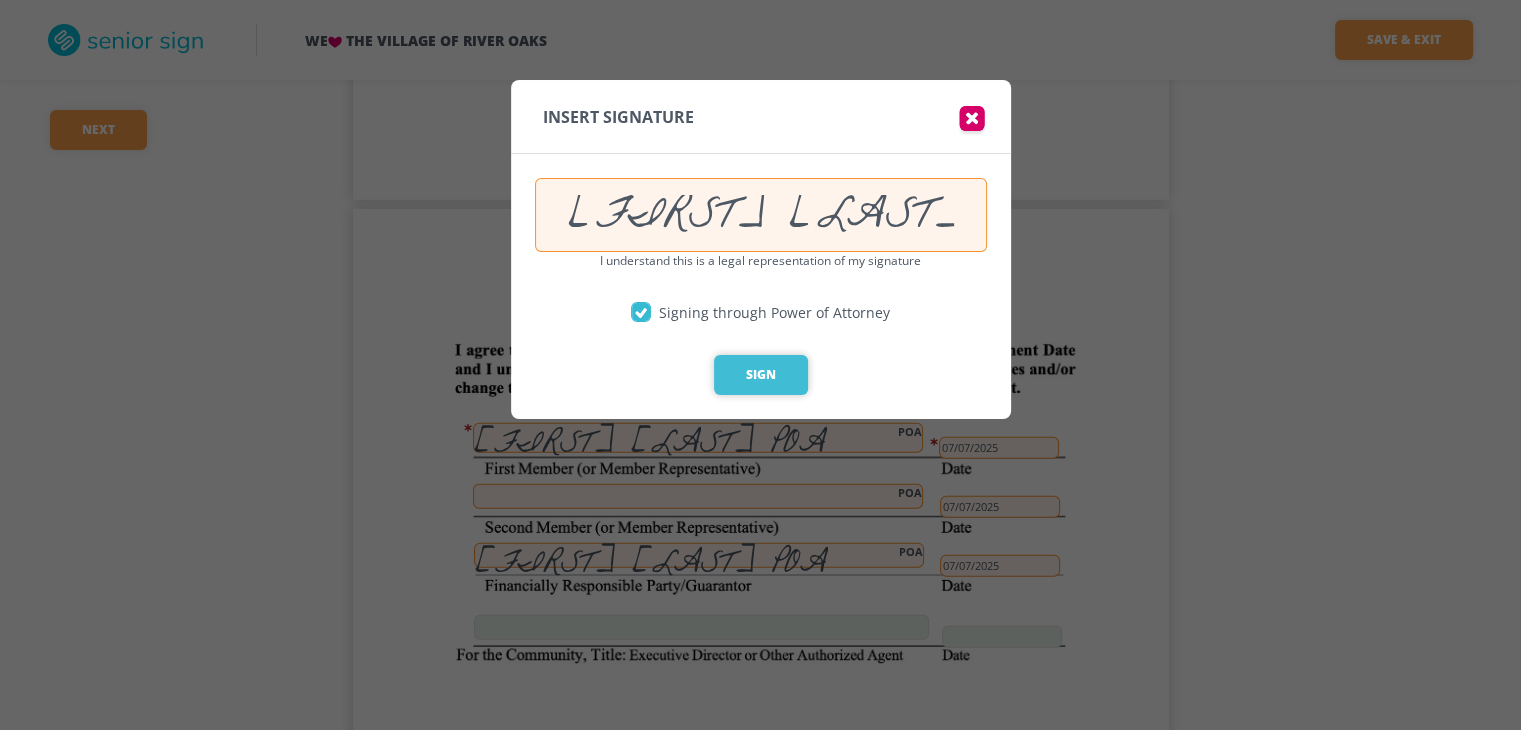 click on "Sign" at bounding box center (761, 375) 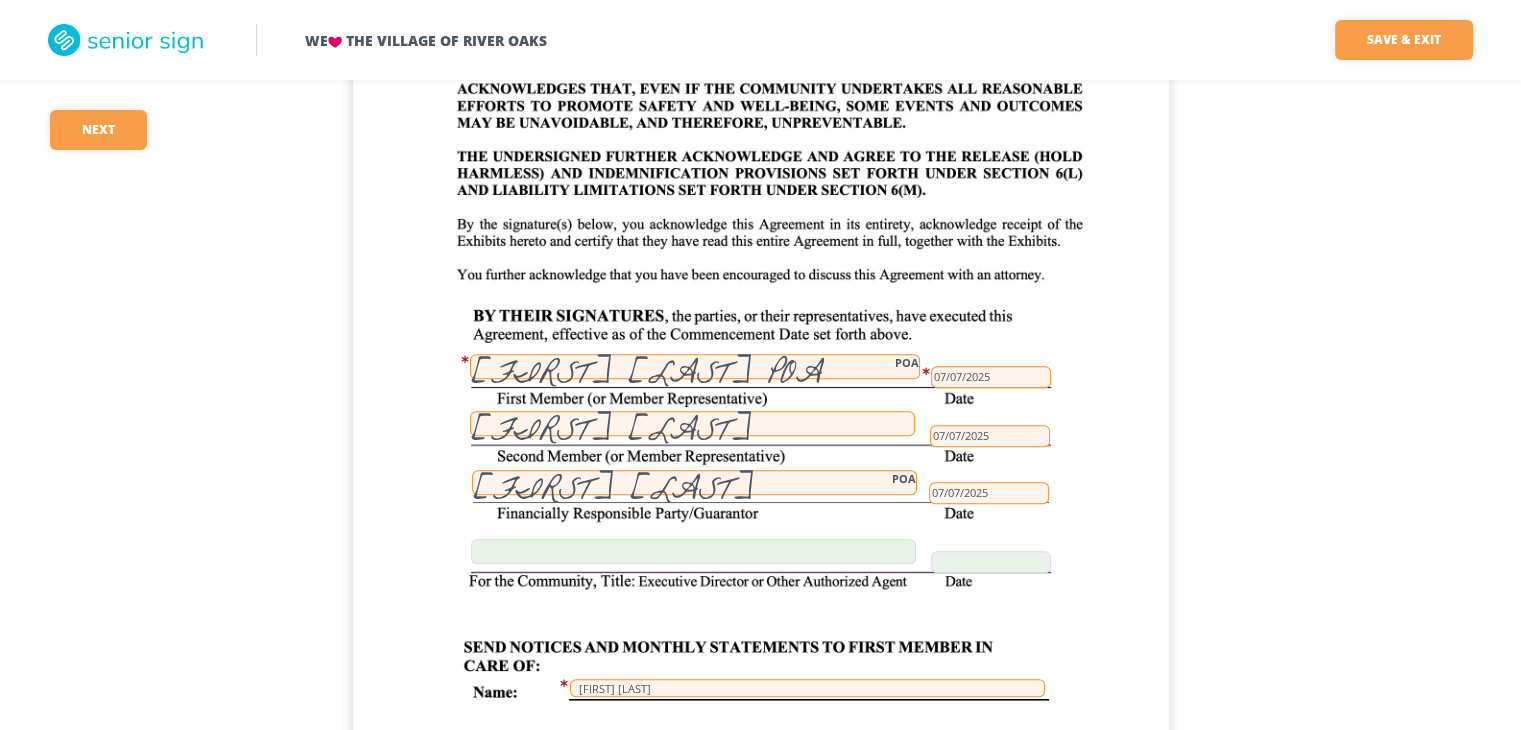 scroll, scrollTop: 32252, scrollLeft: 0, axis: vertical 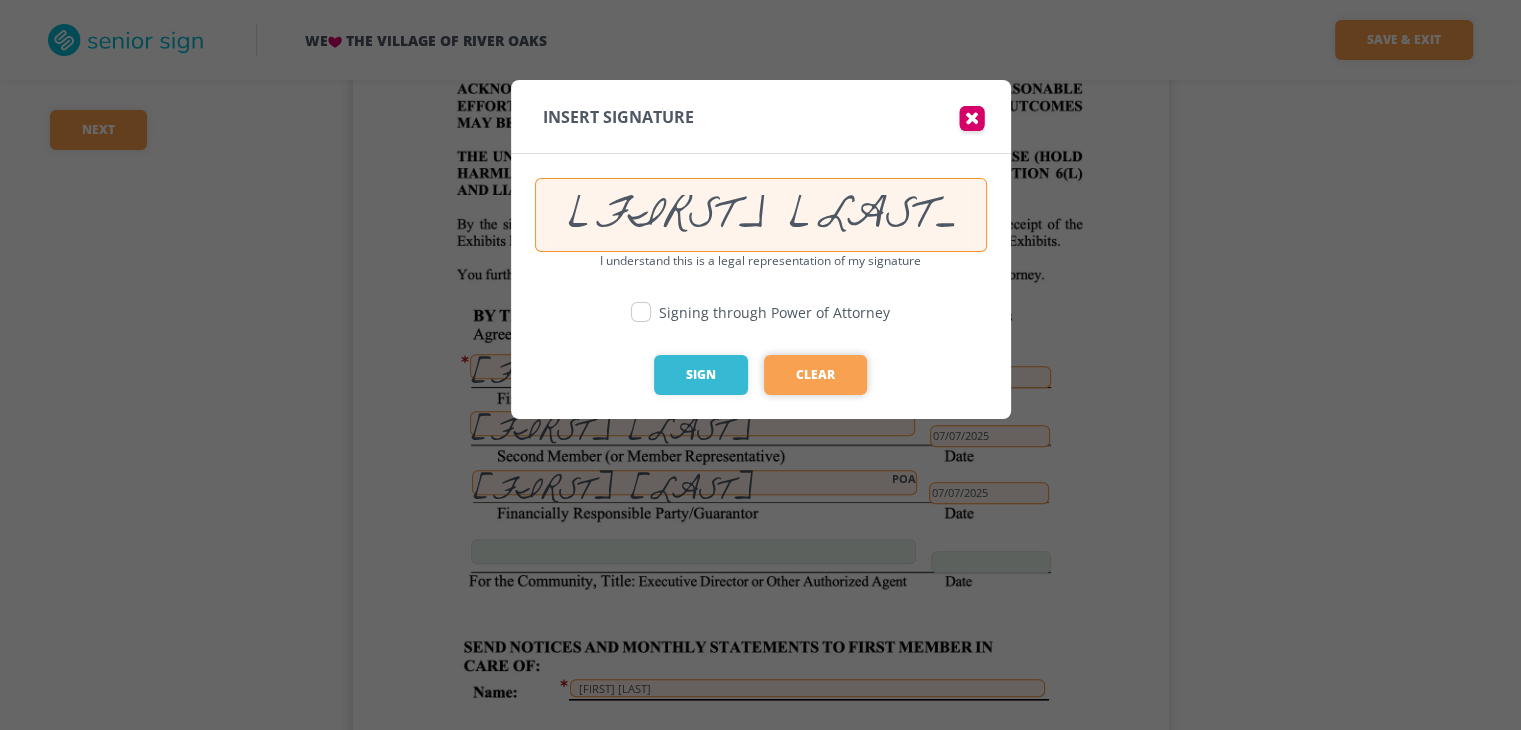 click on "Clear" at bounding box center (815, 375) 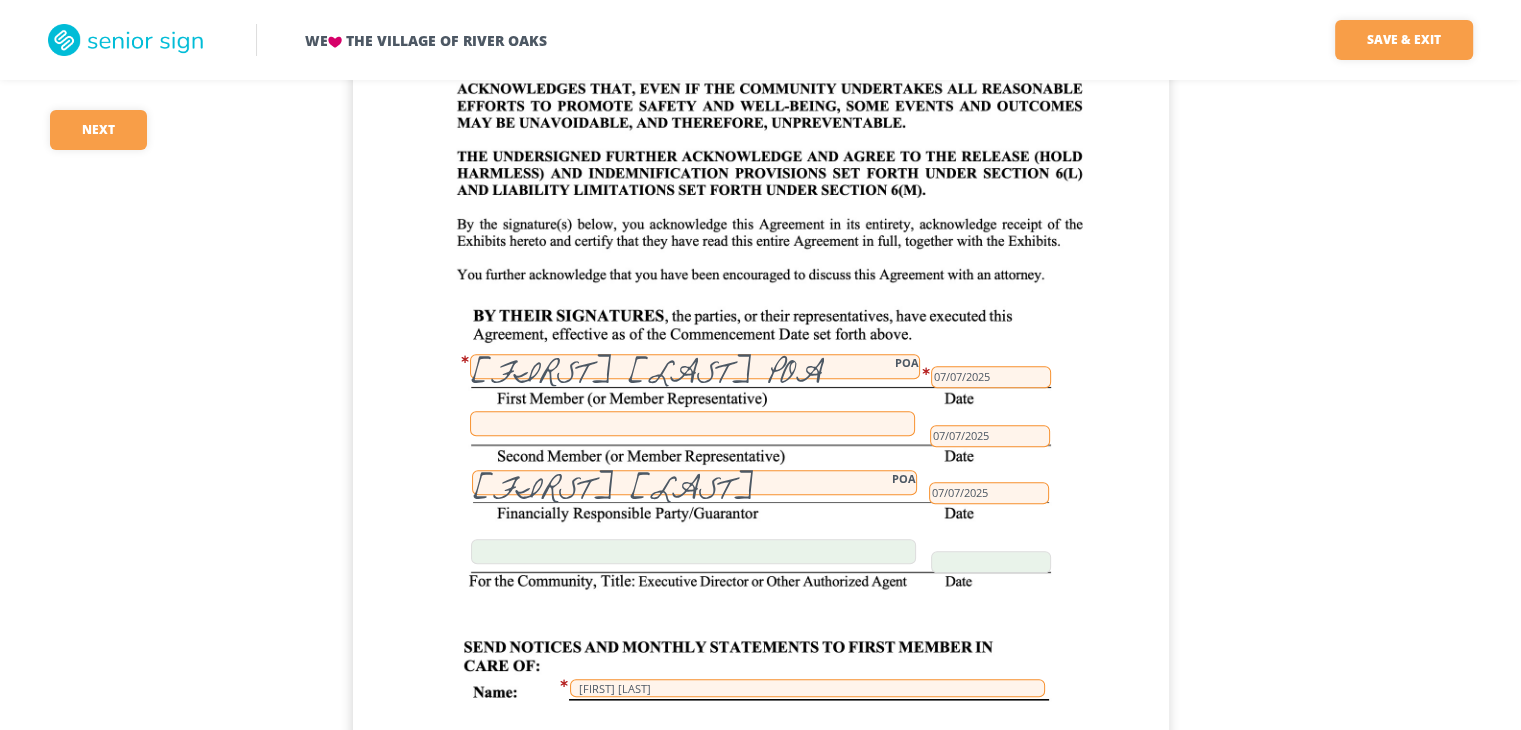 click at bounding box center (692, 423) 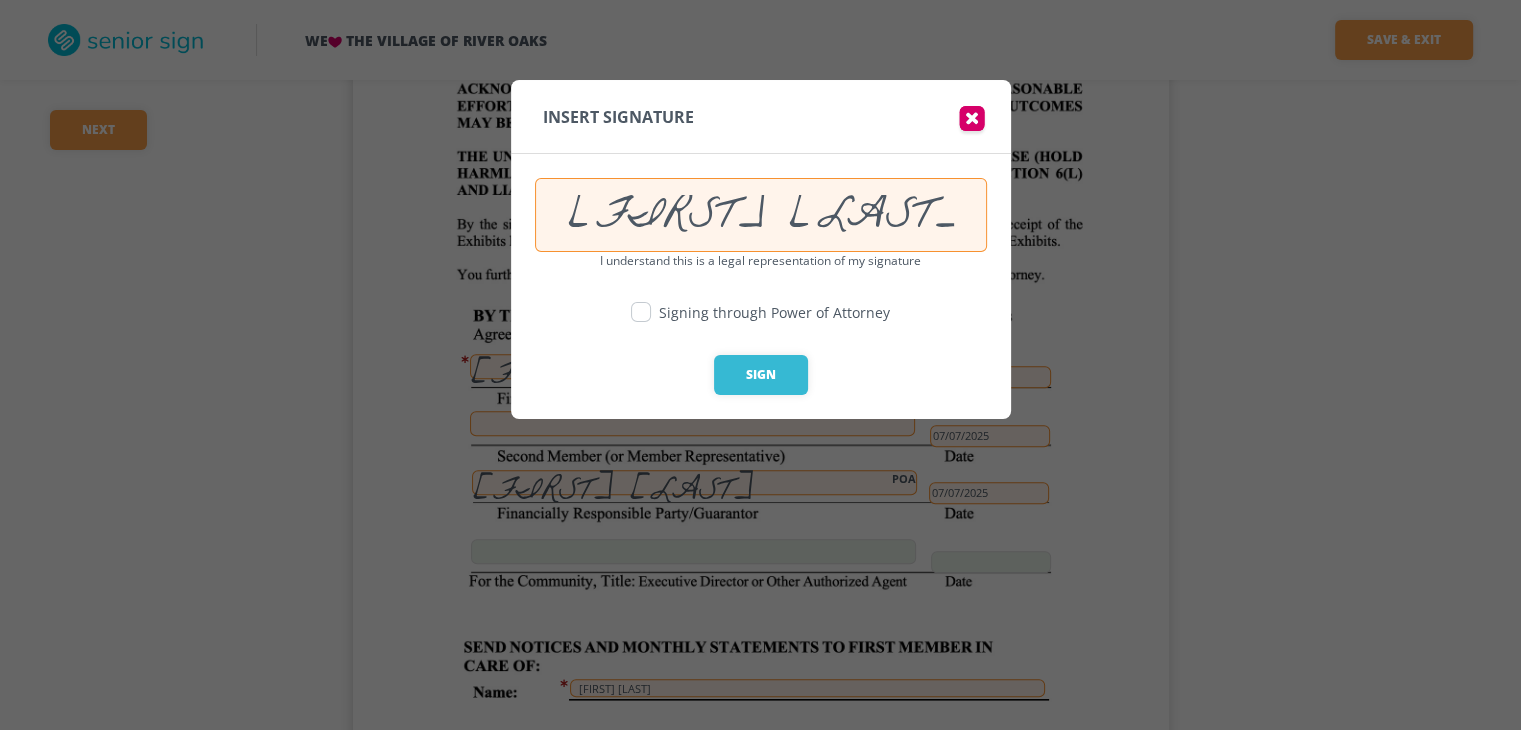 drag, startPoint x: 896, startPoint y: 213, endPoint x: 508, endPoint y: 213, distance: 388 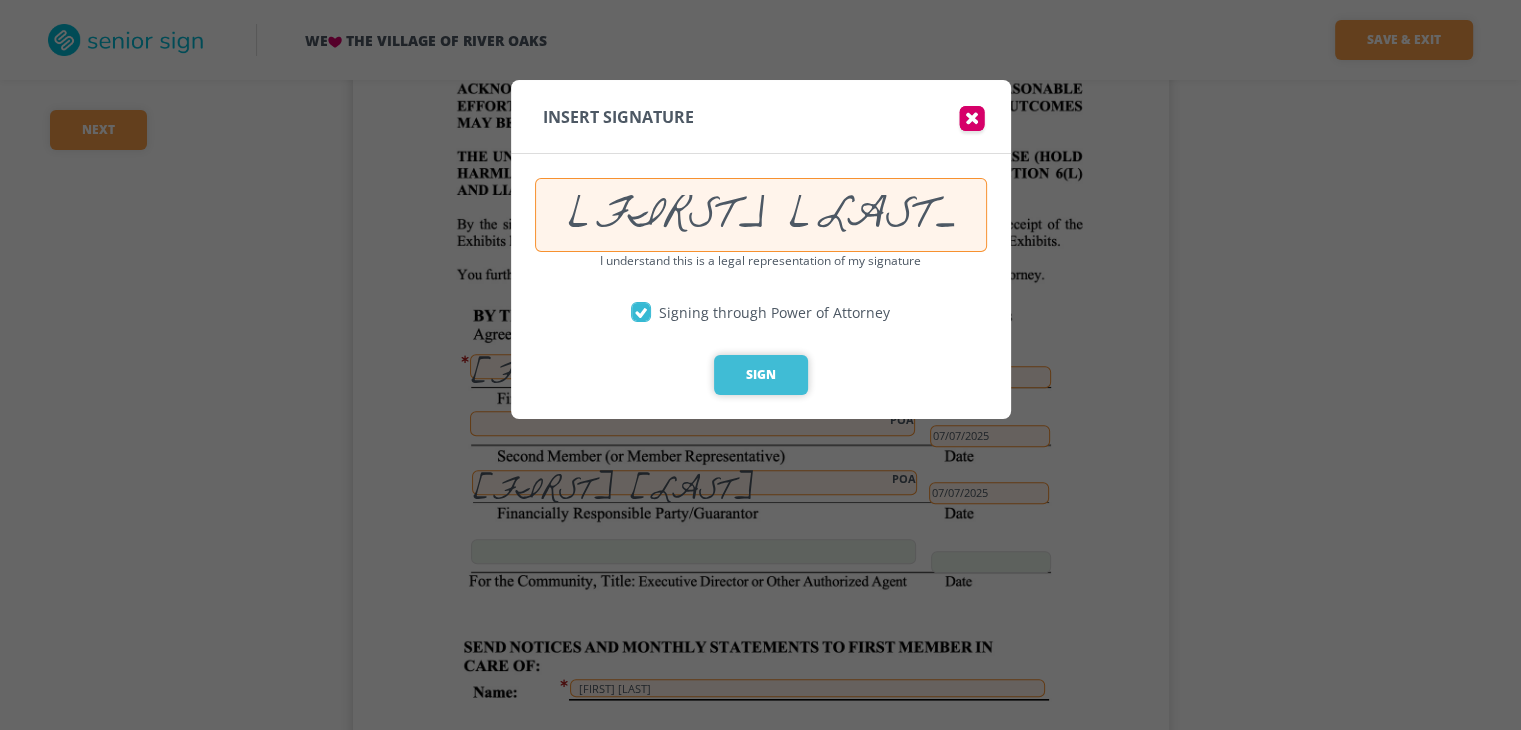 click on "Sign" at bounding box center (761, 375) 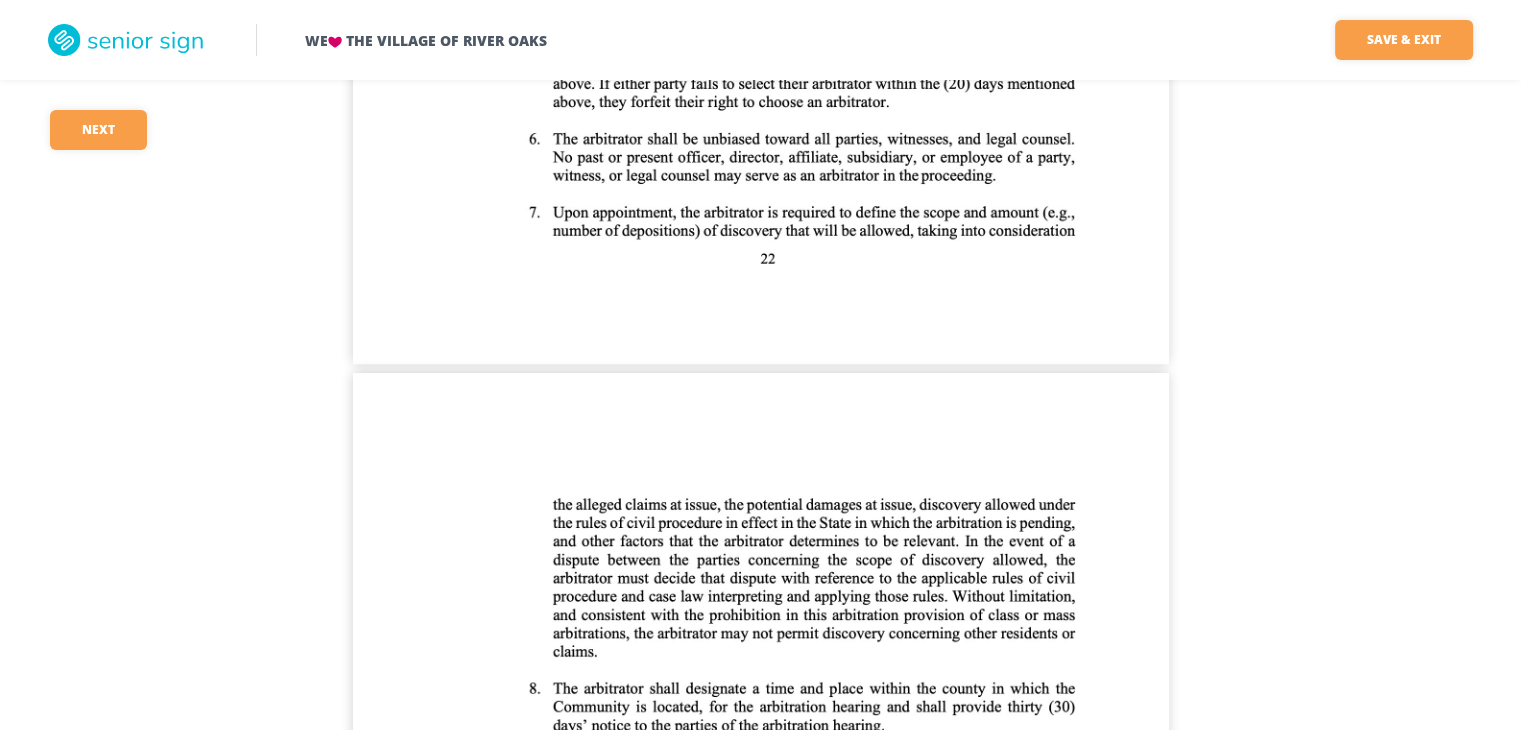 scroll, scrollTop: 25052, scrollLeft: 0, axis: vertical 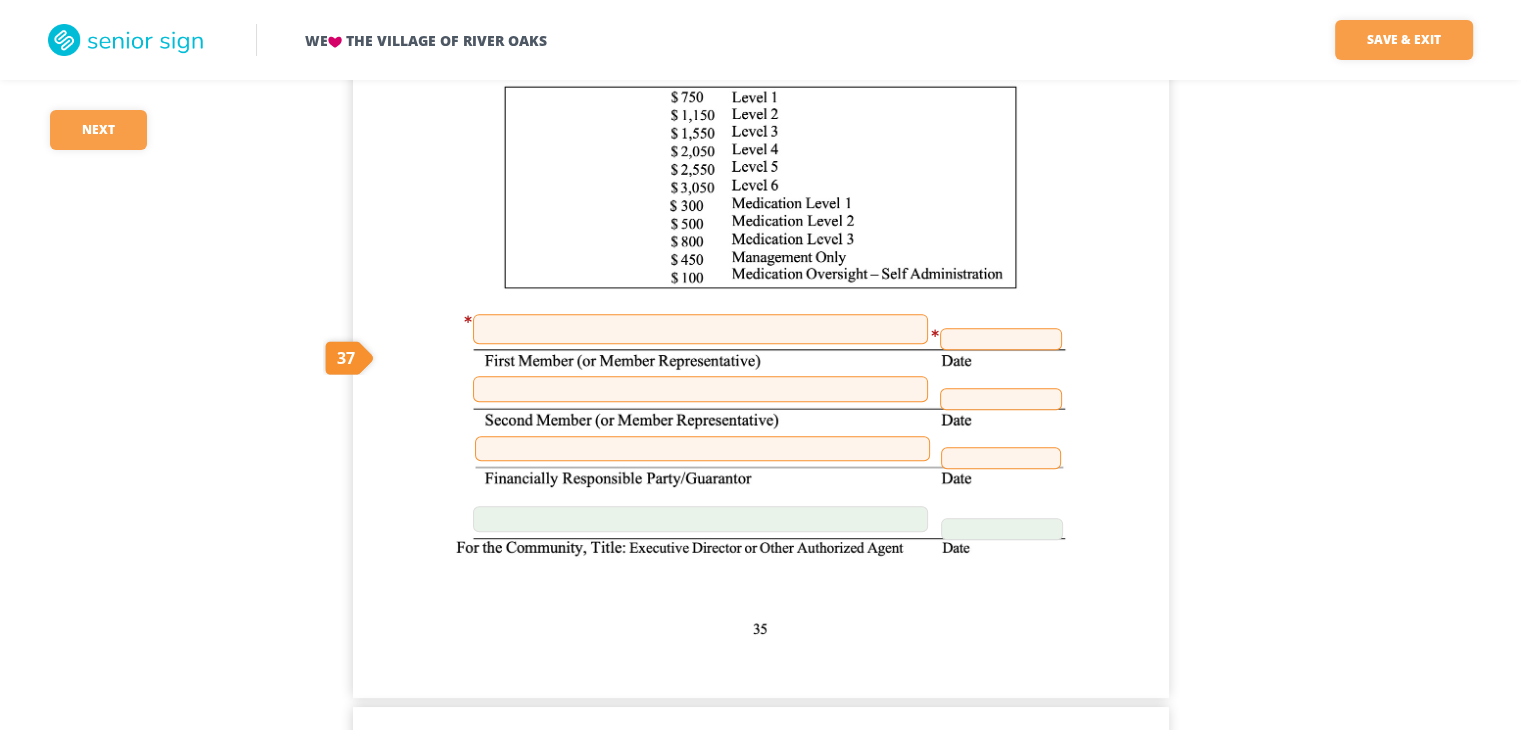 click at bounding box center (700, 329) 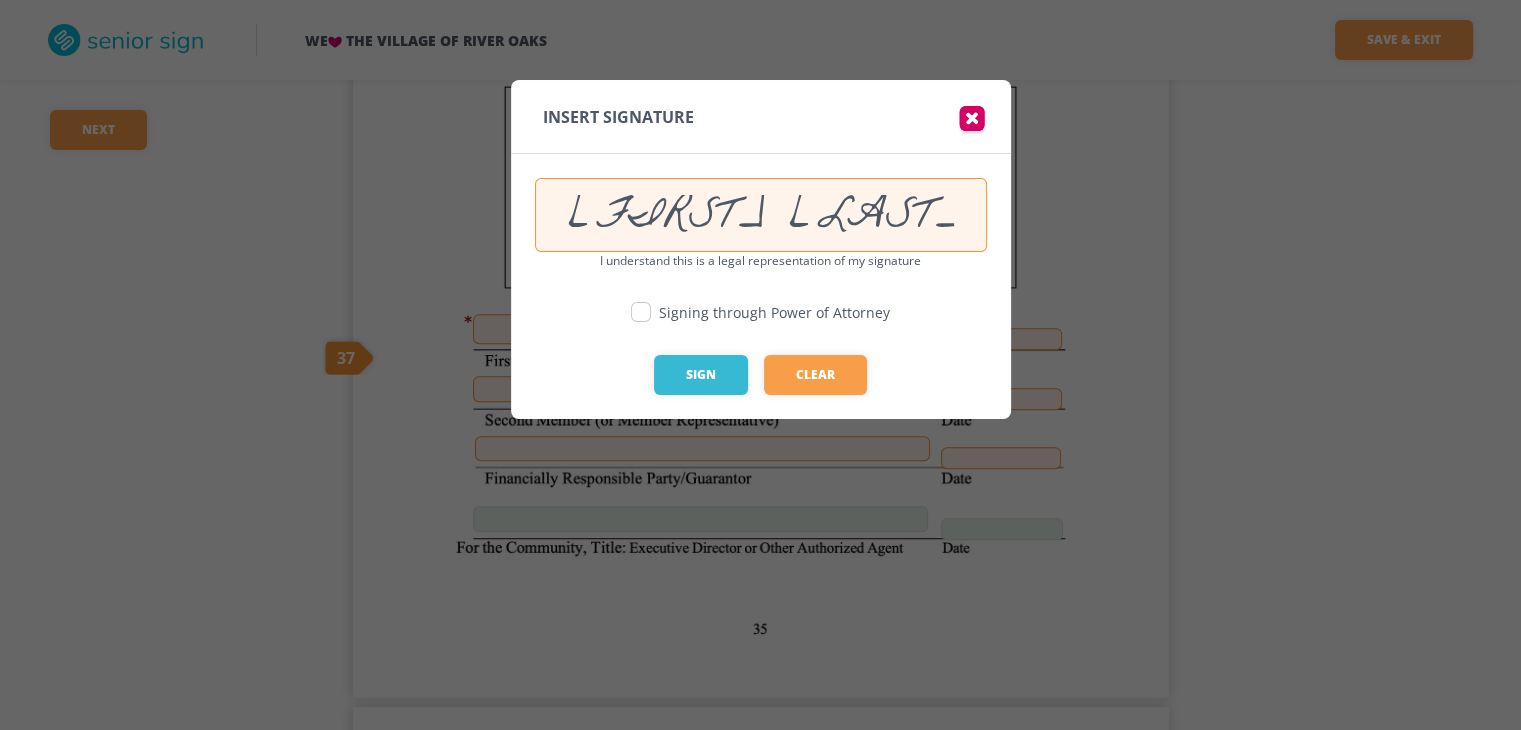 click at bounding box center (641, 312) 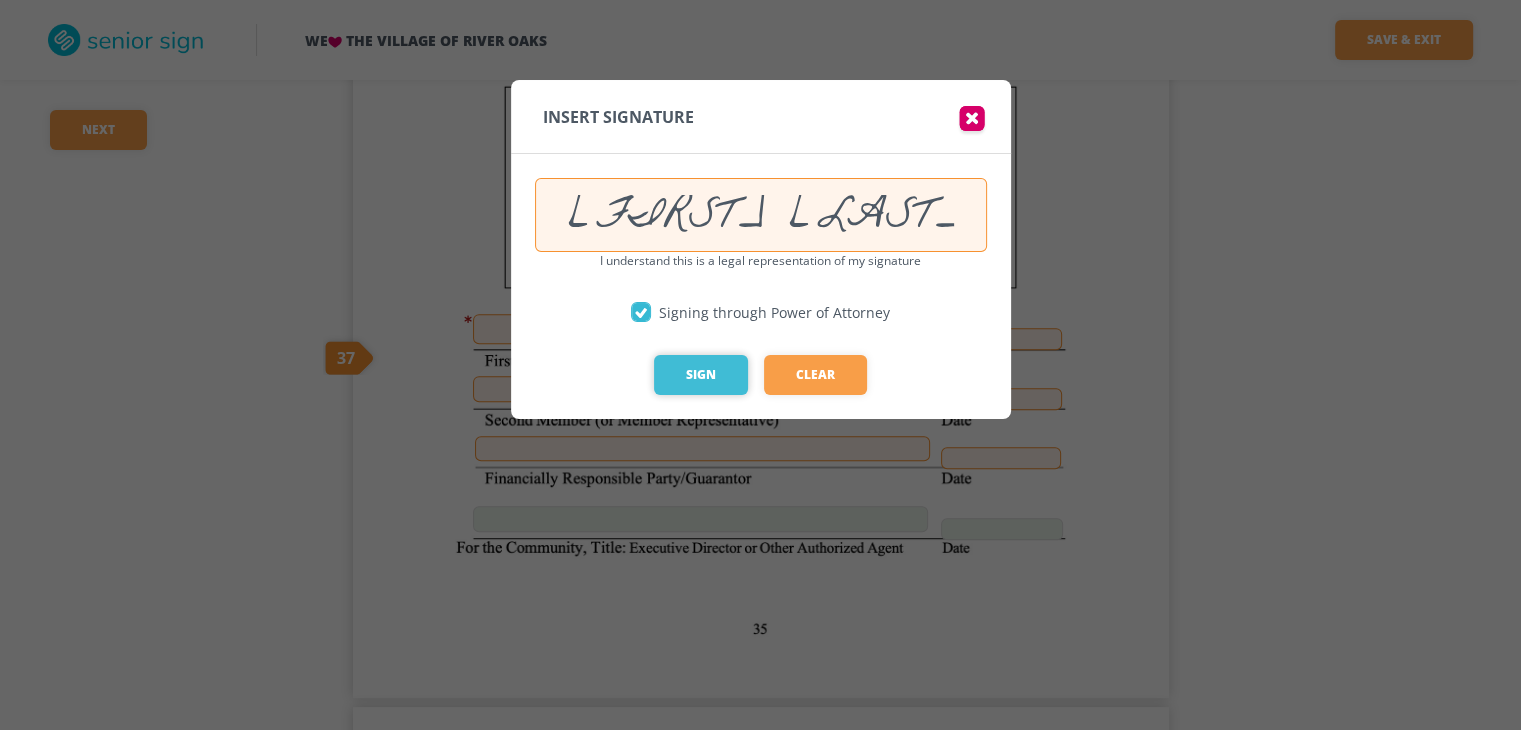 click on "Sign" at bounding box center [701, 375] 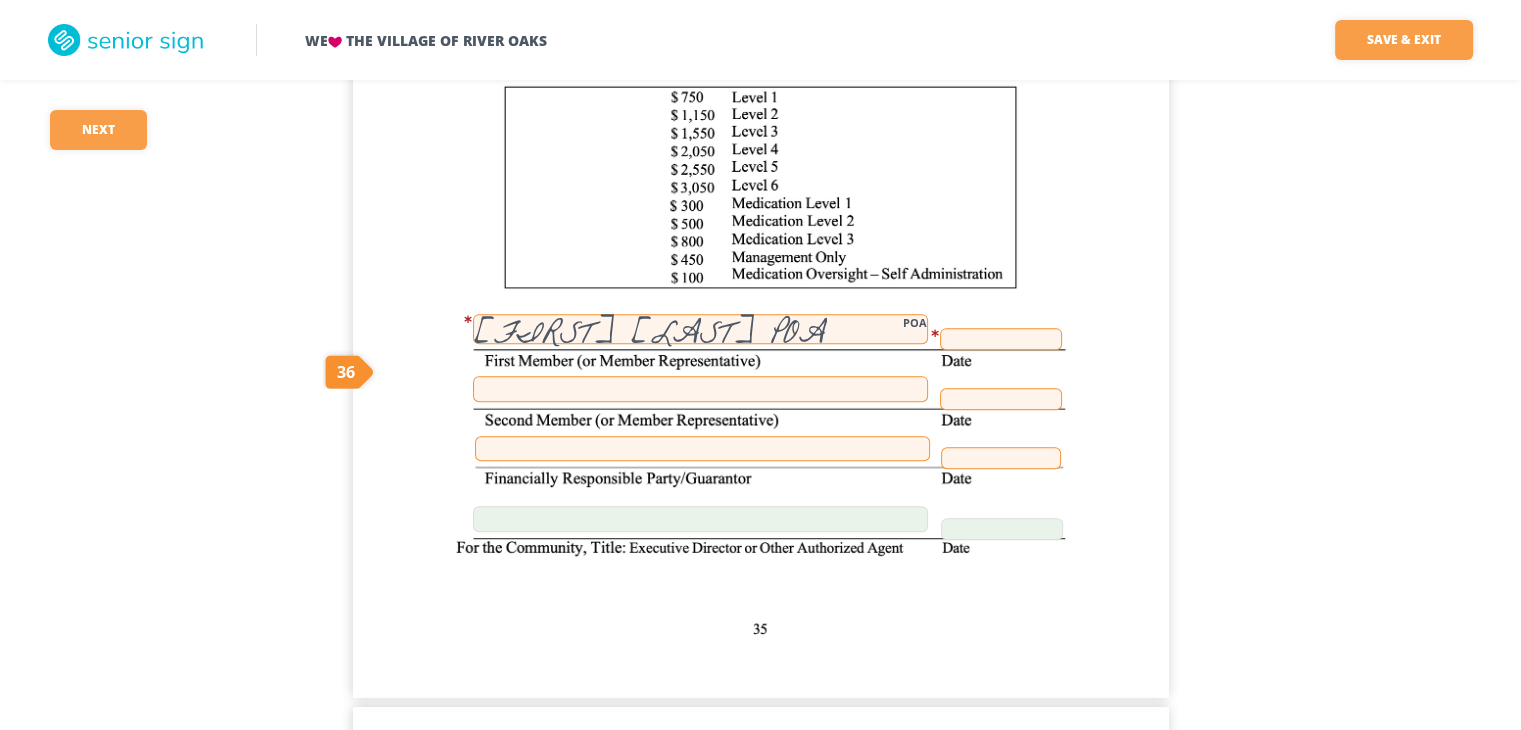 click at bounding box center [1001, 339] 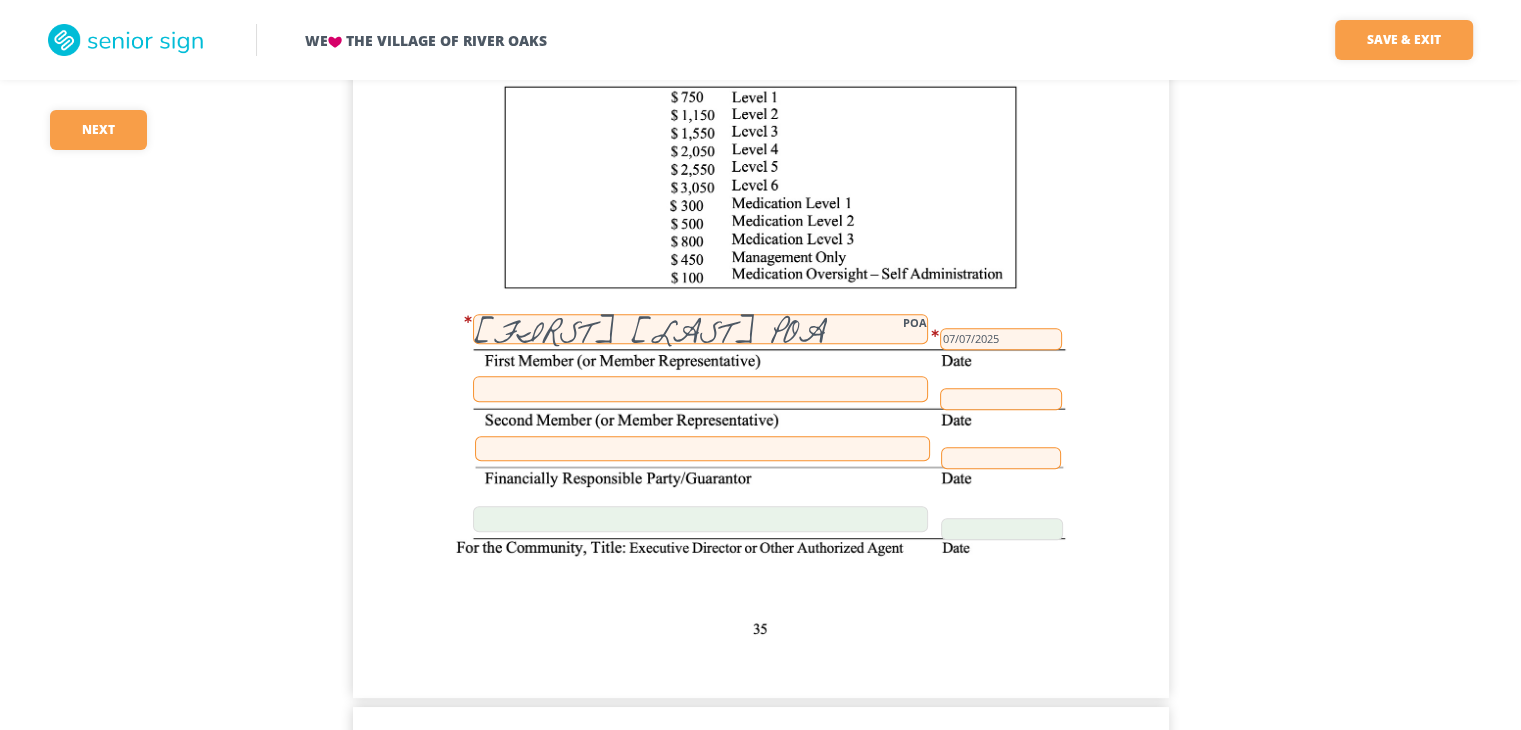 click at bounding box center (700, 389) 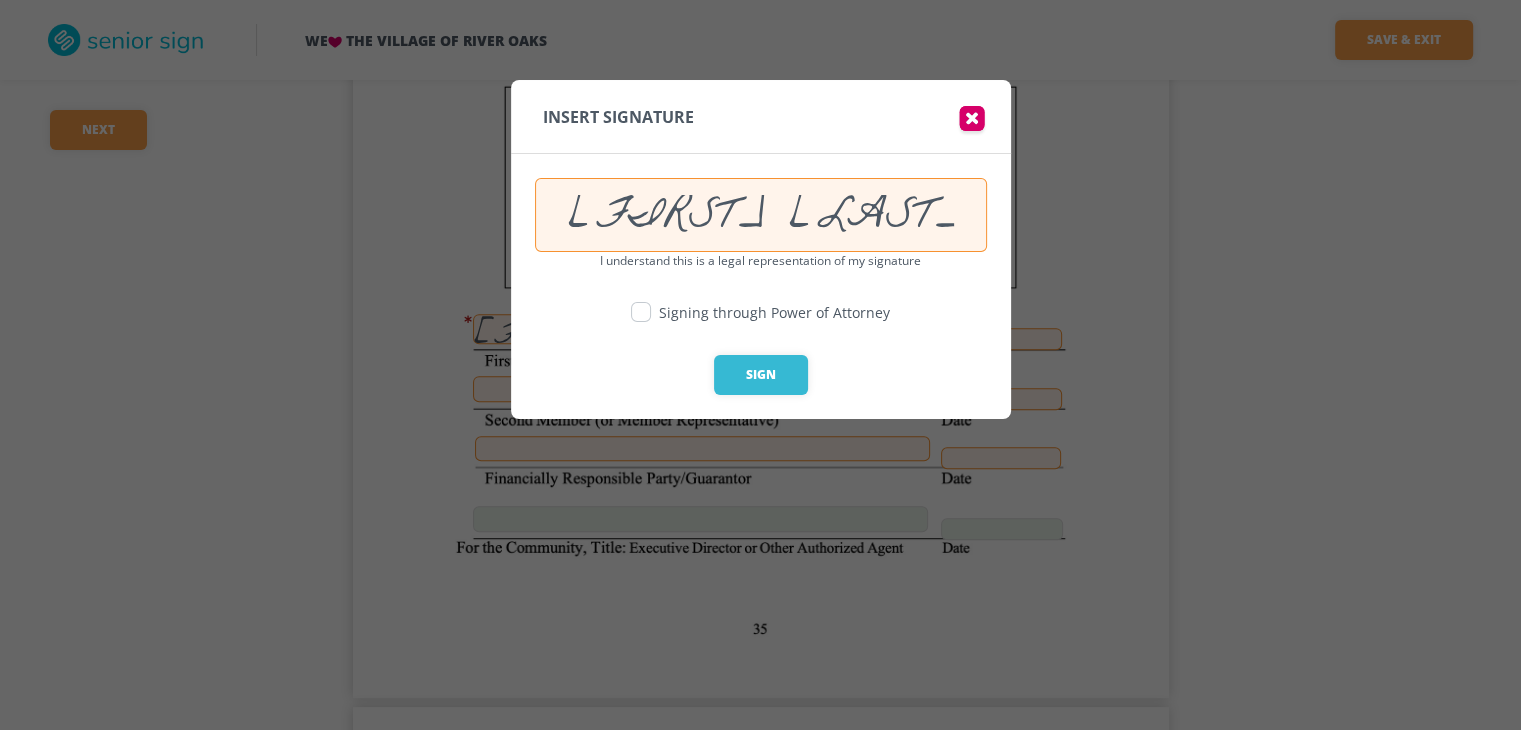 drag, startPoint x: 904, startPoint y: 214, endPoint x: 555, endPoint y: 211, distance: 349.0129 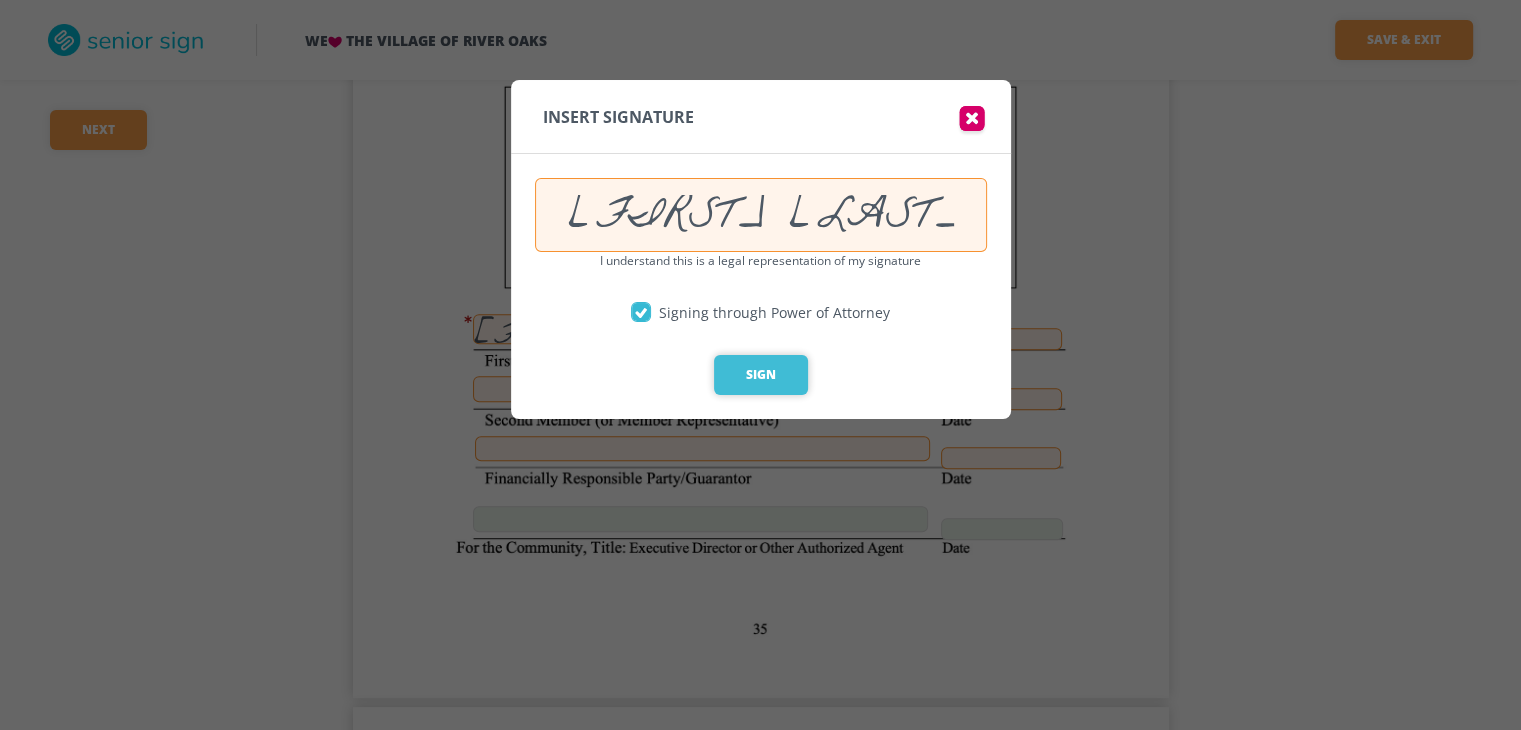 click on "Sign" at bounding box center (761, 375) 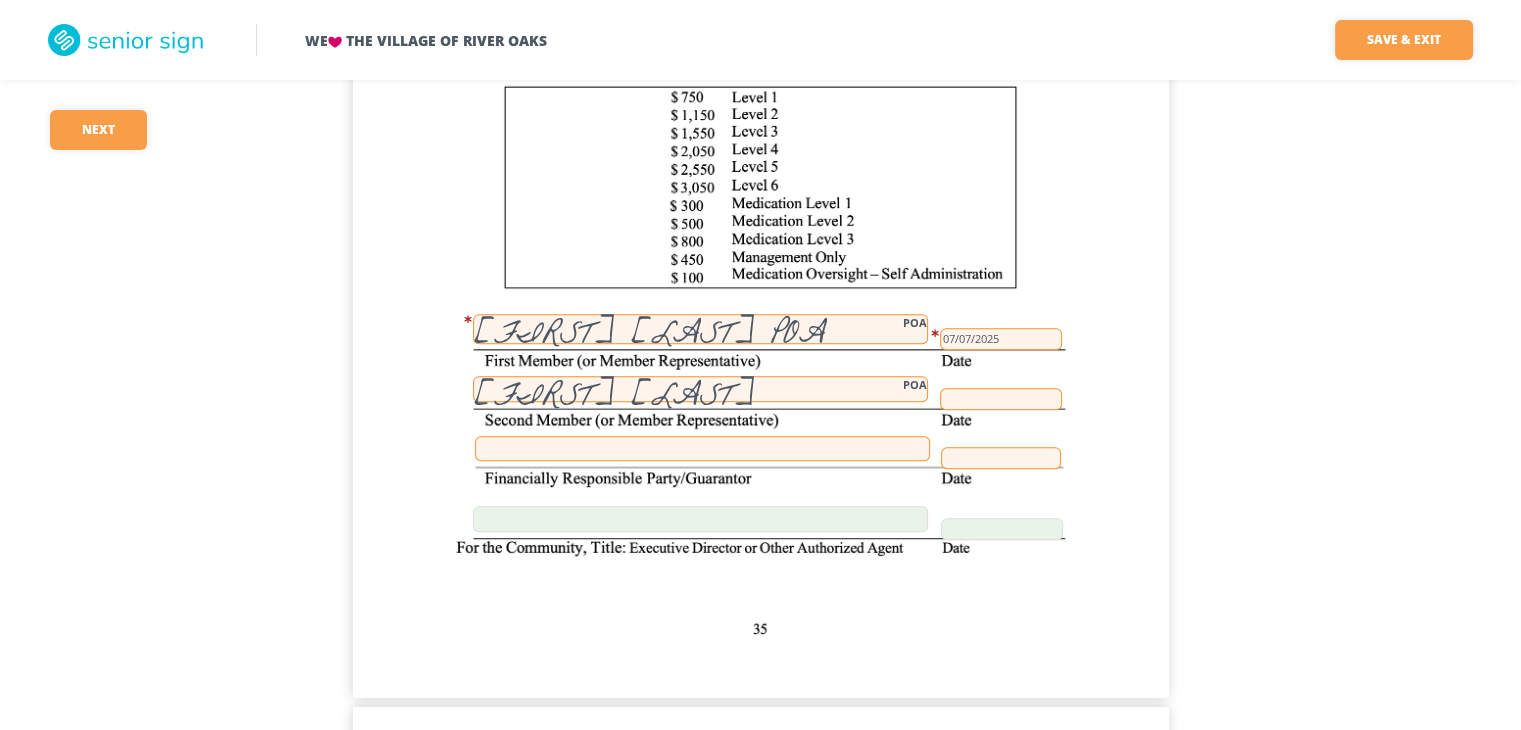 click at bounding box center (1001, 399) 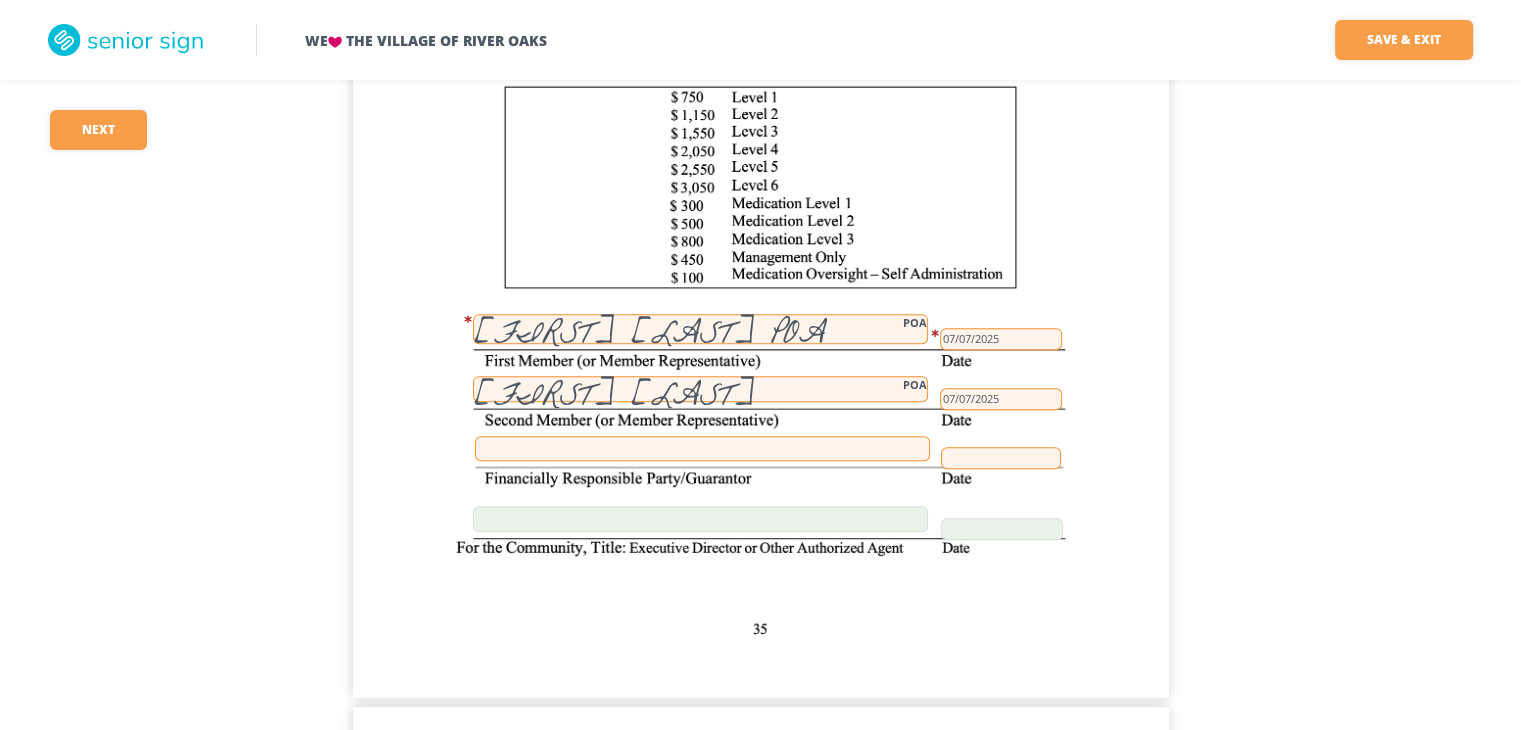 click at bounding box center (702, 448) 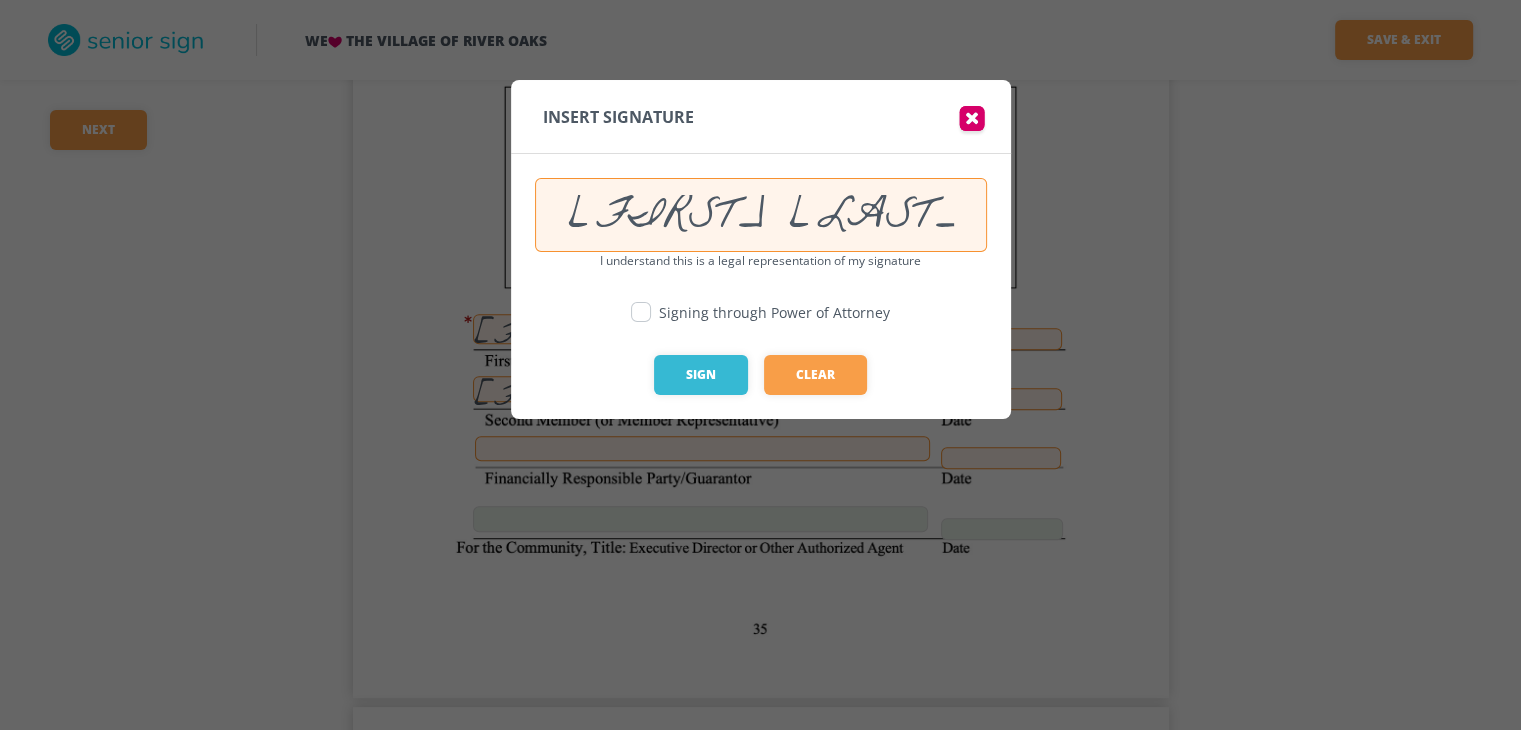 click at bounding box center (641, 312) 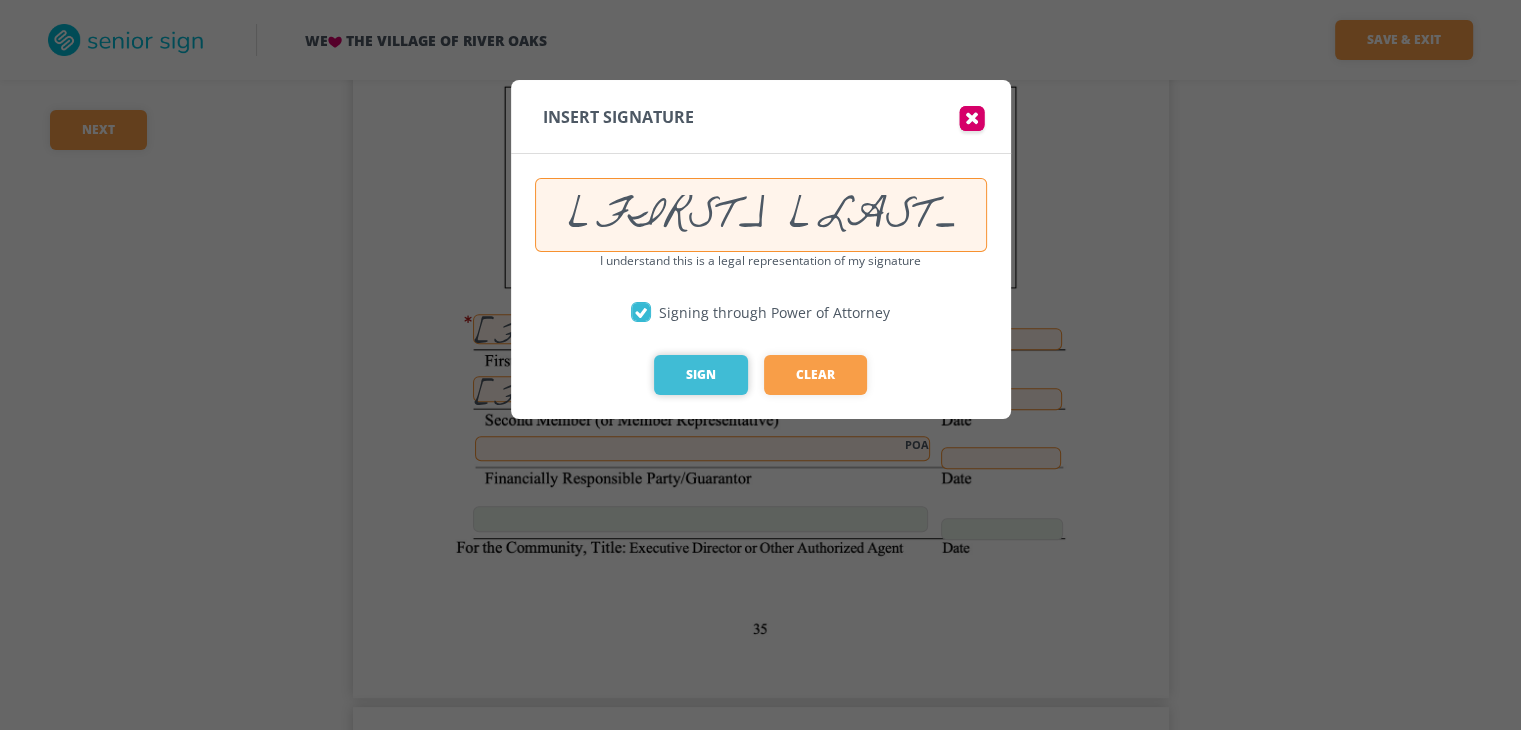 click on "Sign" at bounding box center [701, 375] 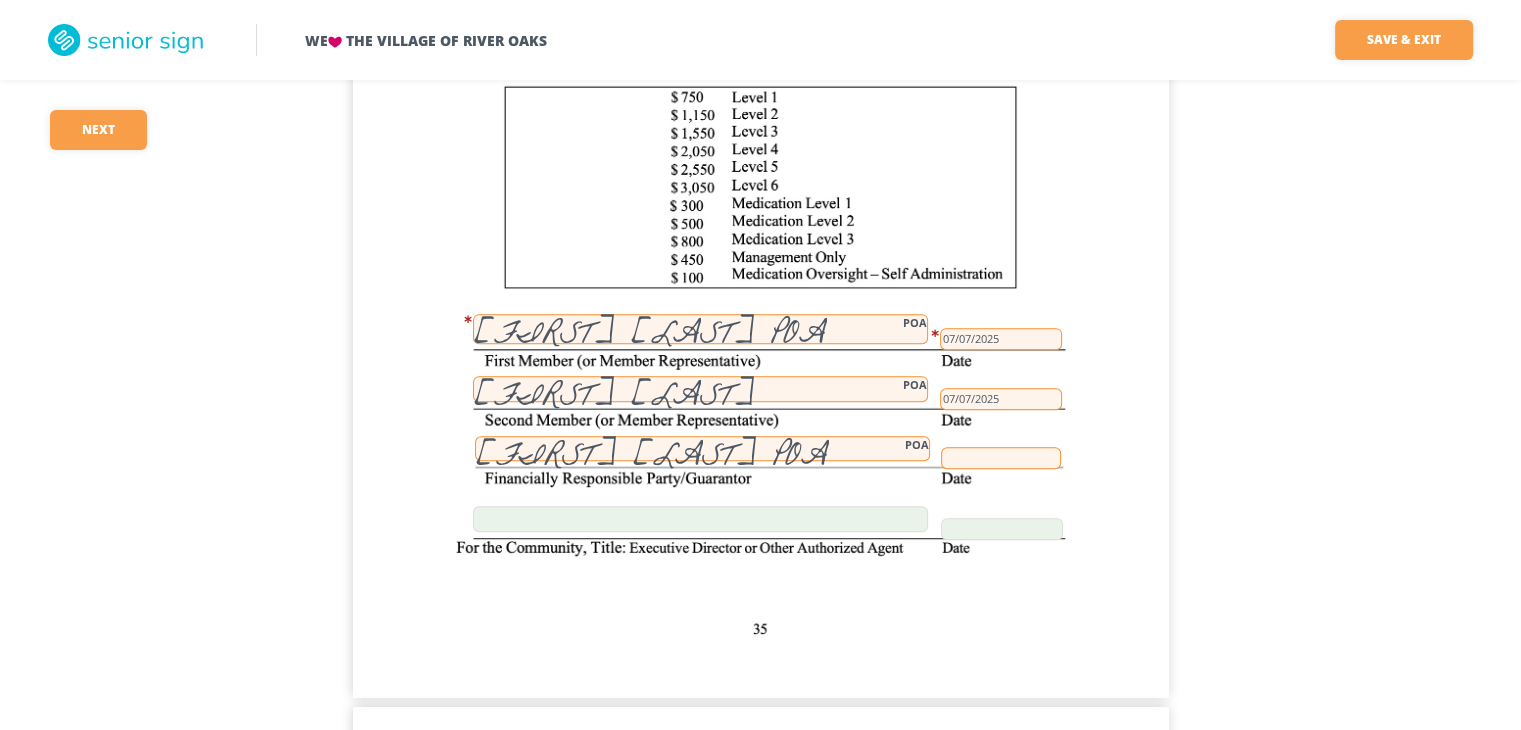 click at bounding box center [1001, 458] 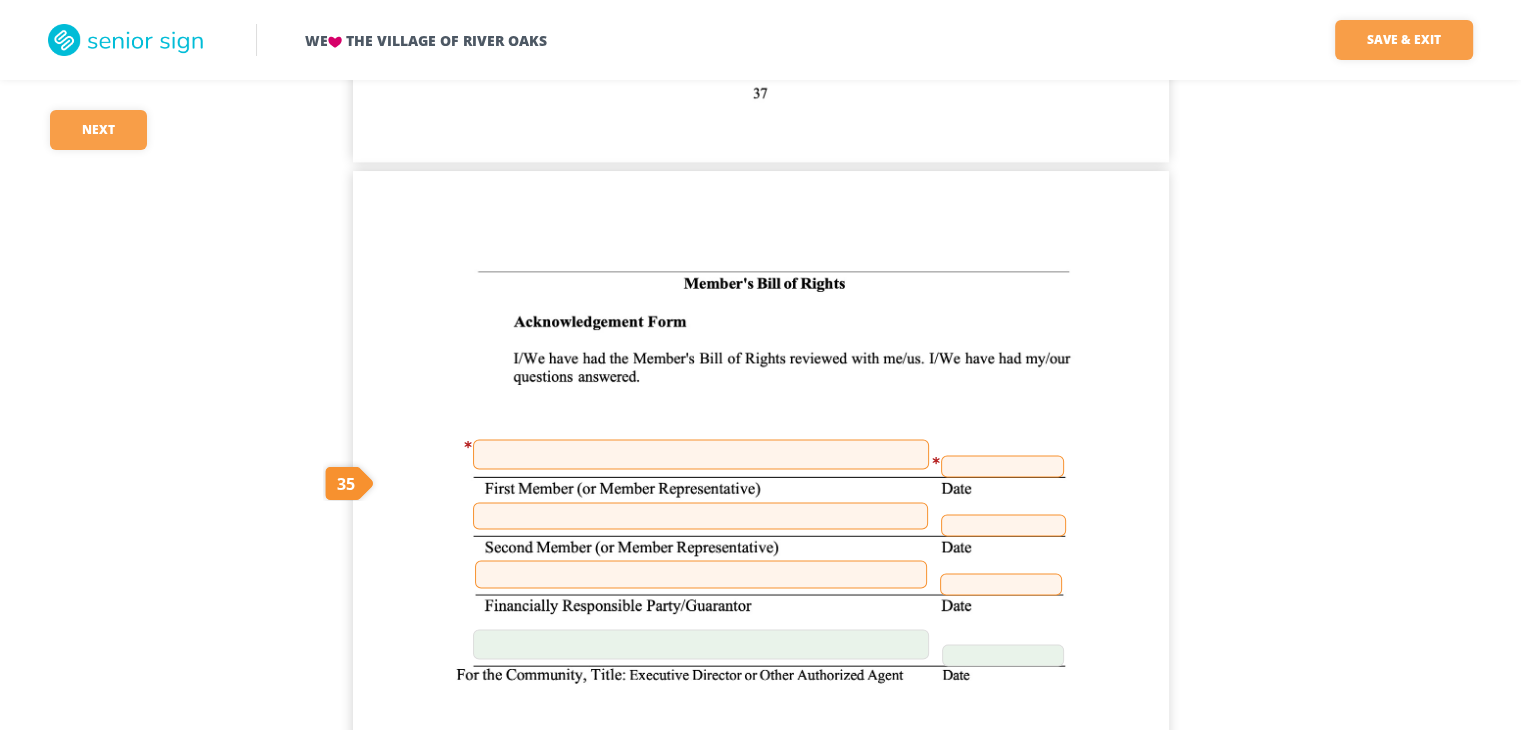 scroll, scrollTop: 41549, scrollLeft: 0, axis: vertical 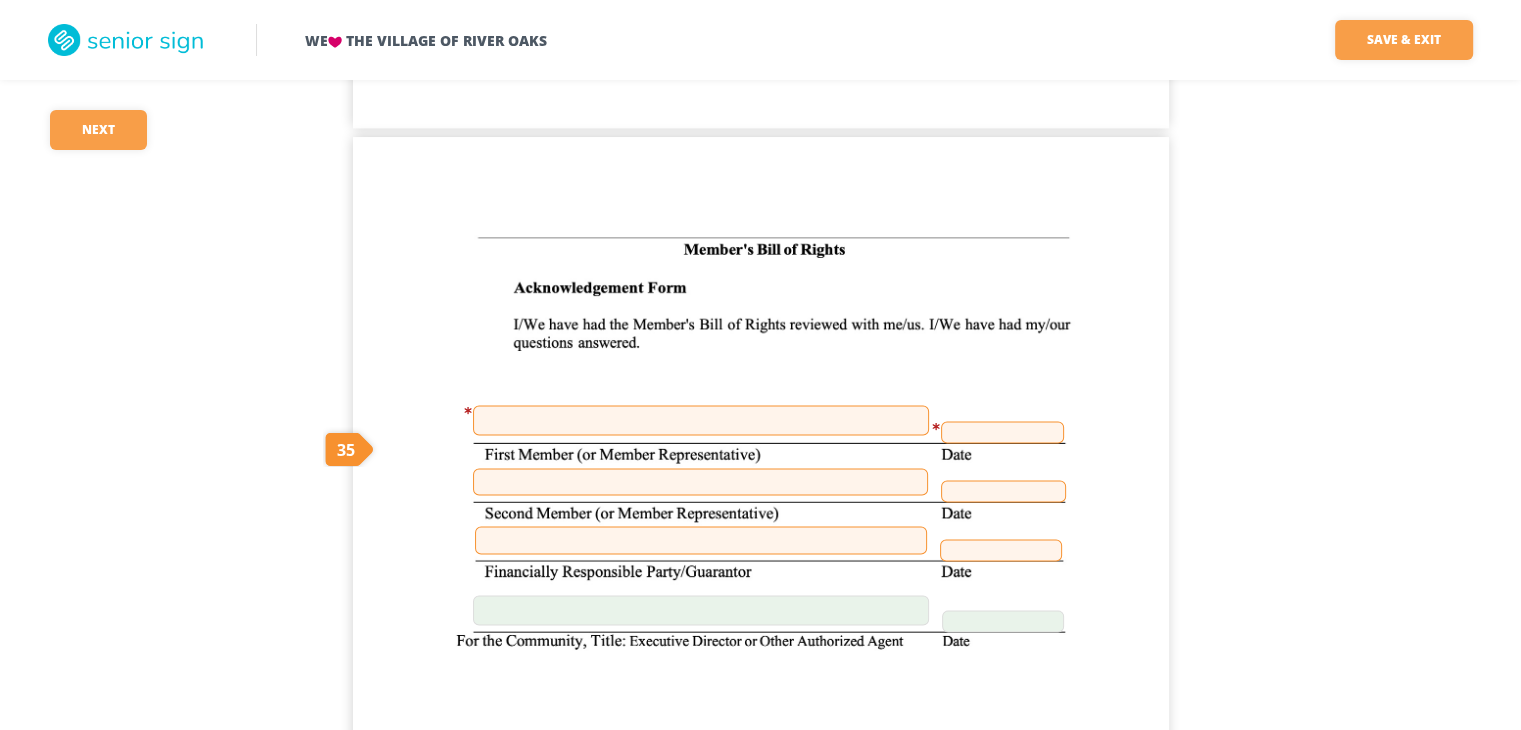 click at bounding box center (701, 420) 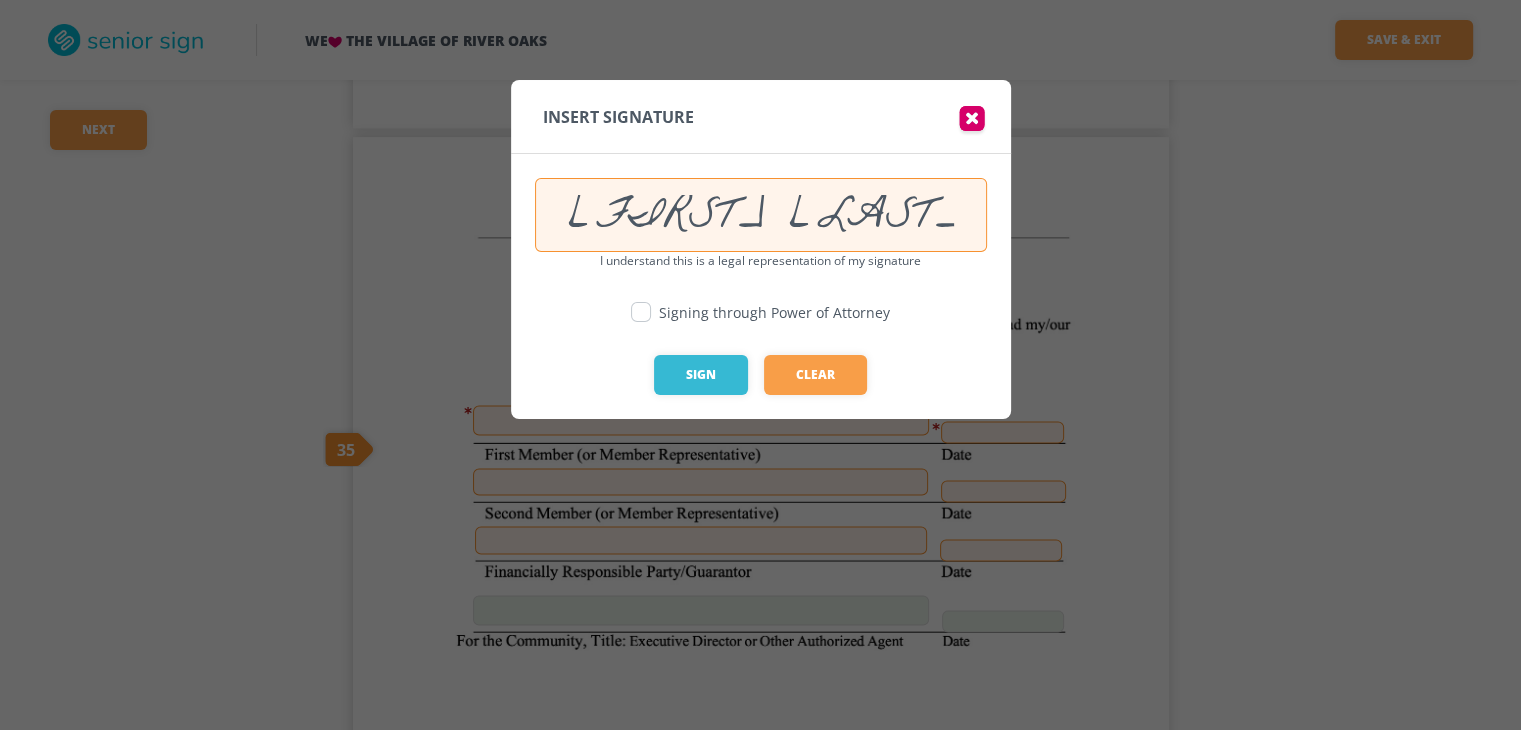 drag, startPoint x: 634, startPoint y: 311, endPoint x: 653, endPoint y: 336, distance: 31.400637 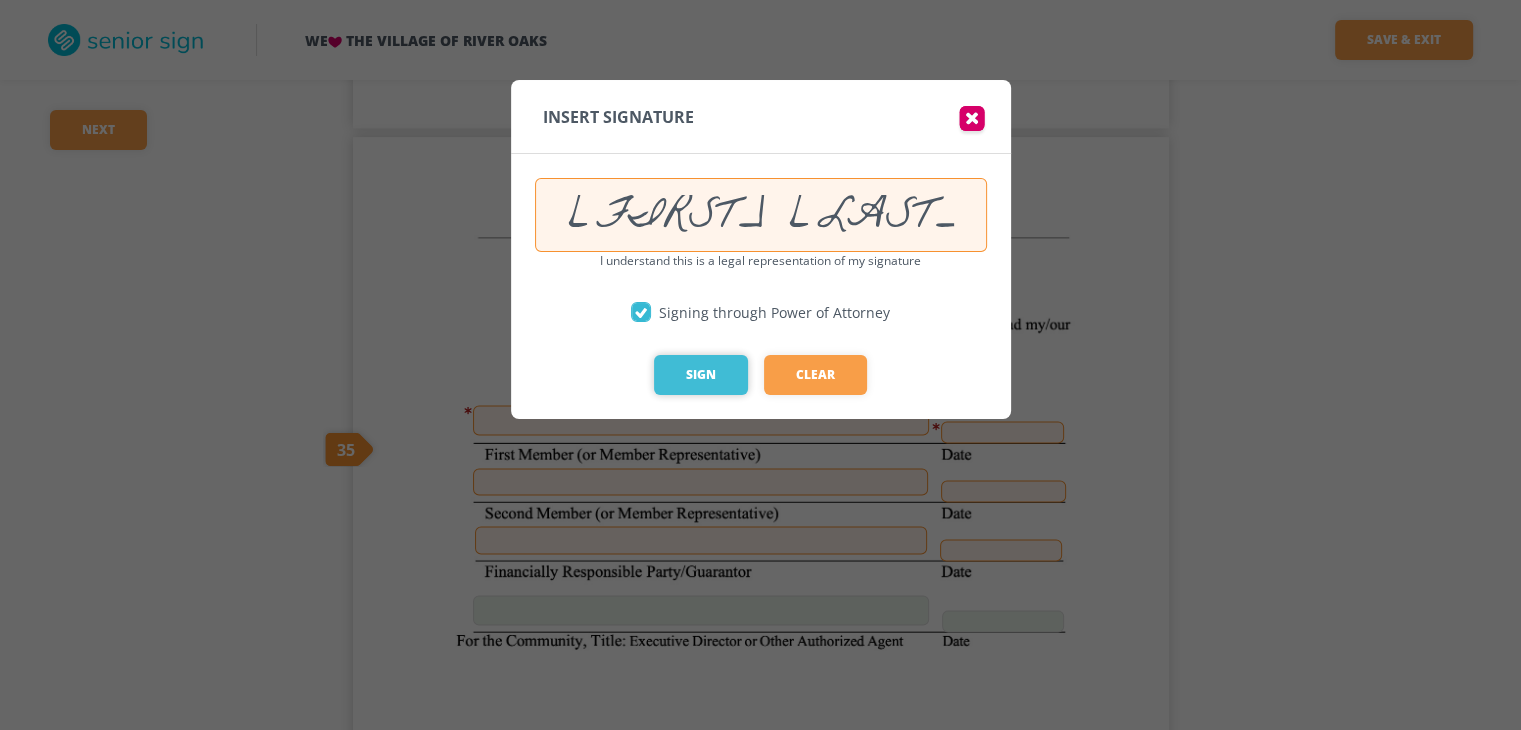 click on "Sign" at bounding box center (701, 375) 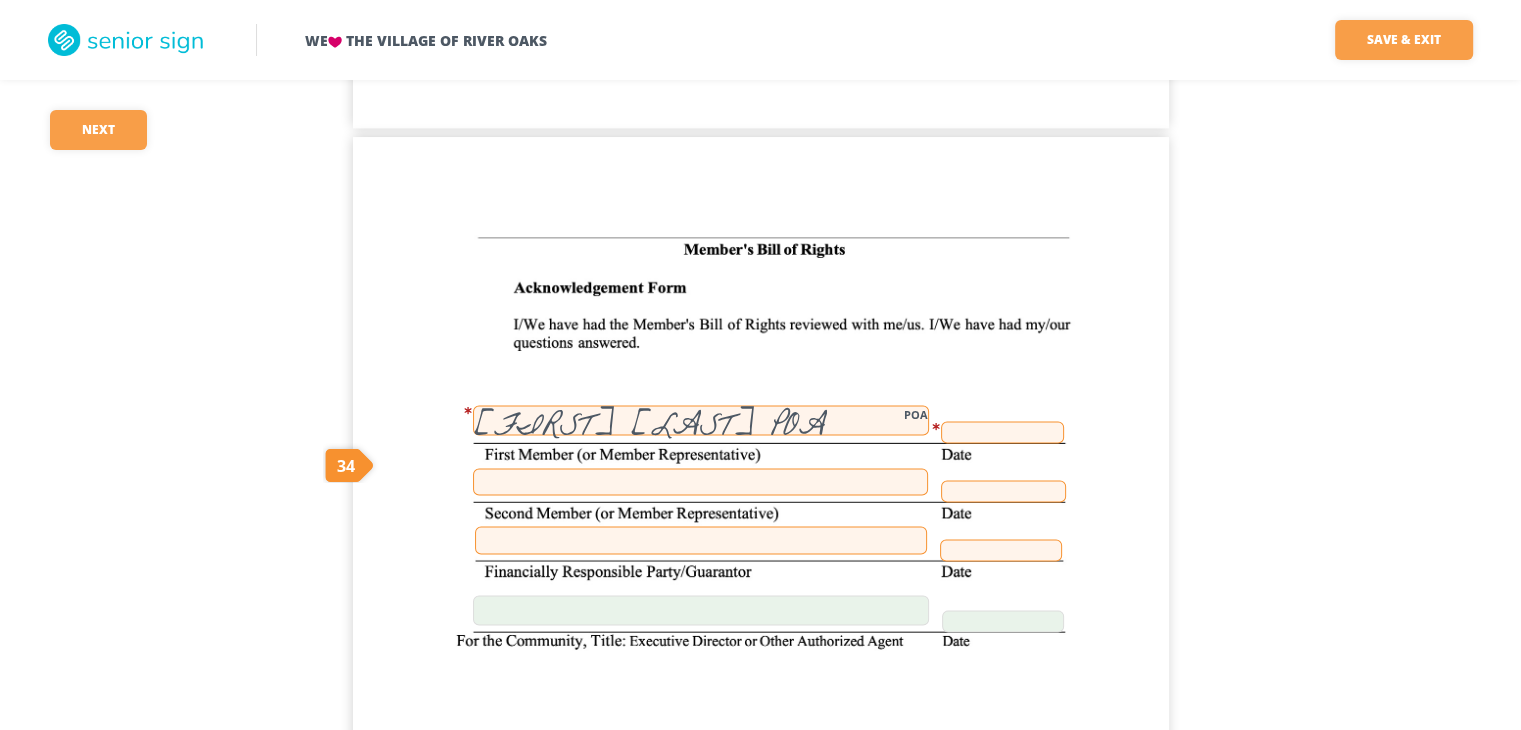 click at bounding box center [1002, 432] 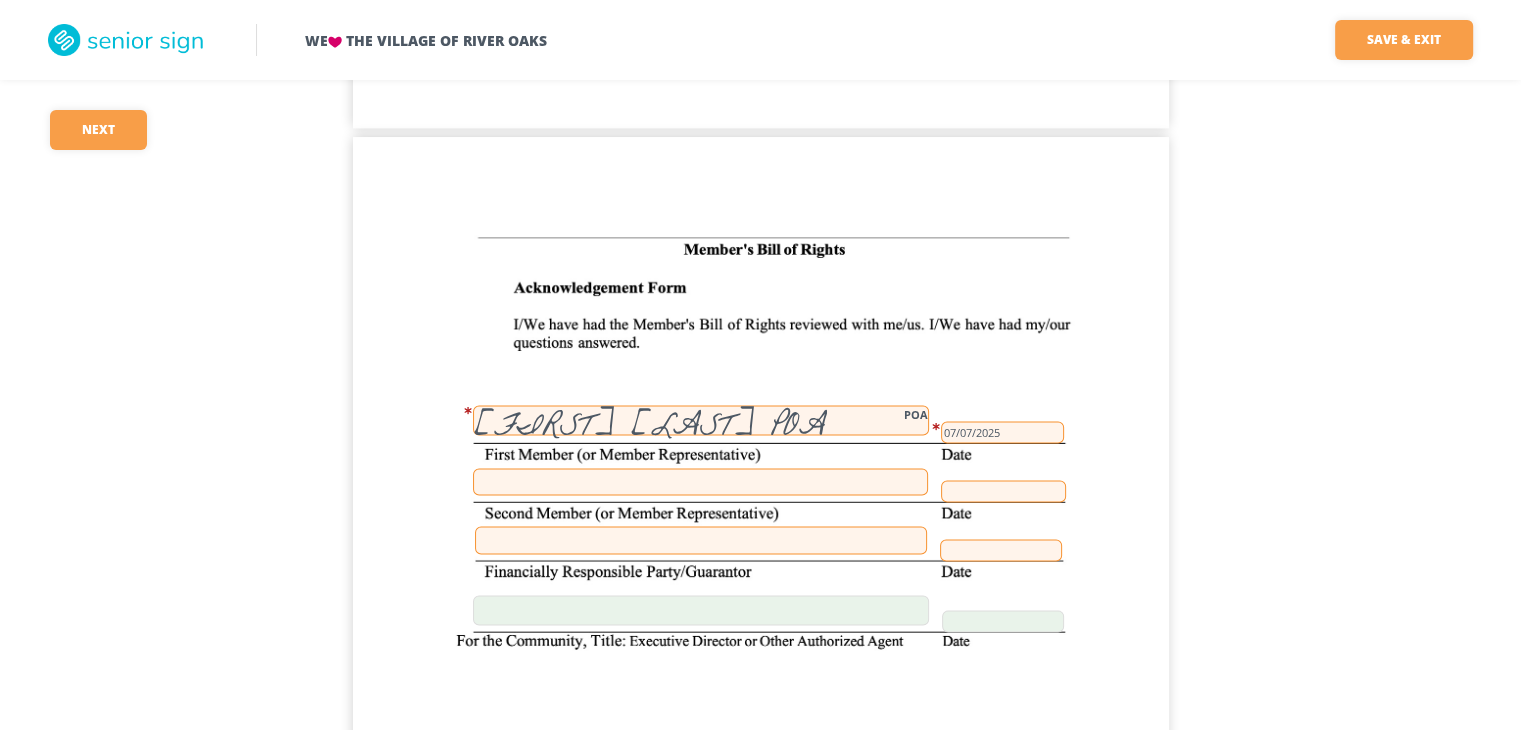 click at bounding box center [700, 481] 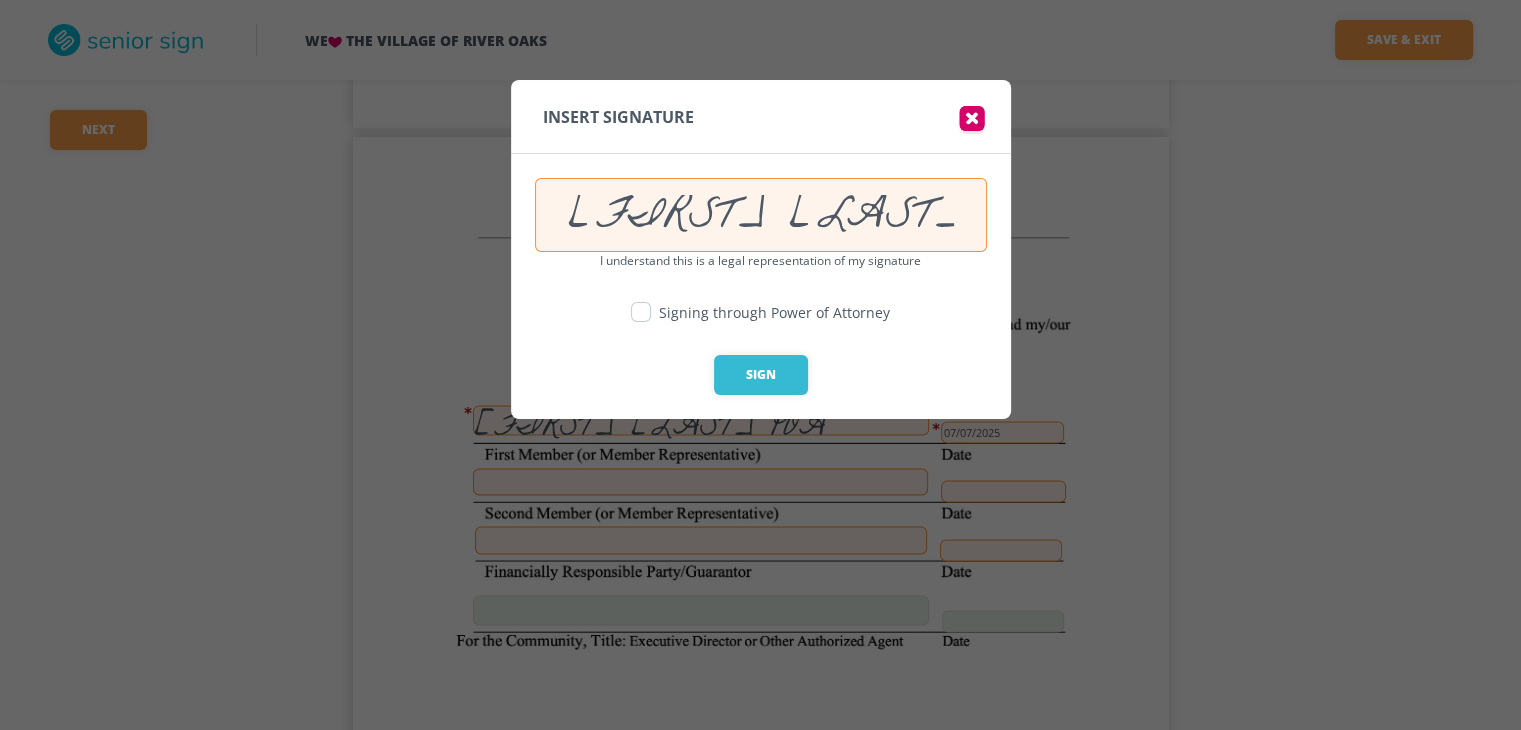 drag, startPoint x: 915, startPoint y: 215, endPoint x: 489, endPoint y: 214, distance: 426.00116 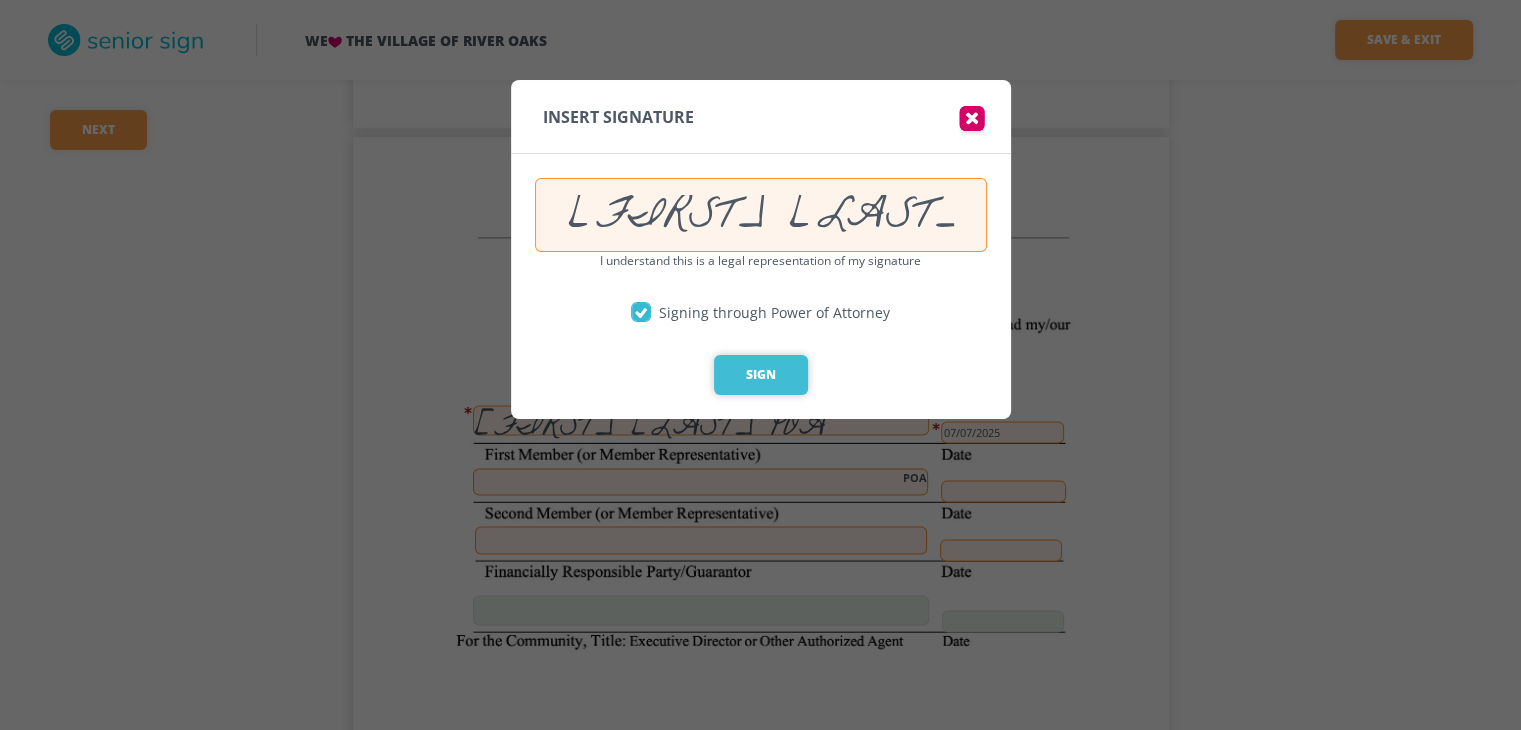 click on "Sign" at bounding box center (761, 375) 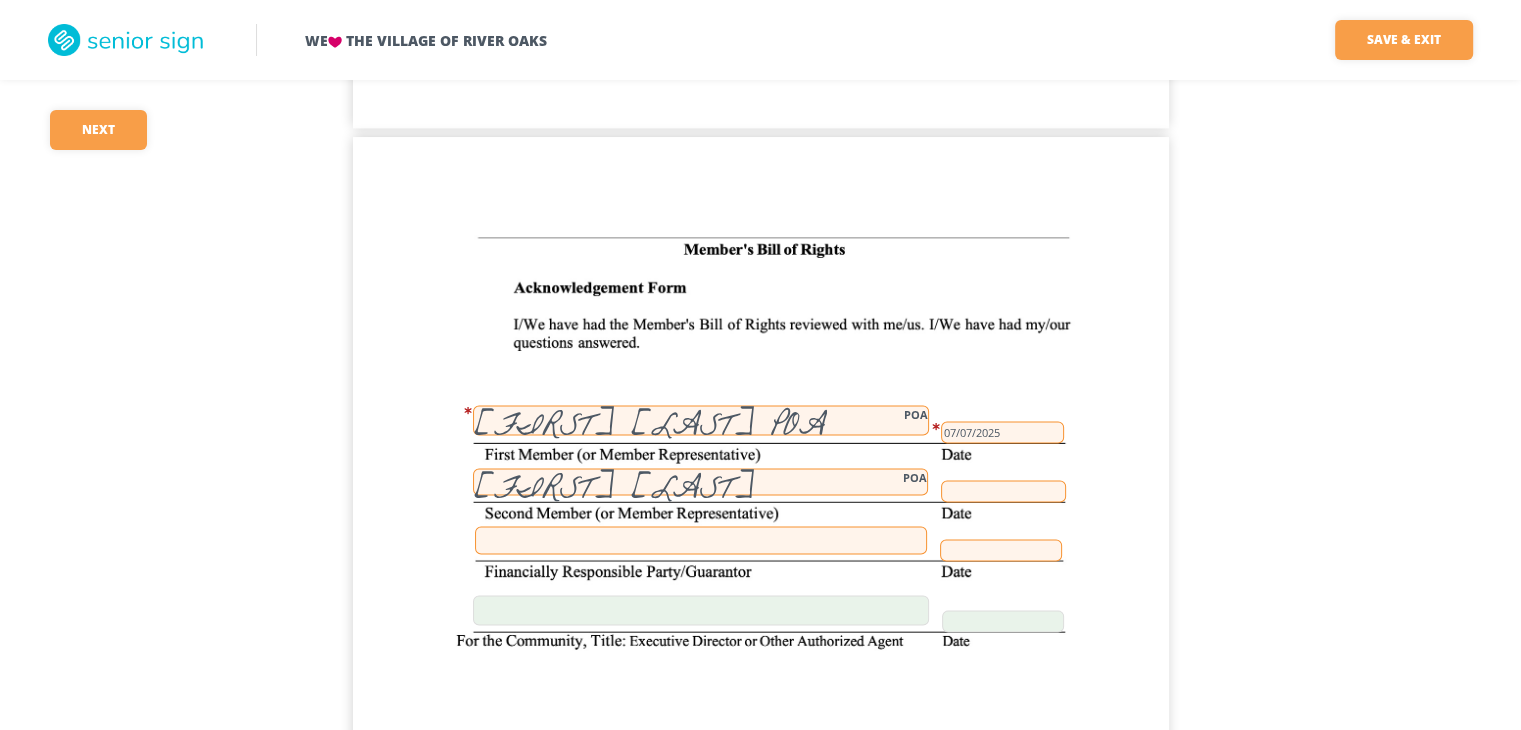 click at bounding box center [1003, 491] 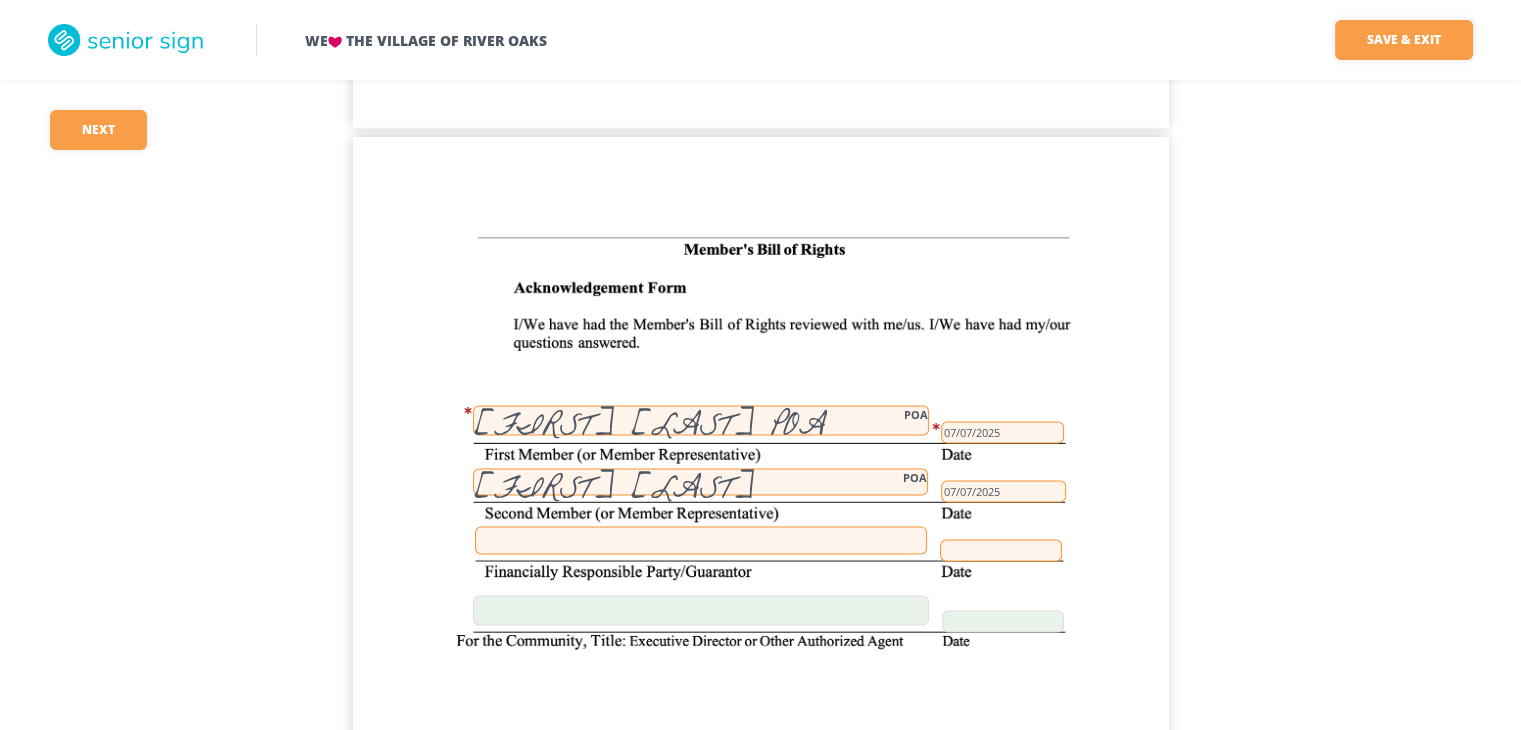click at bounding box center [701, 540] 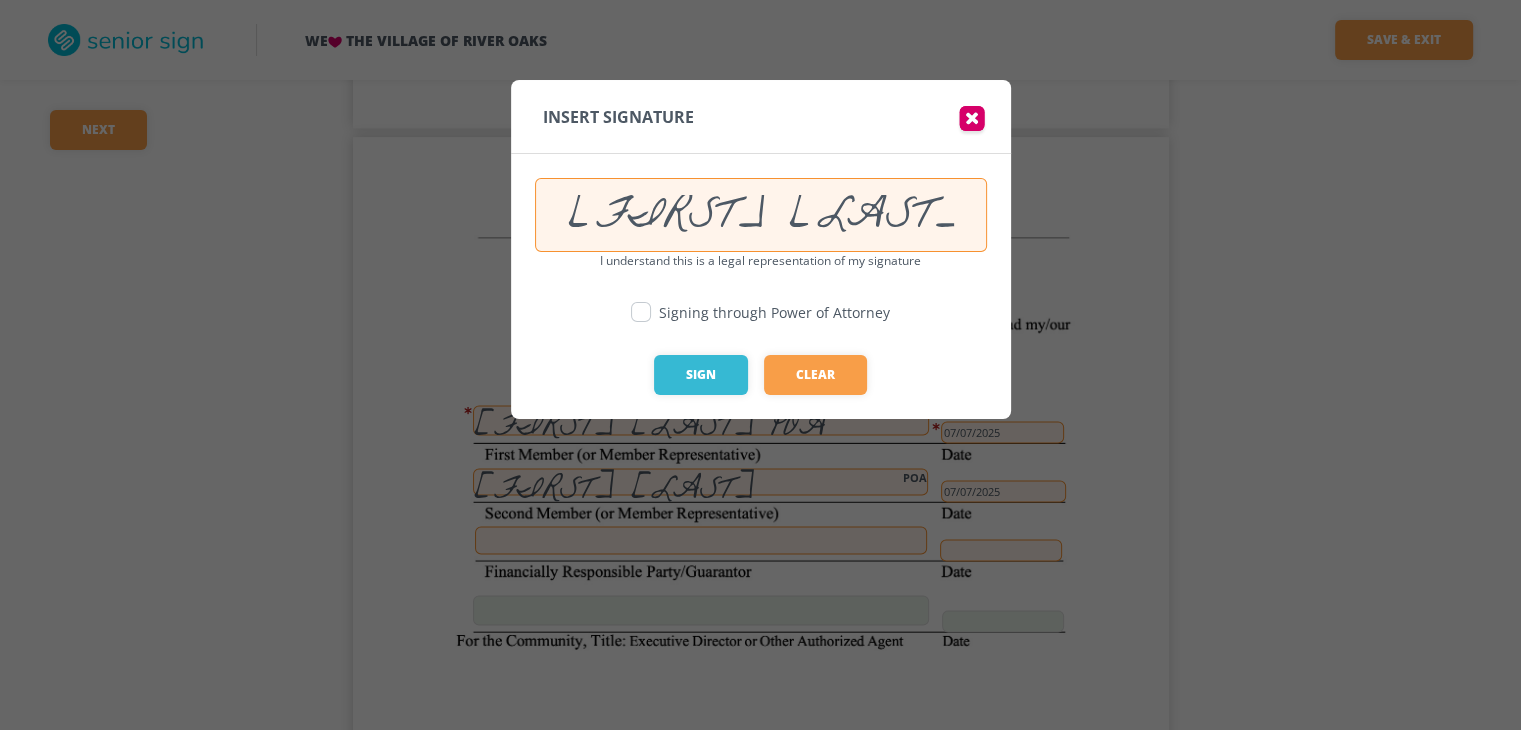 drag, startPoint x: 637, startPoint y: 311, endPoint x: 670, endPoint y: 344, distance: 46.66905 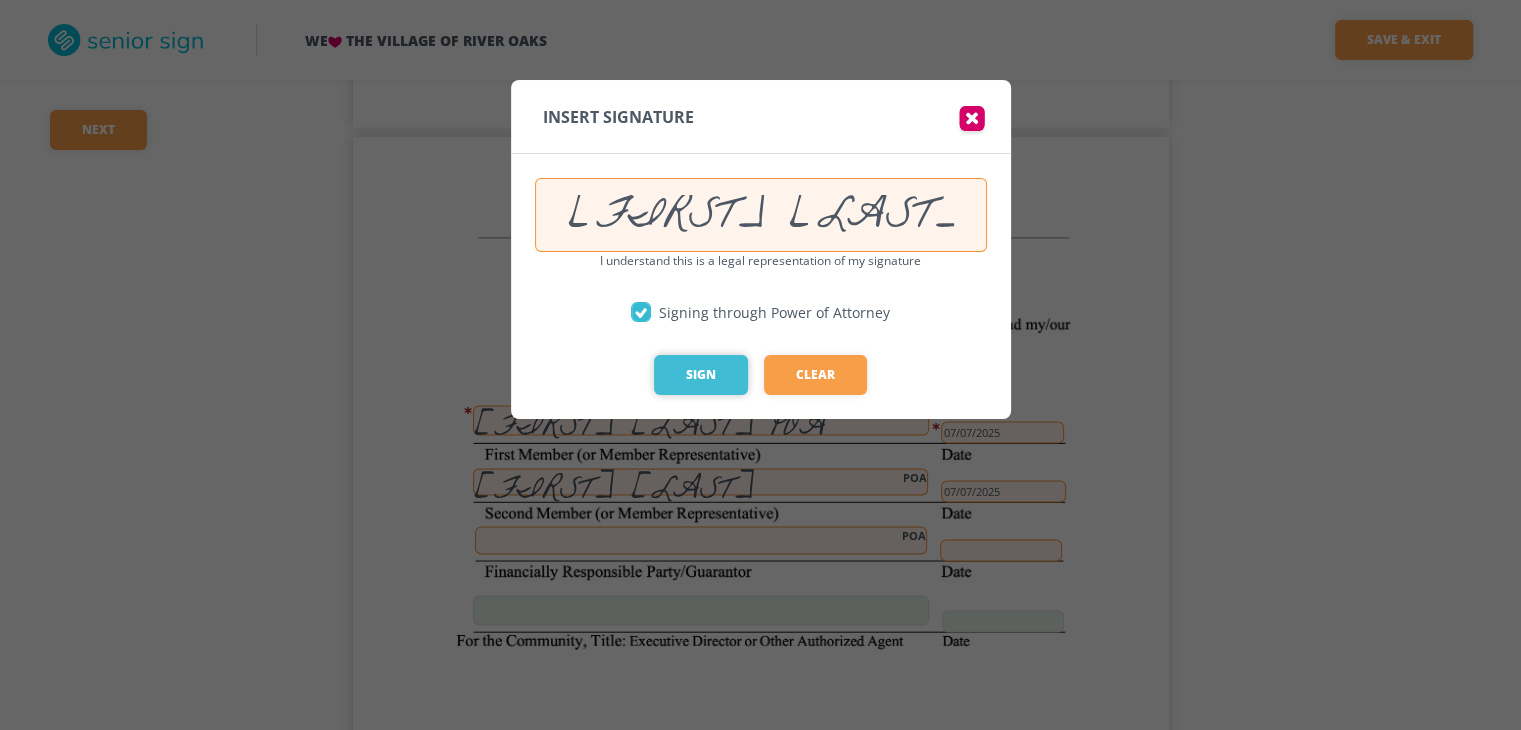 click on "Sign" at bounding box center (701, 375) 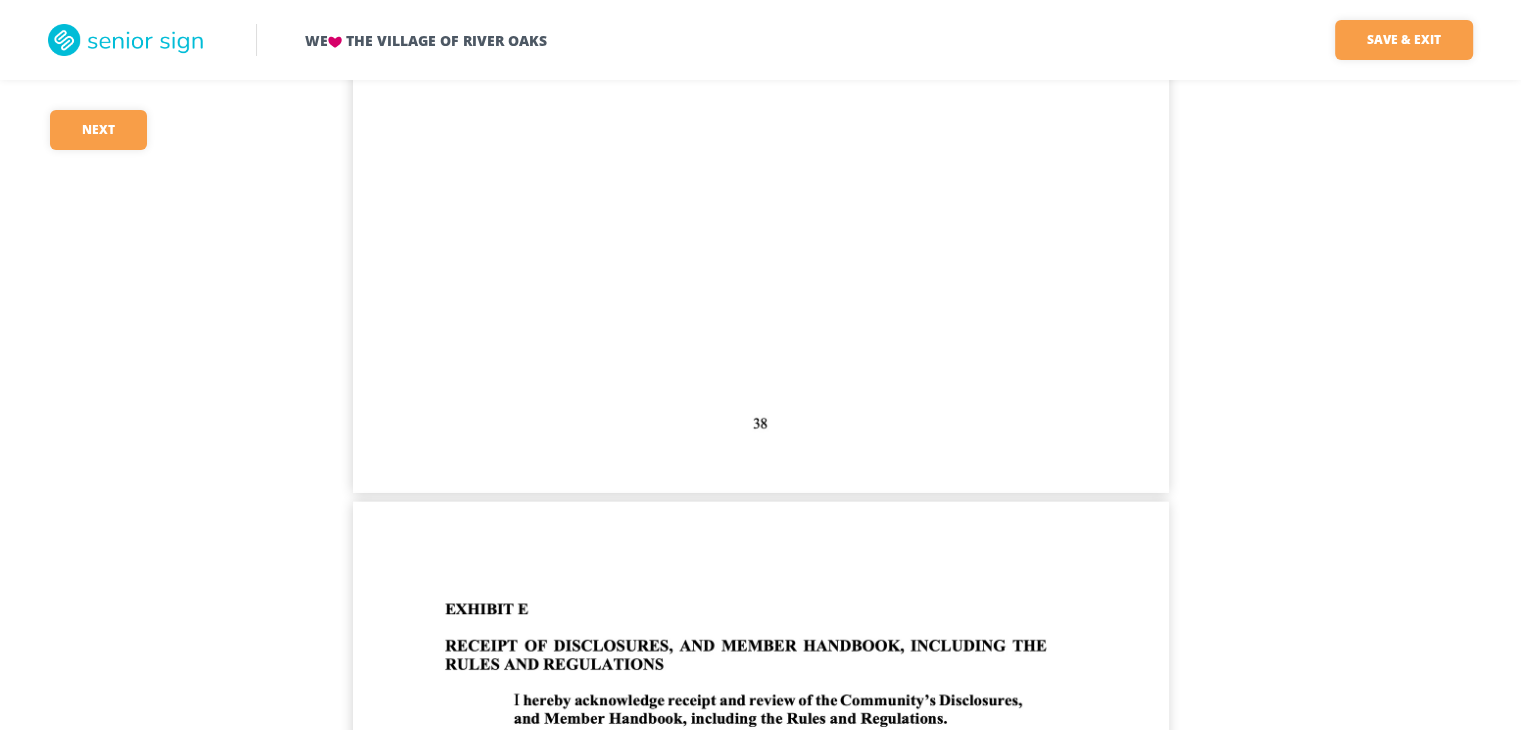 scroll, scrollTop: 42649, scrollLeft: 0, axis: vertical 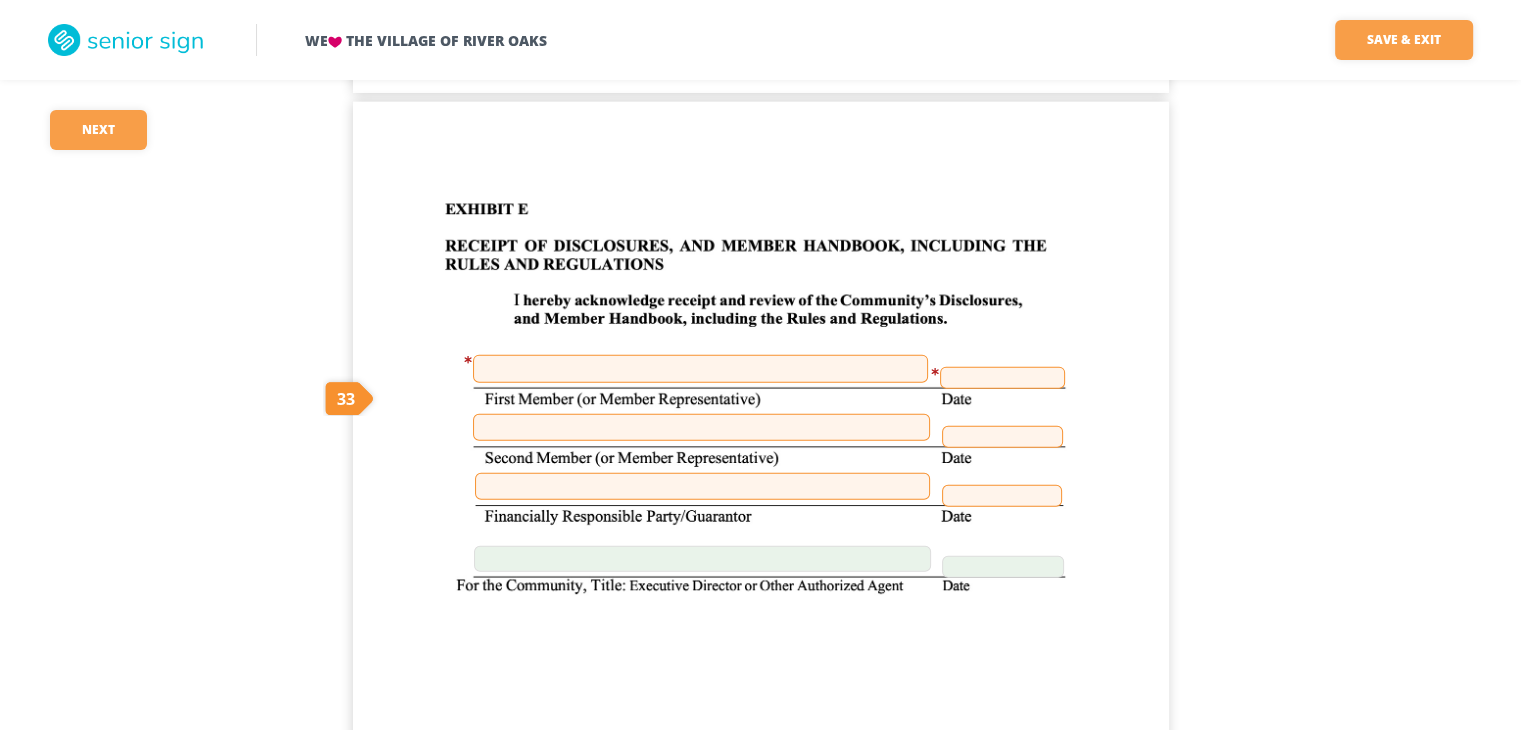 click at bounding box center (700, 369) 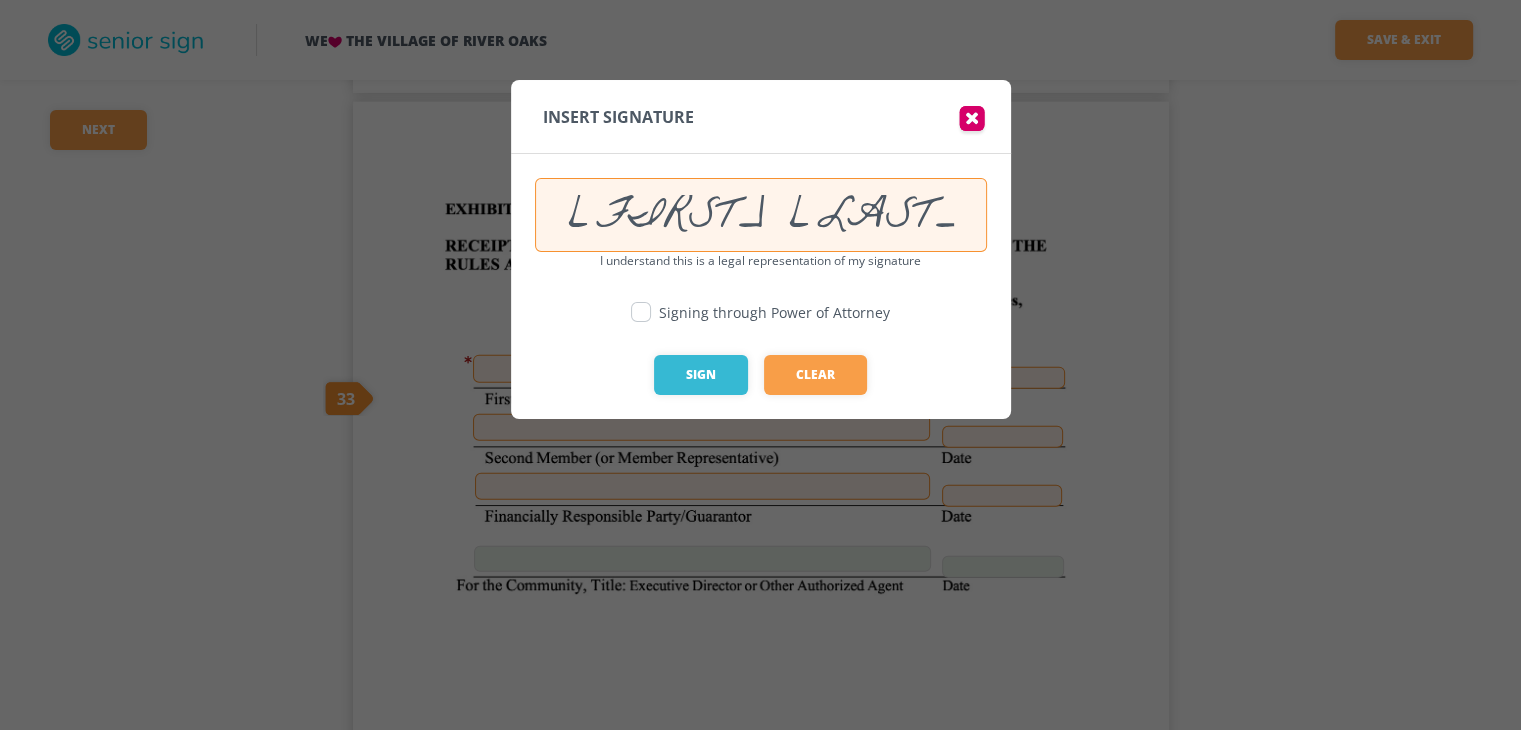 click at bounding box center [641, 312] 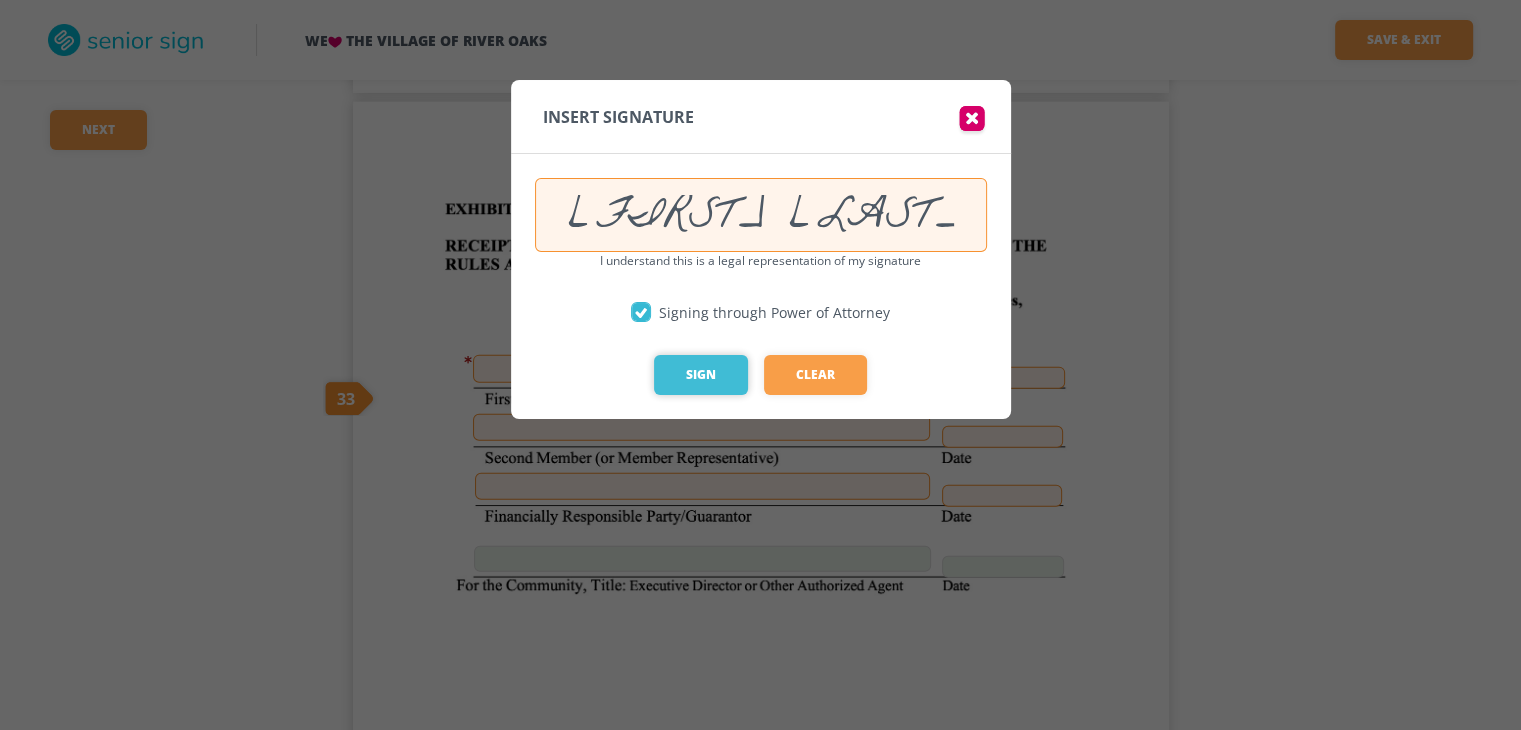 click on "Sign" at bounding box center [701, 375] 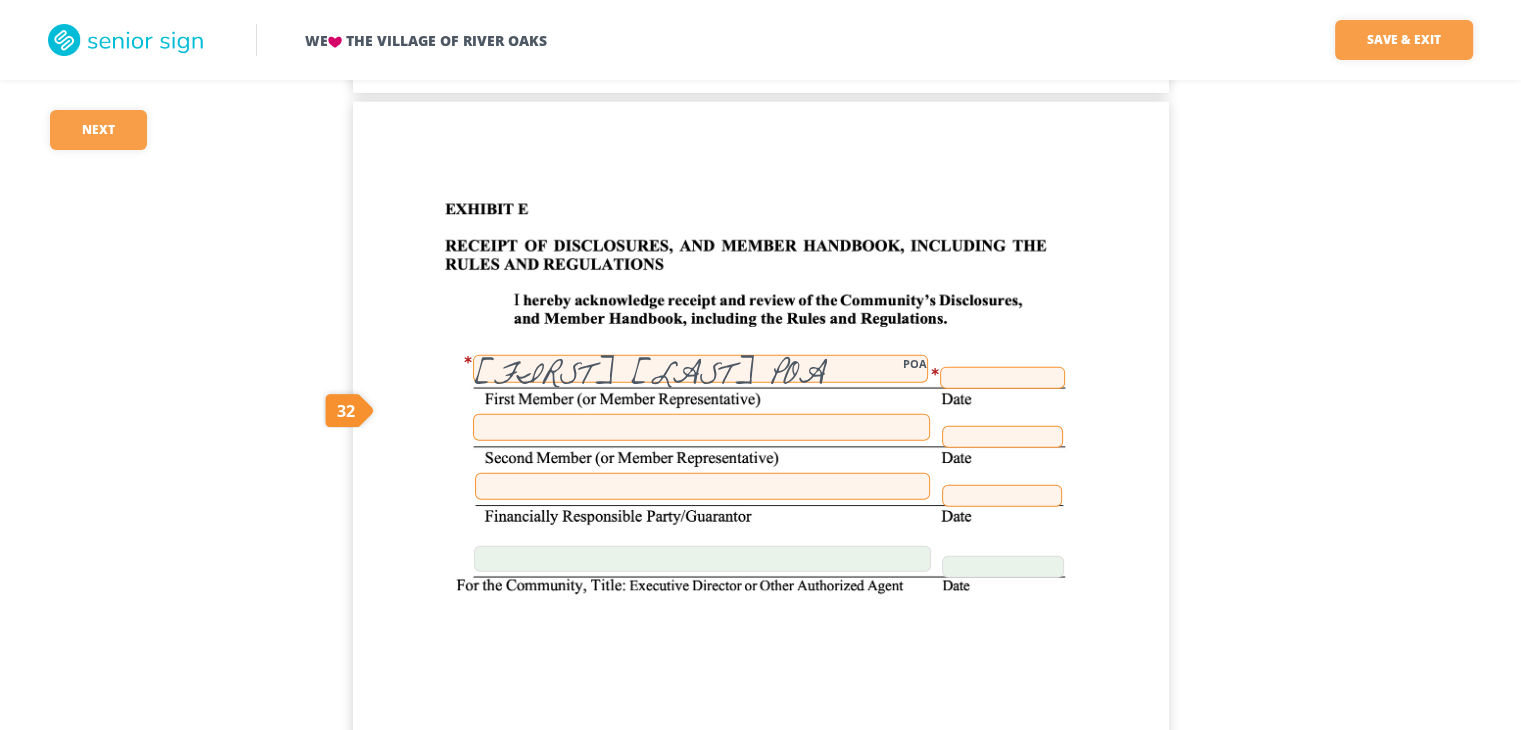 click at bounding box center (1002, 378) 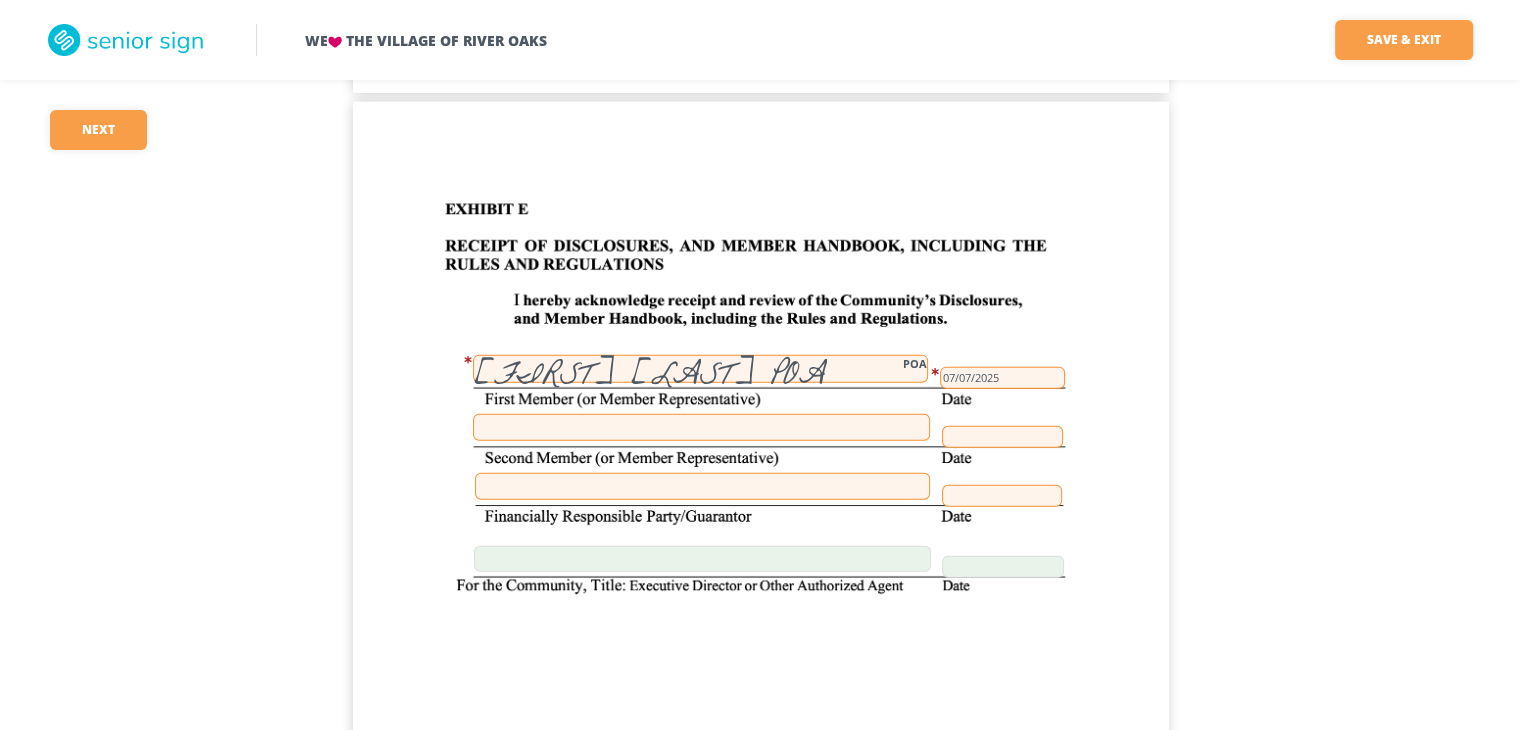 click at bounding box center [701, 427] 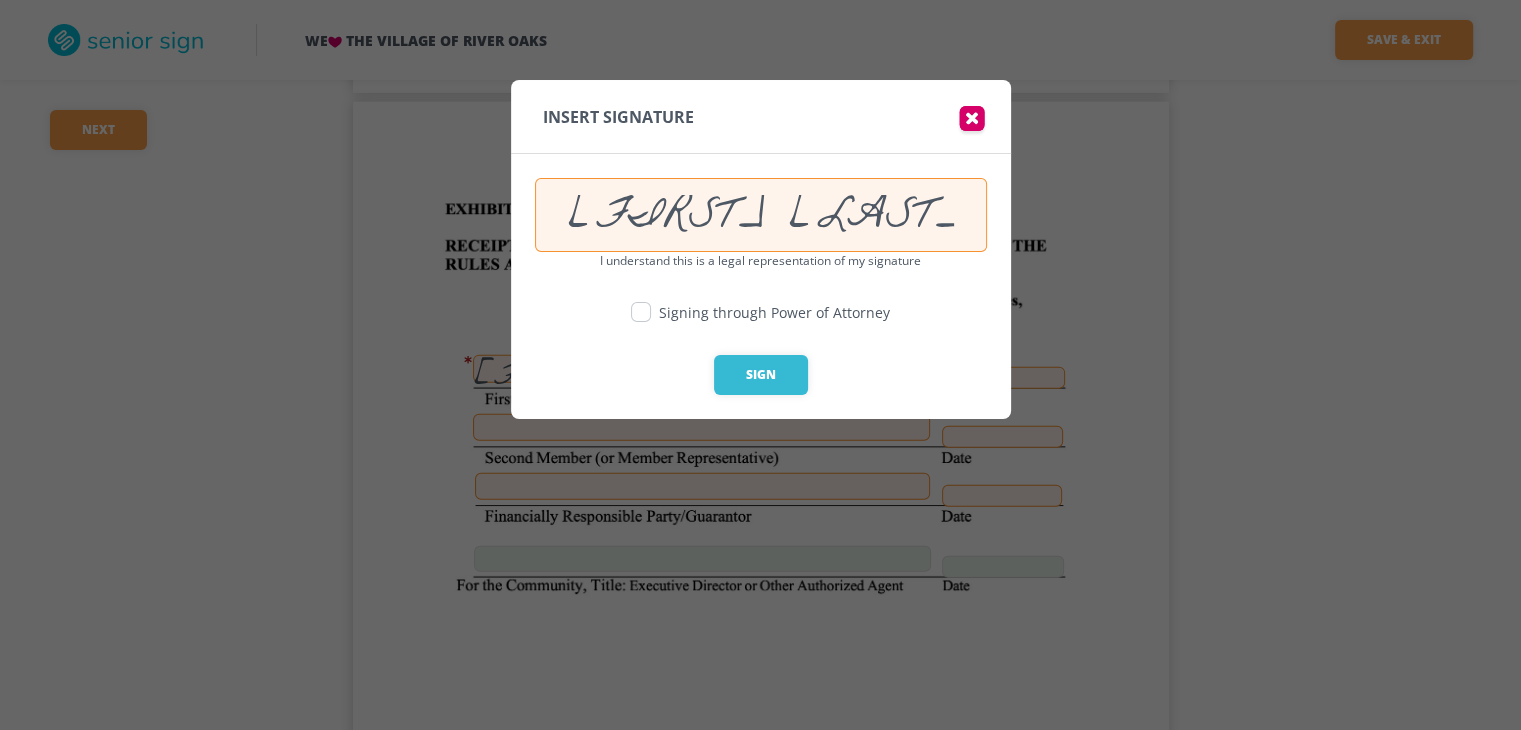 drag, startPoint x: 864, startPoint y: 213, endPoint x: 450, endPoint y: 201, distance: 414.1739 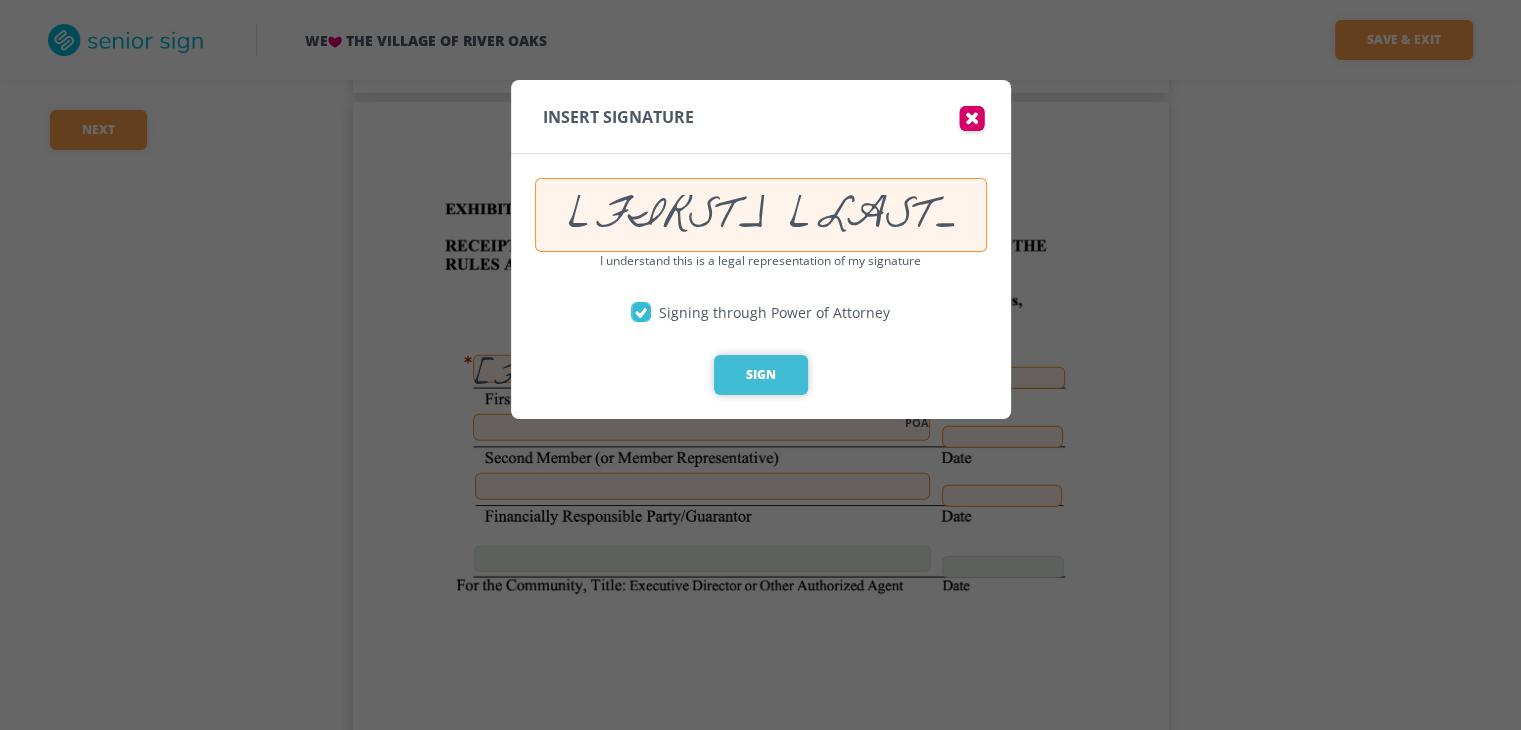 click on "Sign" at bounding box center (761, 375) 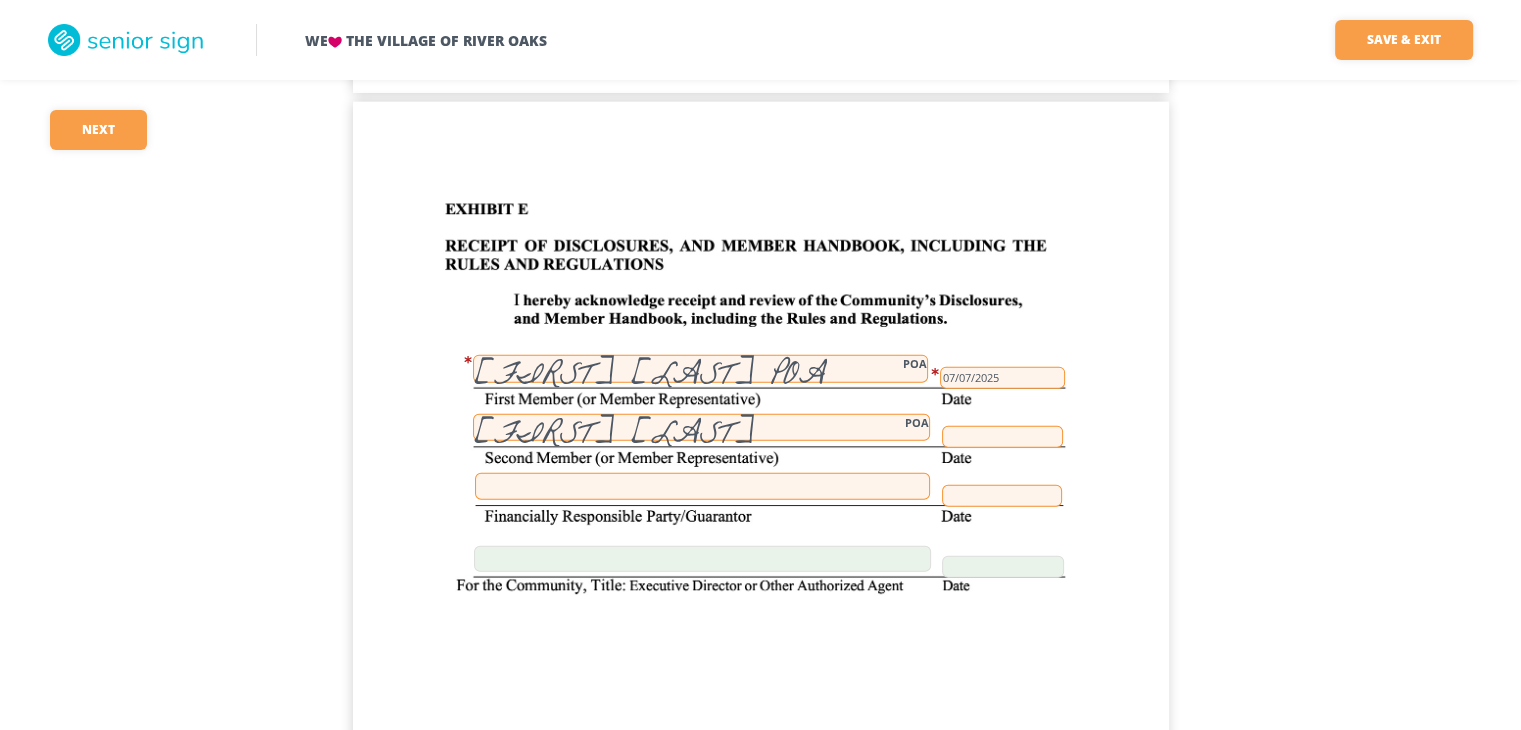 click at bounding box center [1002, 437] 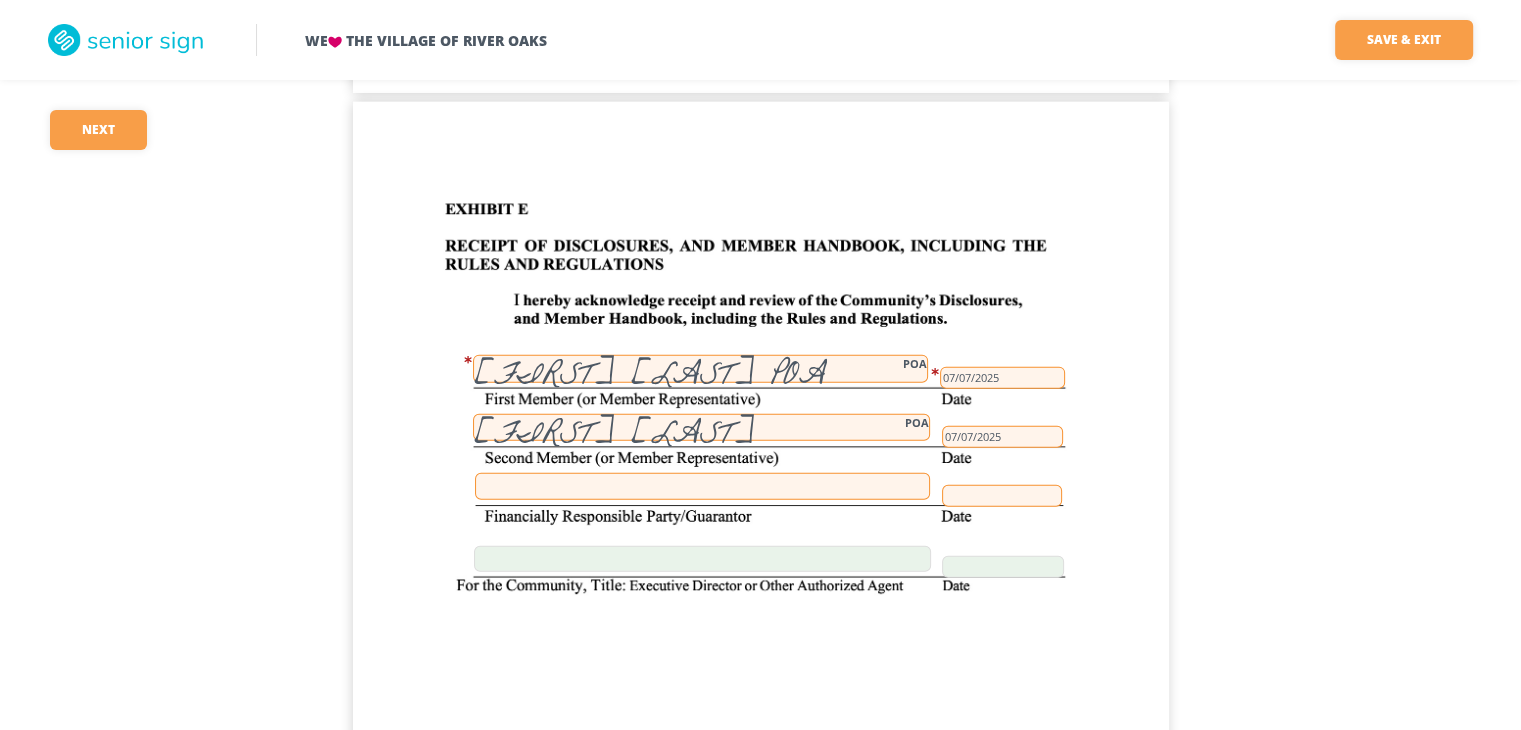 click at bounding box center [702, 486] 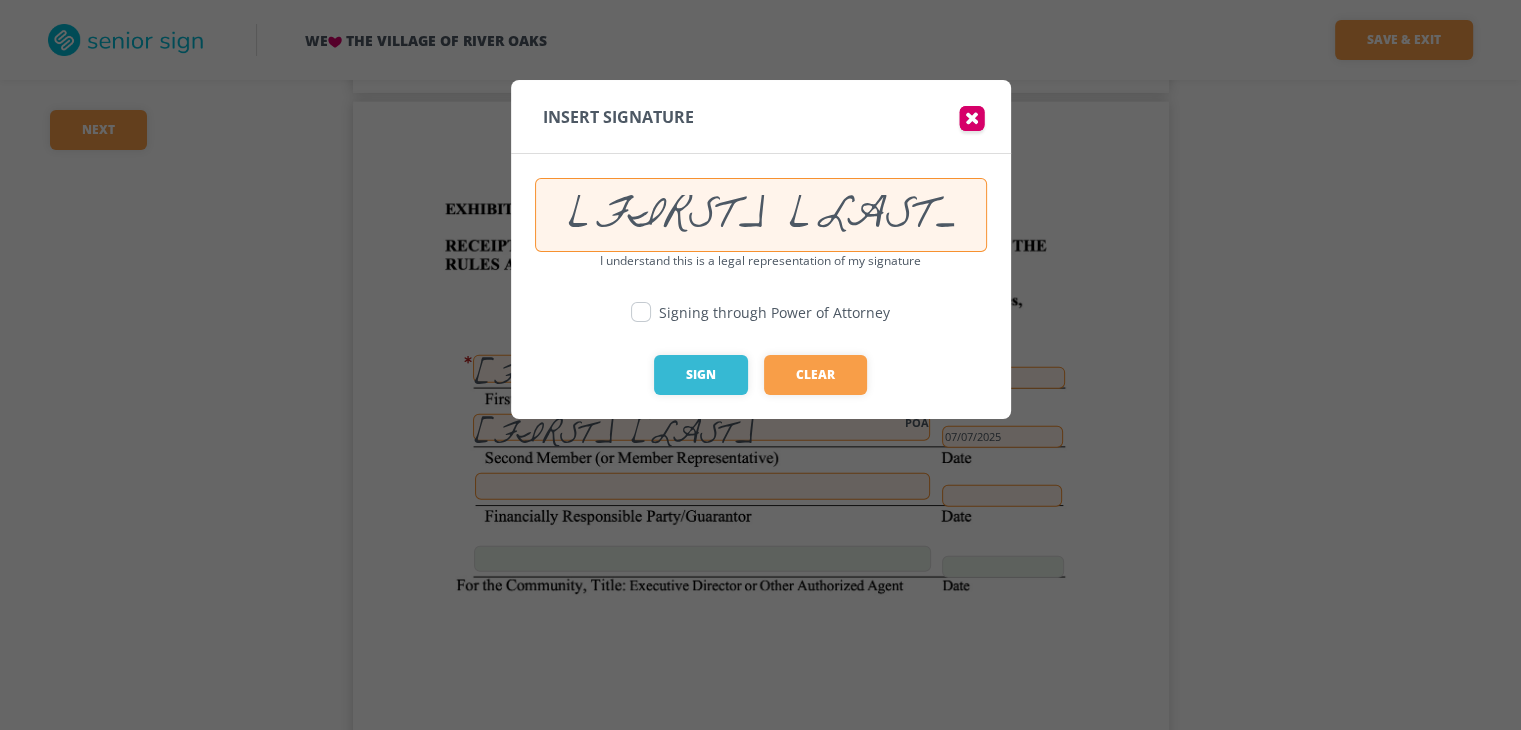 click at bounding box center (641, 312) 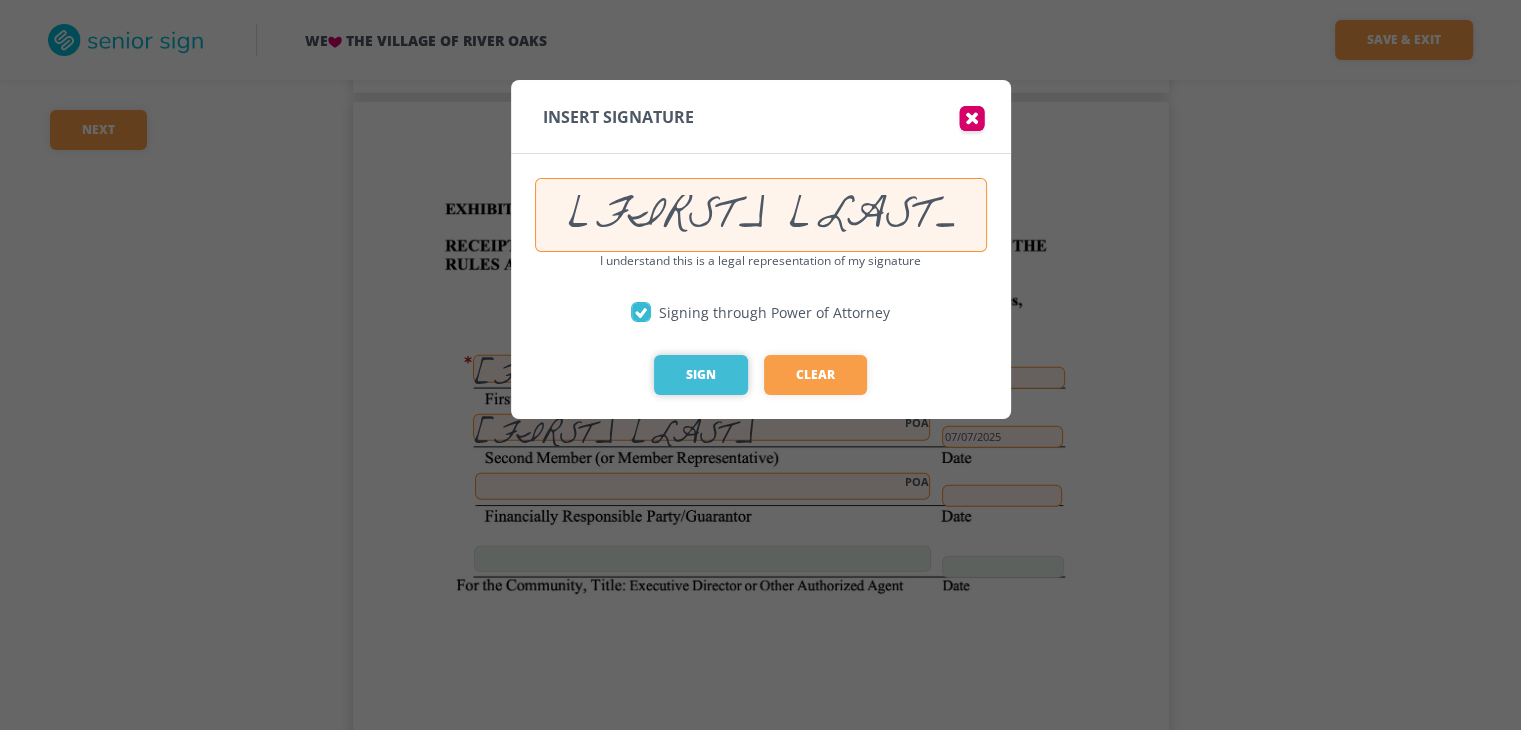 click on "Sign" at bounding box center (701, 375) 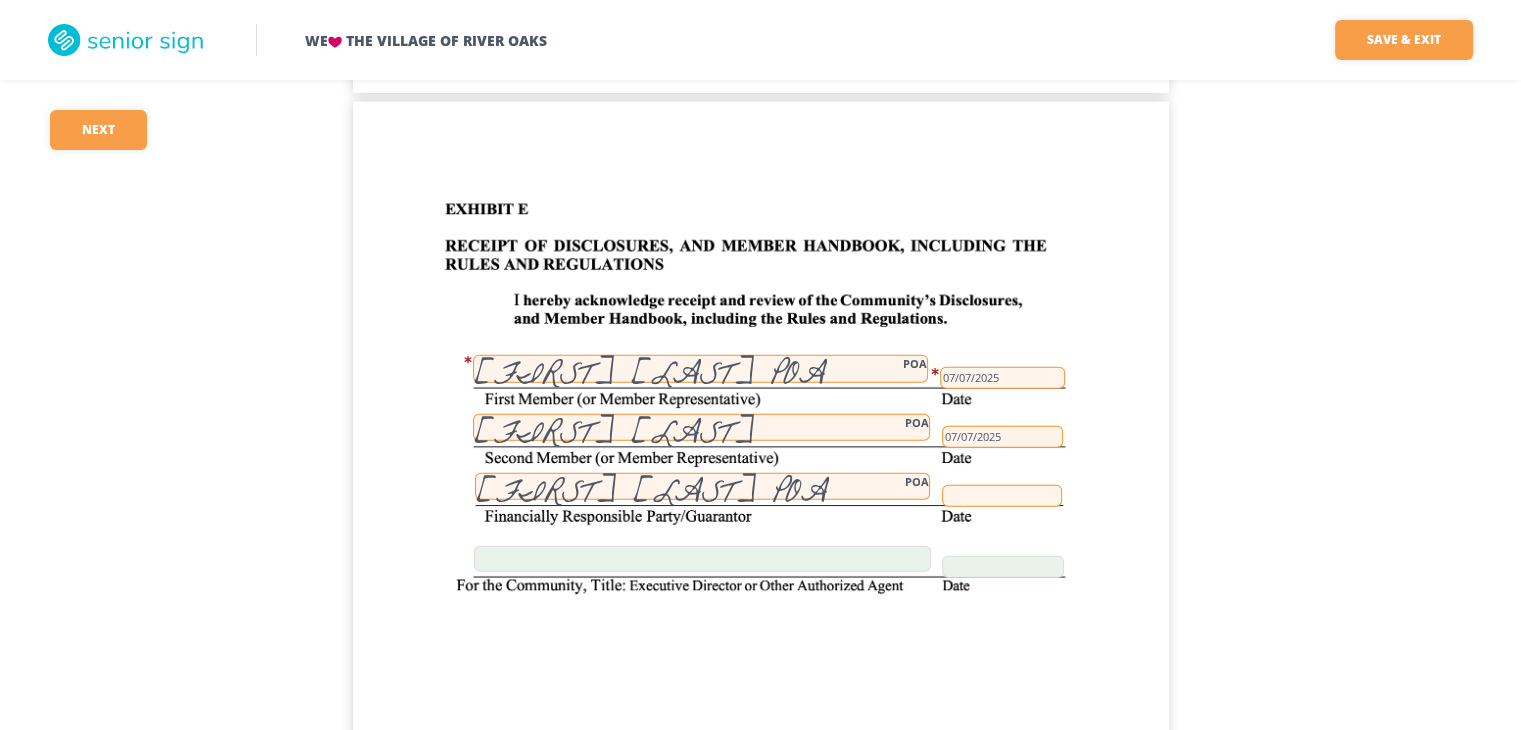 click at bounding box center [1002, 496] 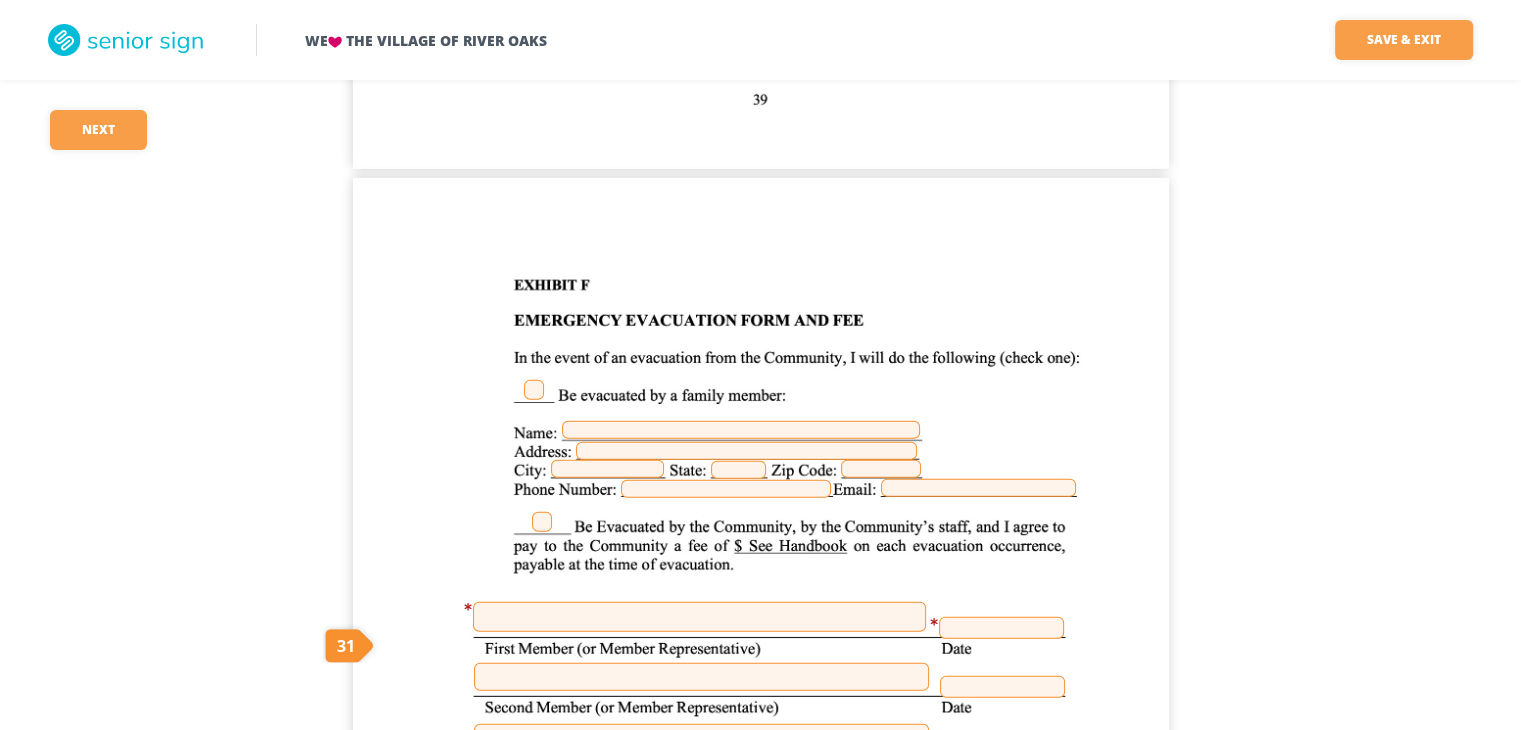 scroll, scrollTop: 43649, scrollLeft: 0, axis: vertical 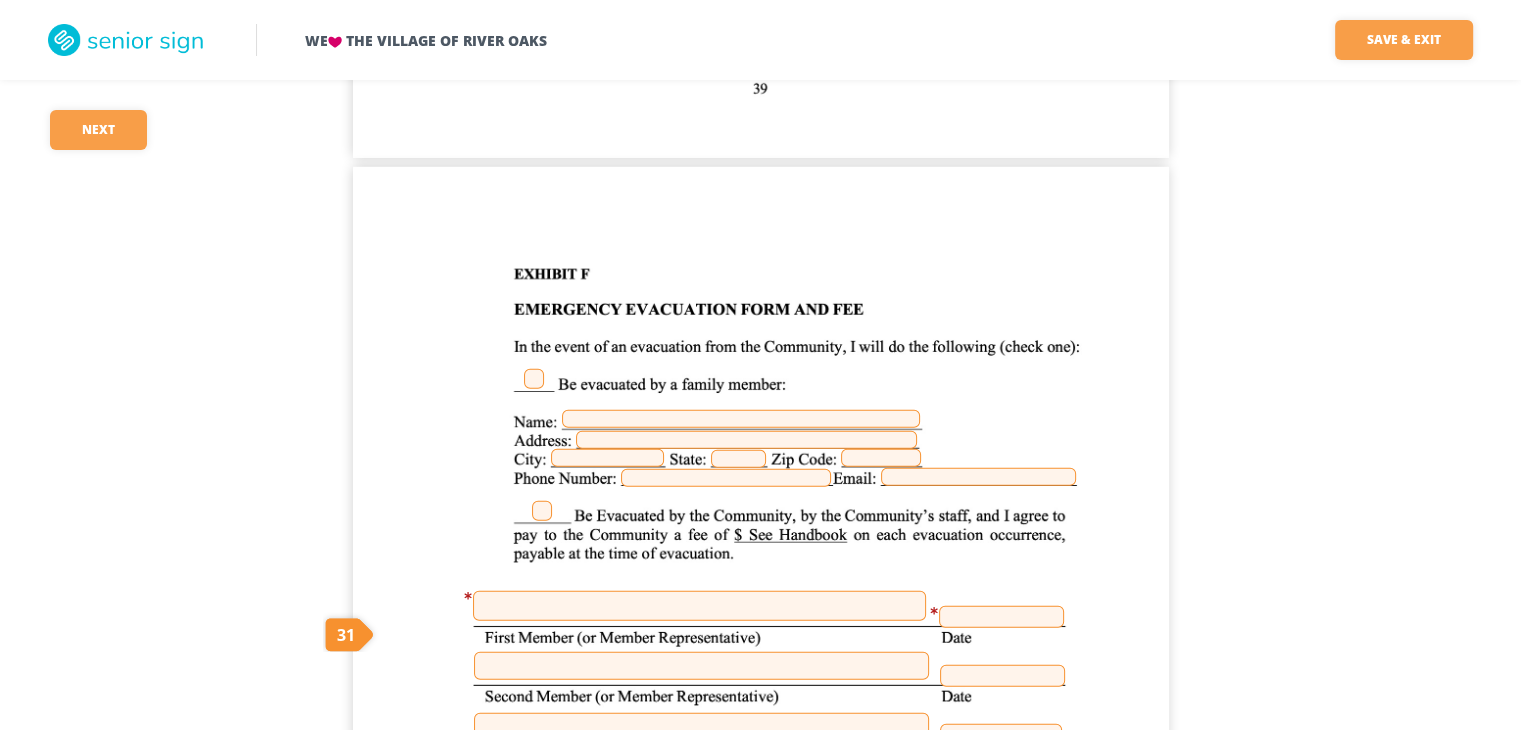 click at bounding box center (534, 379) 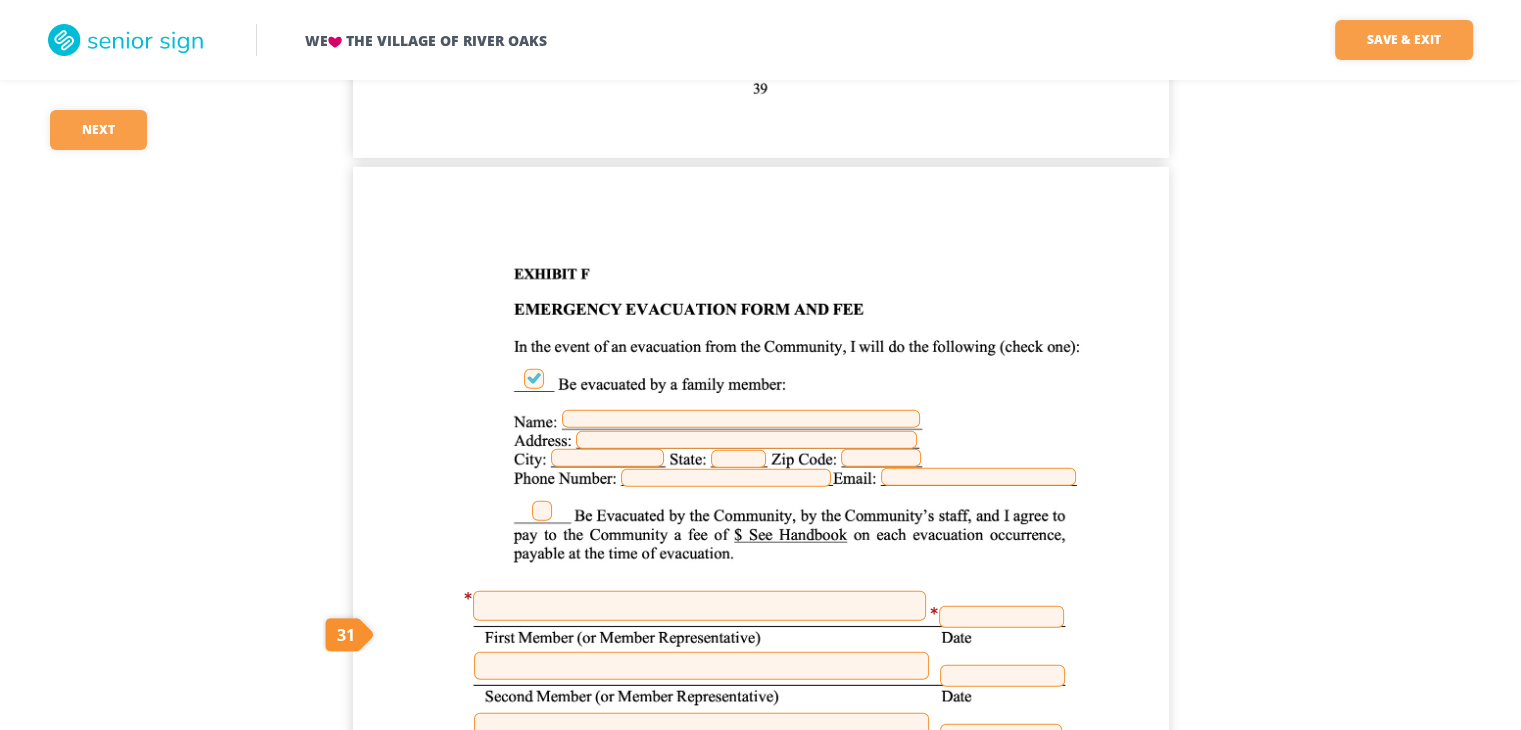 click at bounding box center (542, 511) 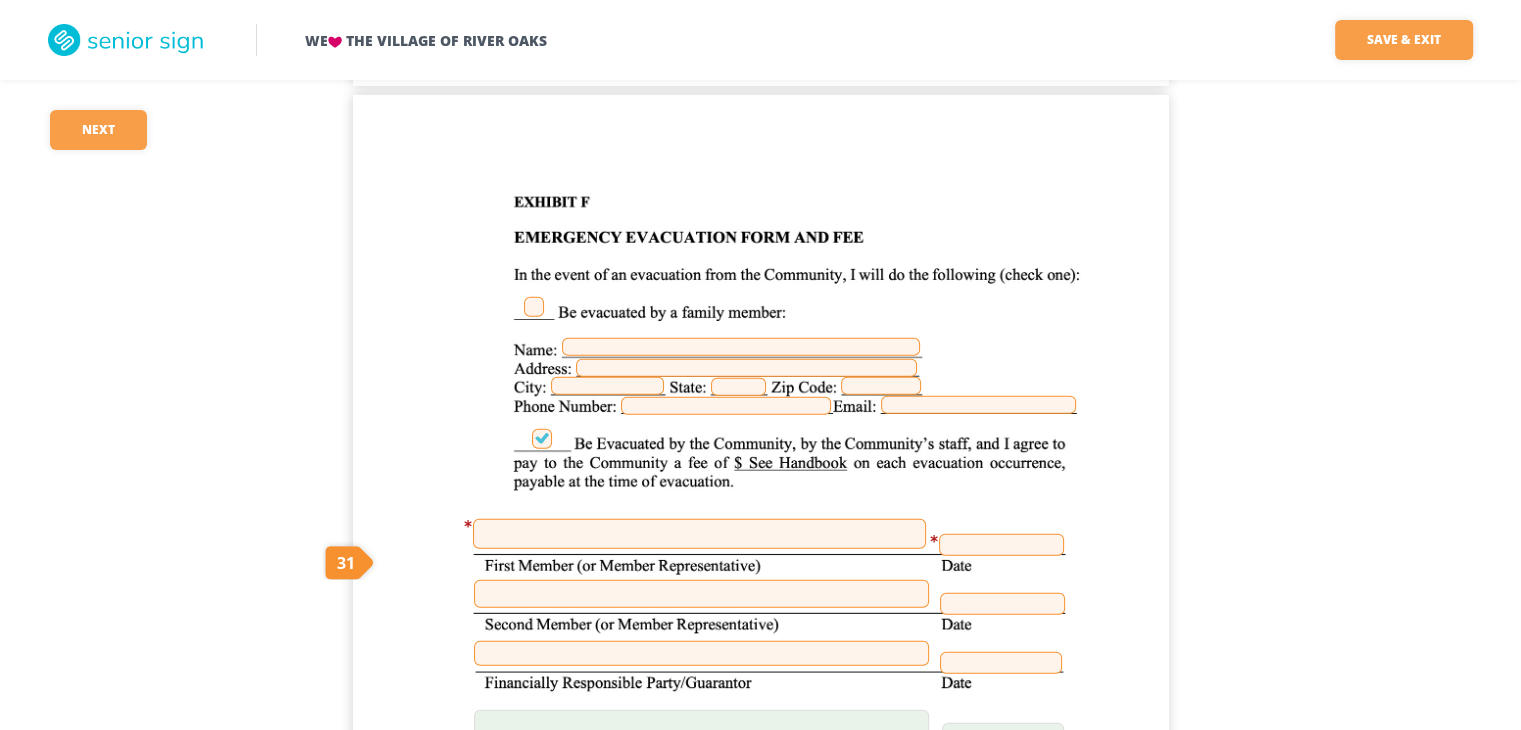 scroll, scrollTop: 43749, scrollLeft: 0, axis: vertical 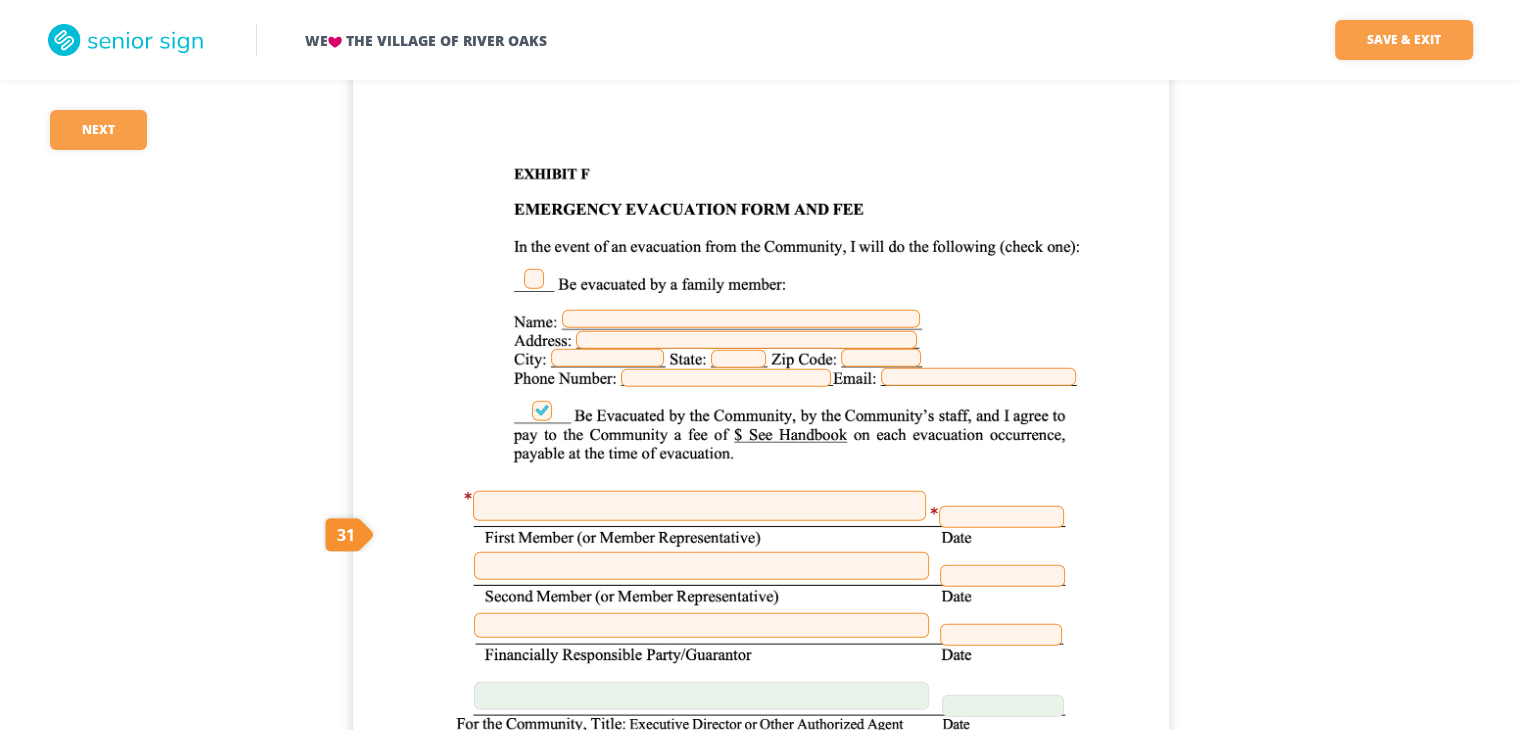 click at bounding box center (699, 506) 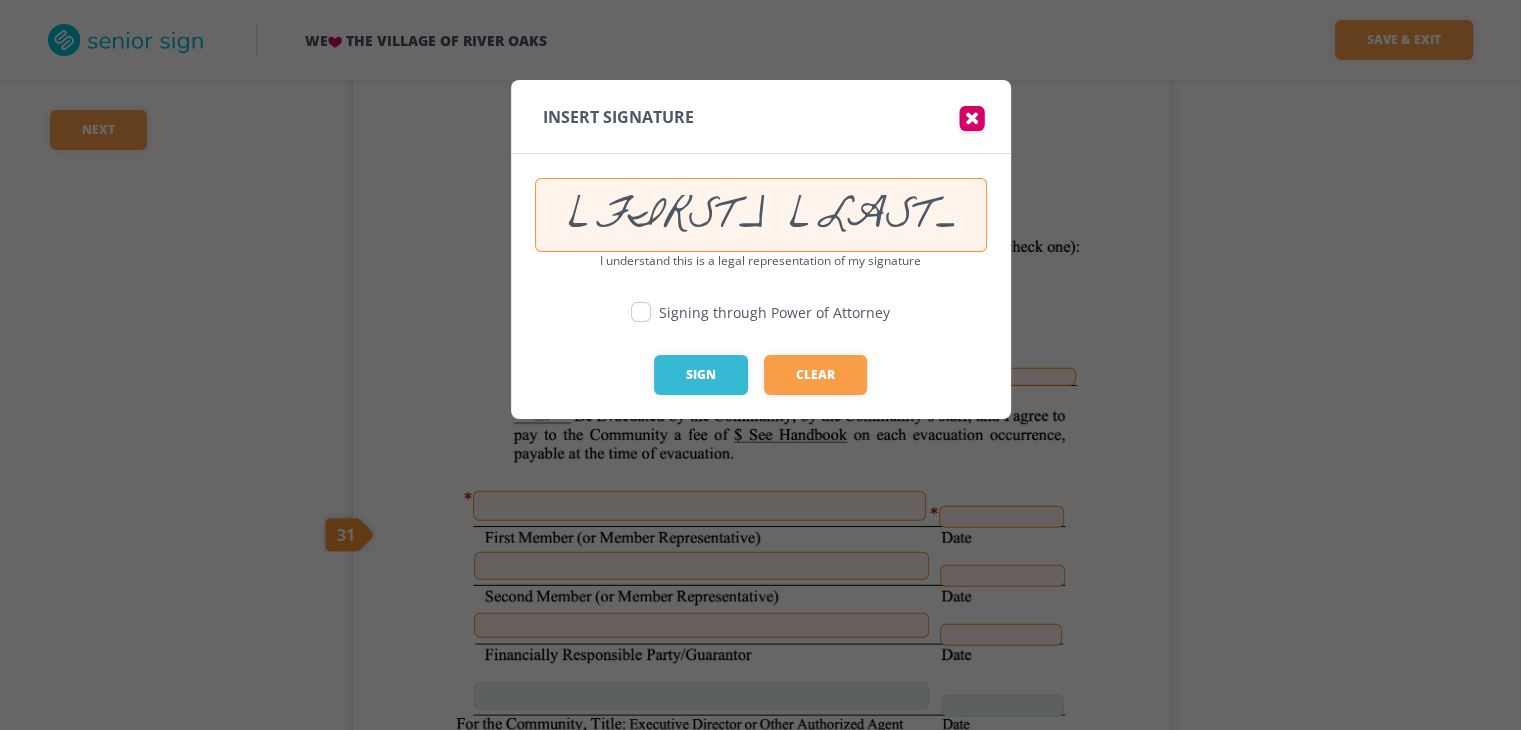 click at bounding box center (641, 312) 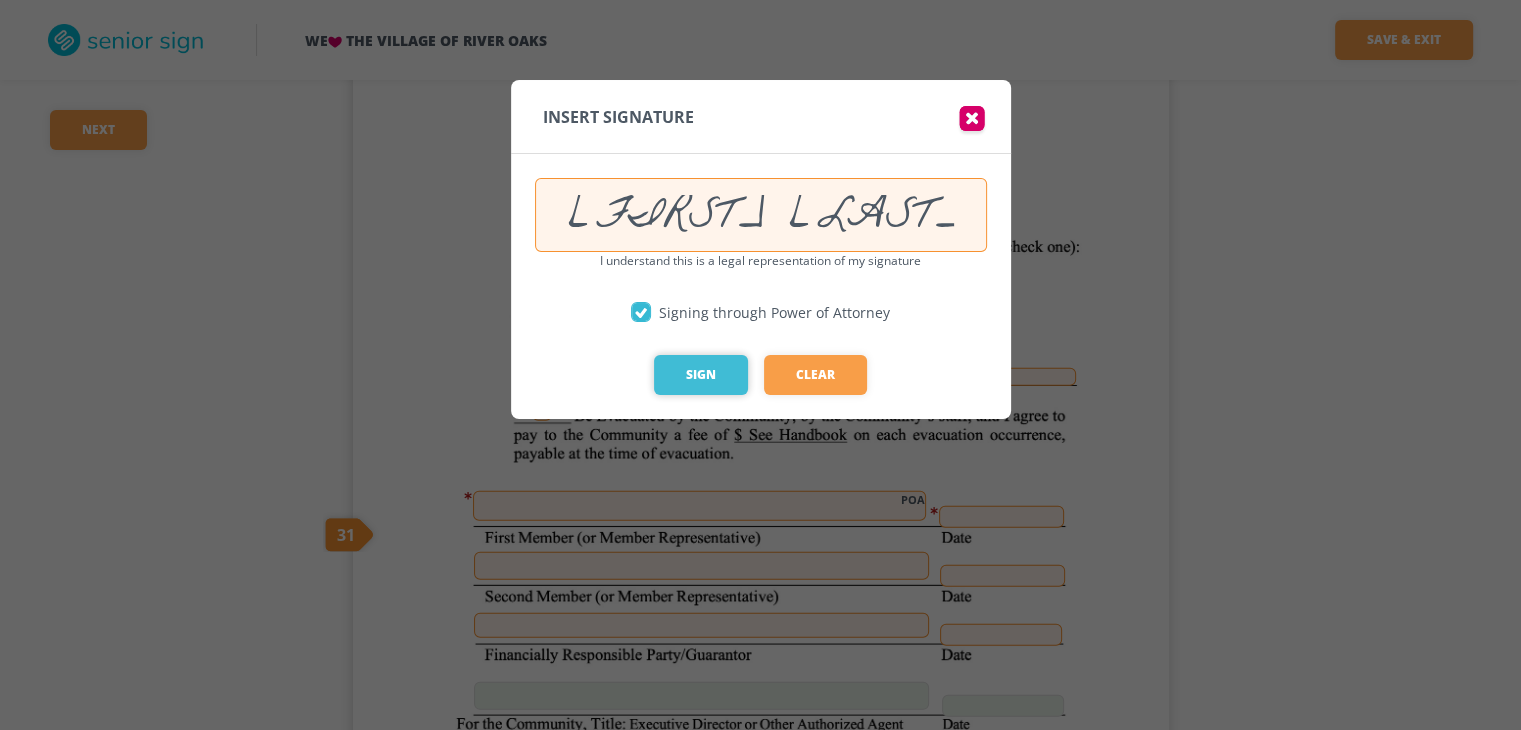 click on "Sign" at bounding box center (701, 375) 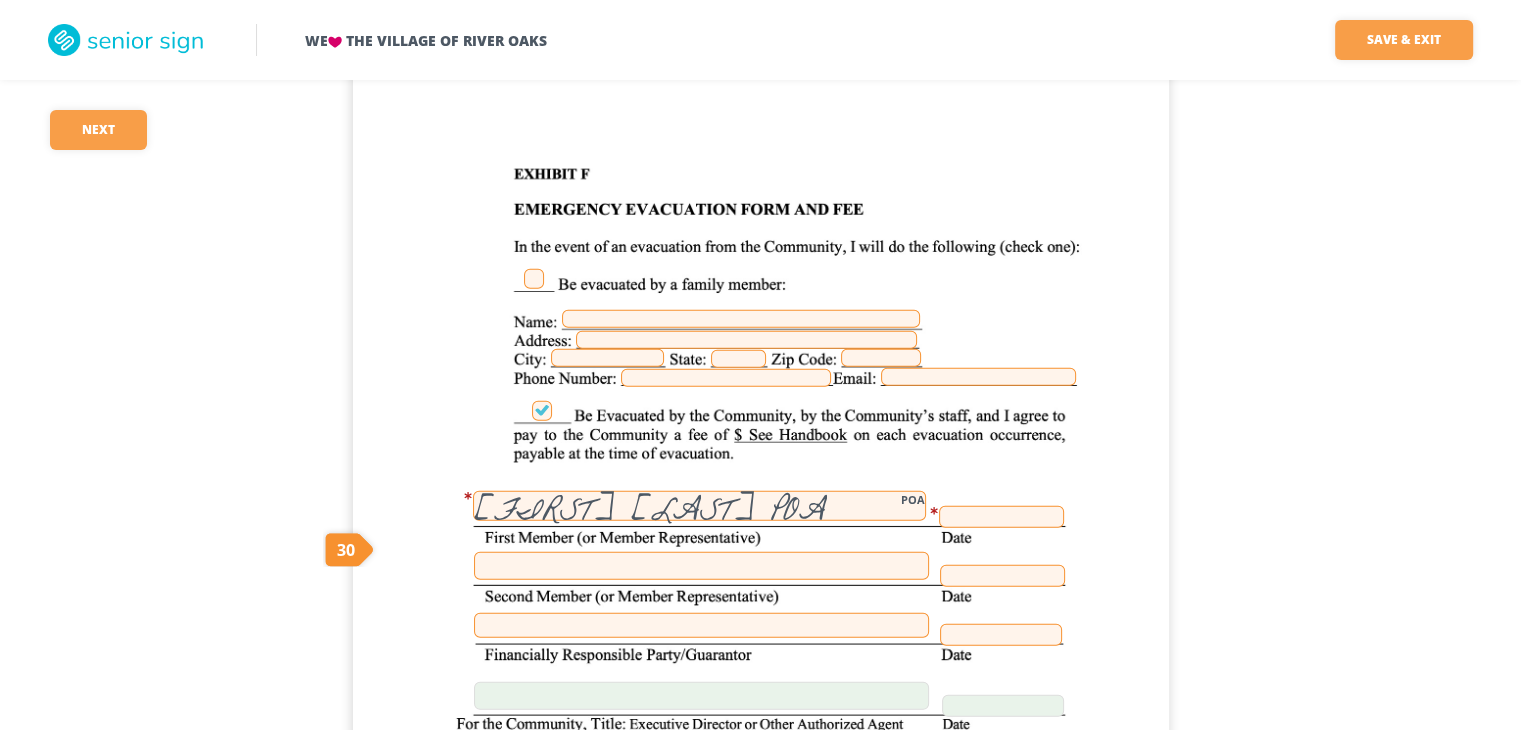 click at bounding box center (1001, 517) 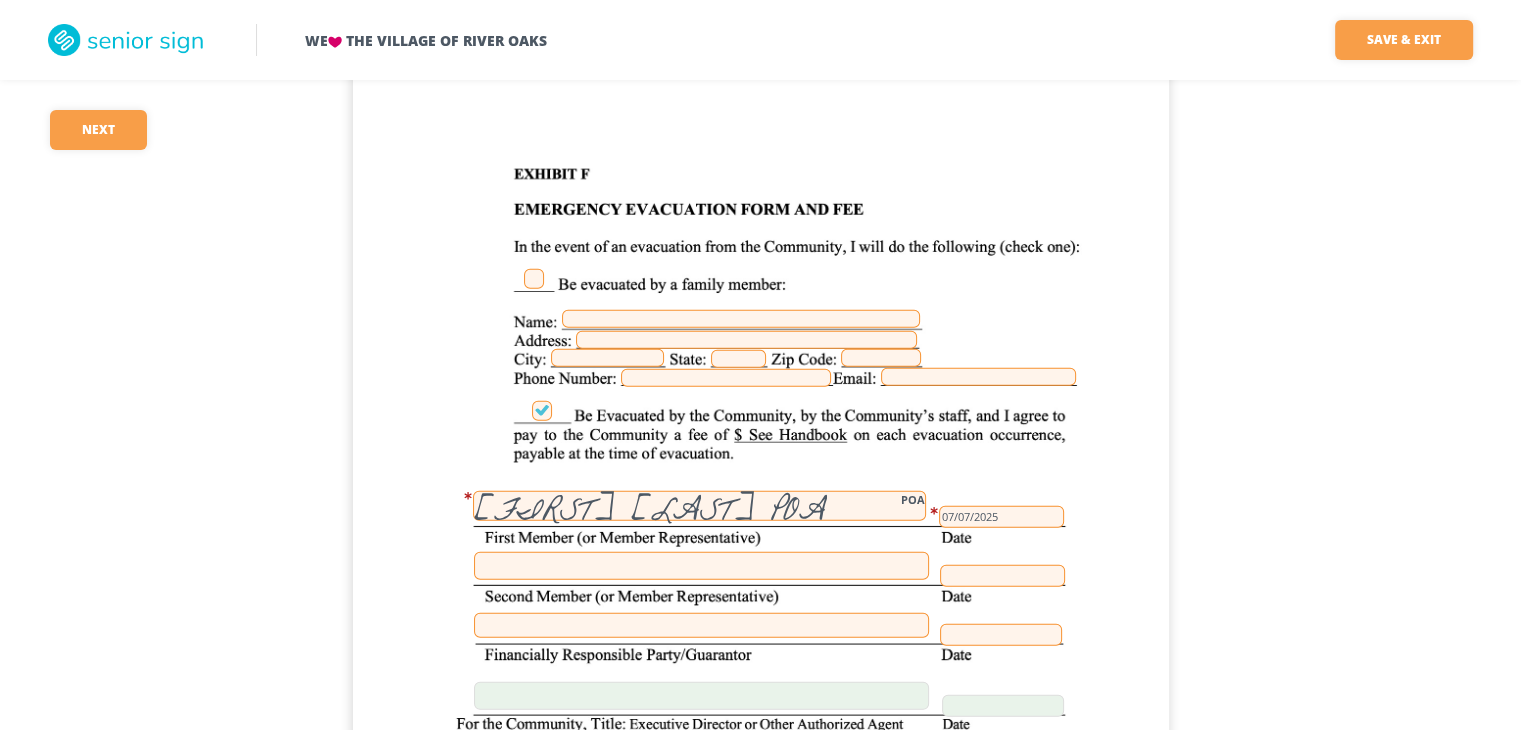 click at bounding box center (701, 566) 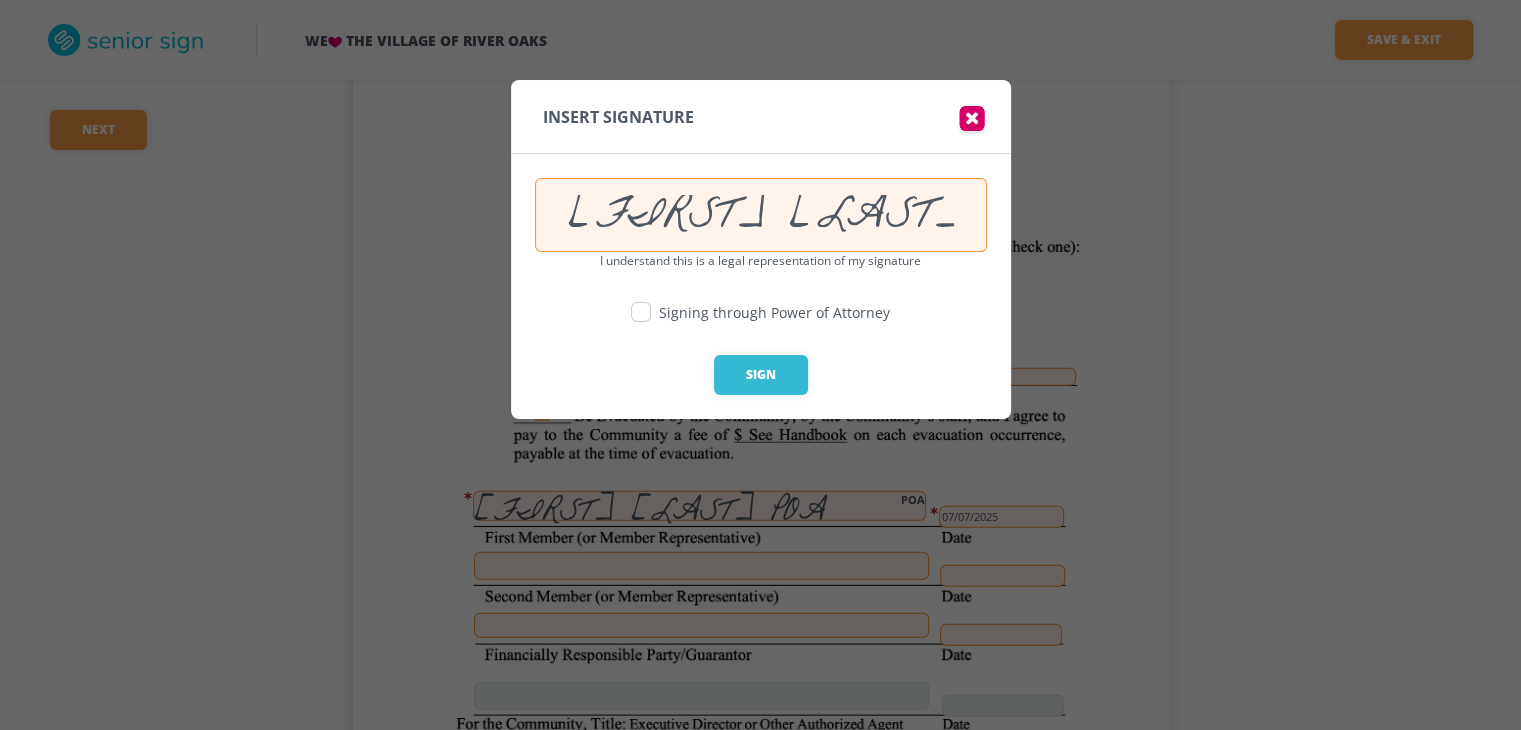 drag, startPoint x: 909, startPoint y: 203, endPoint x: 411, endPoint y: 207, distance: 498.01605 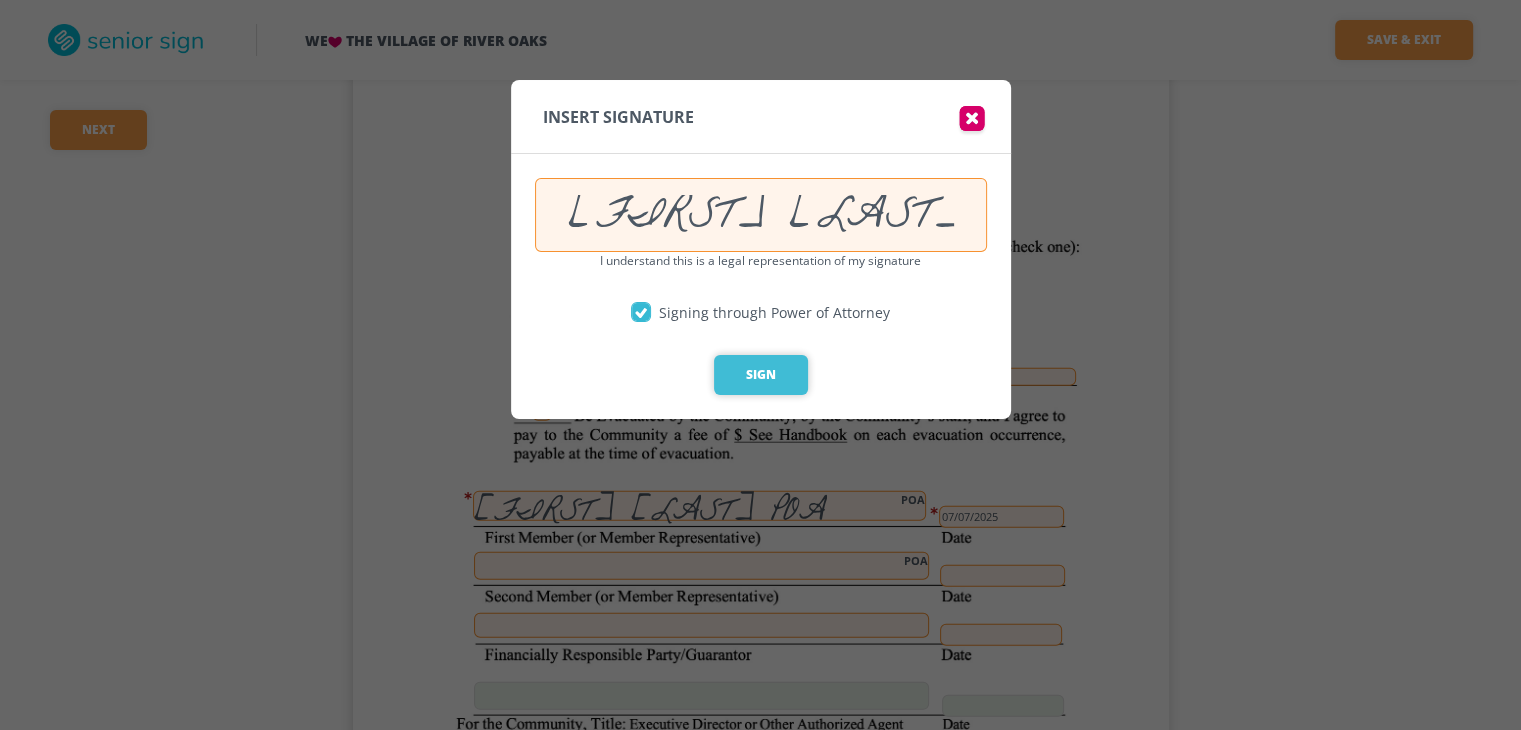 click on "Sign" at bounding box center [761, 375] 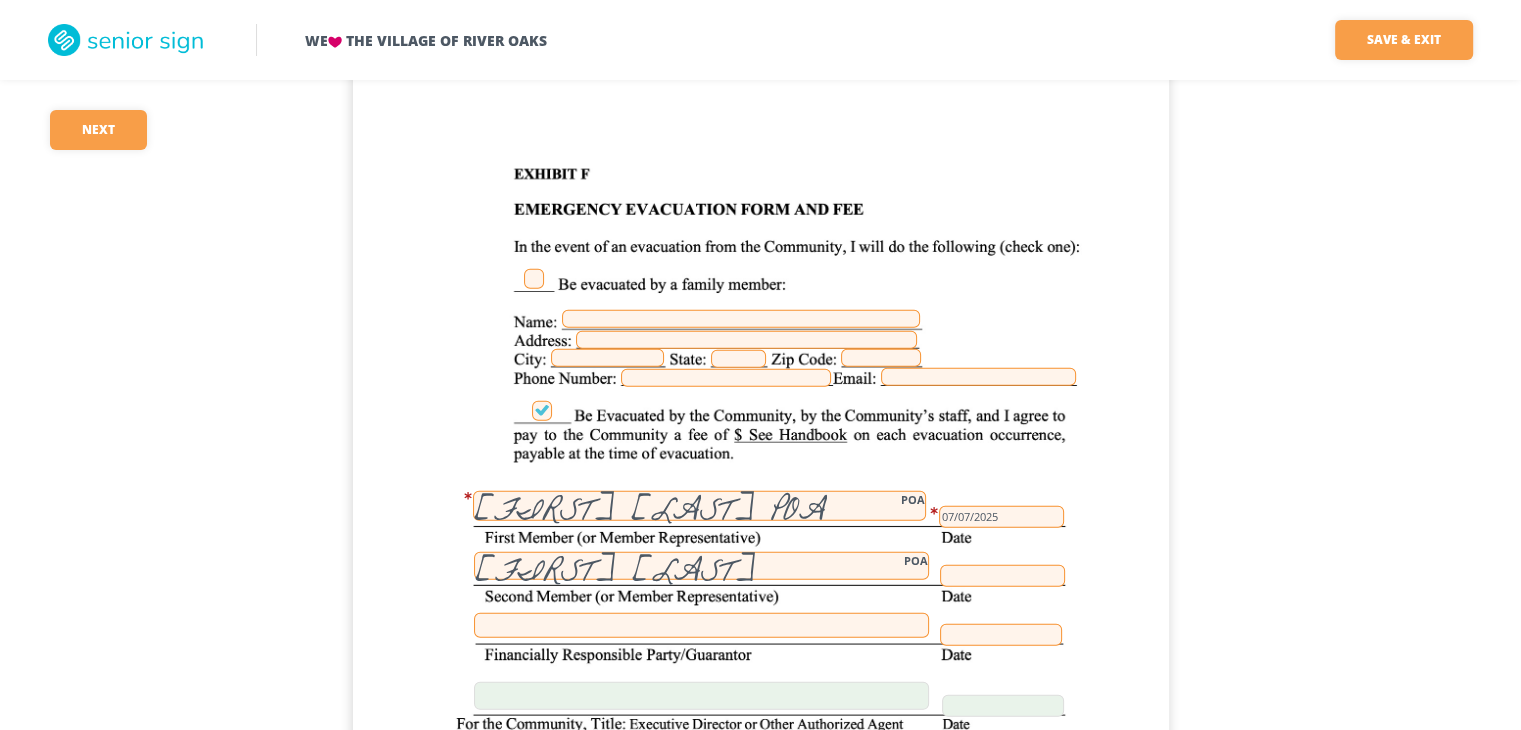 click at bounding box center [1002, 576] 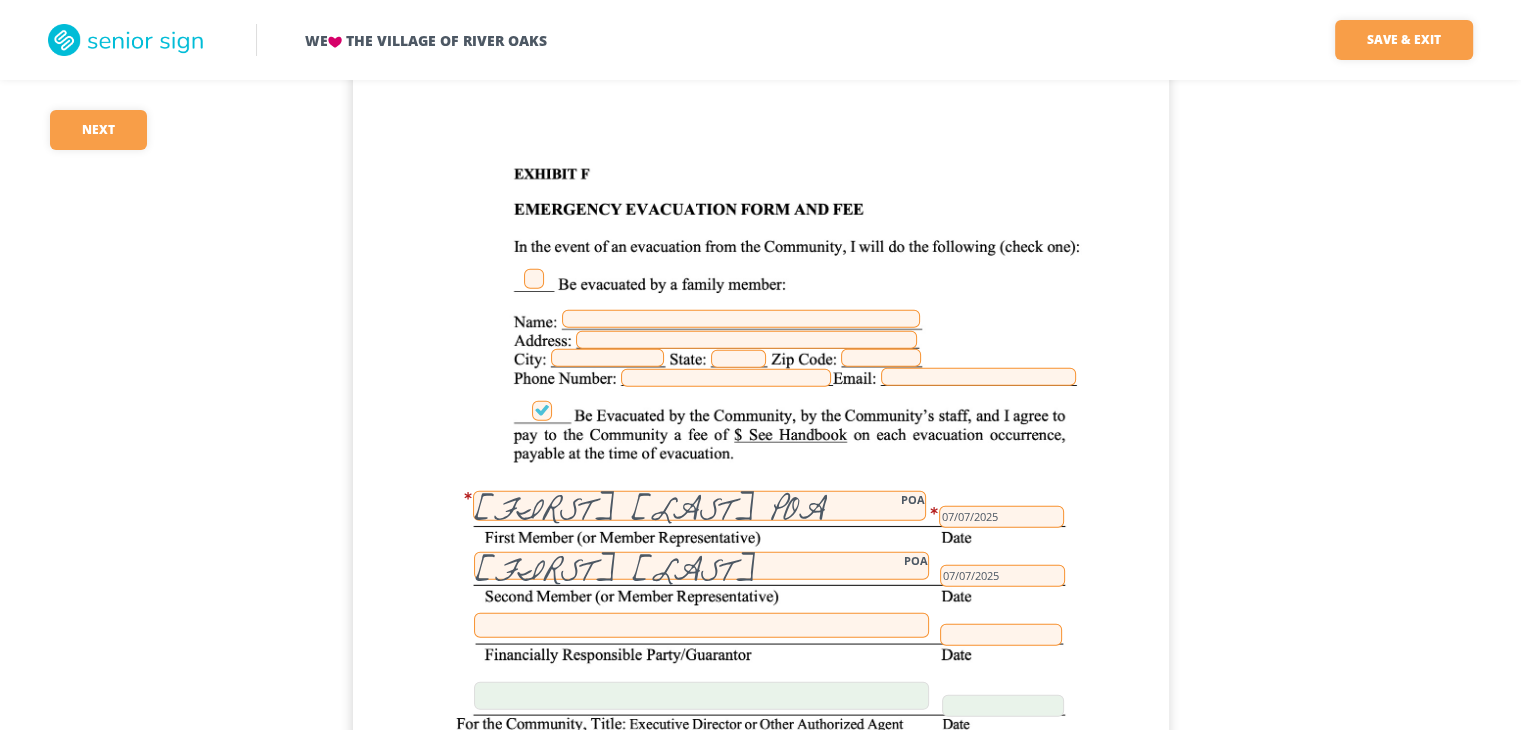 click at bounding box center (701, 625) 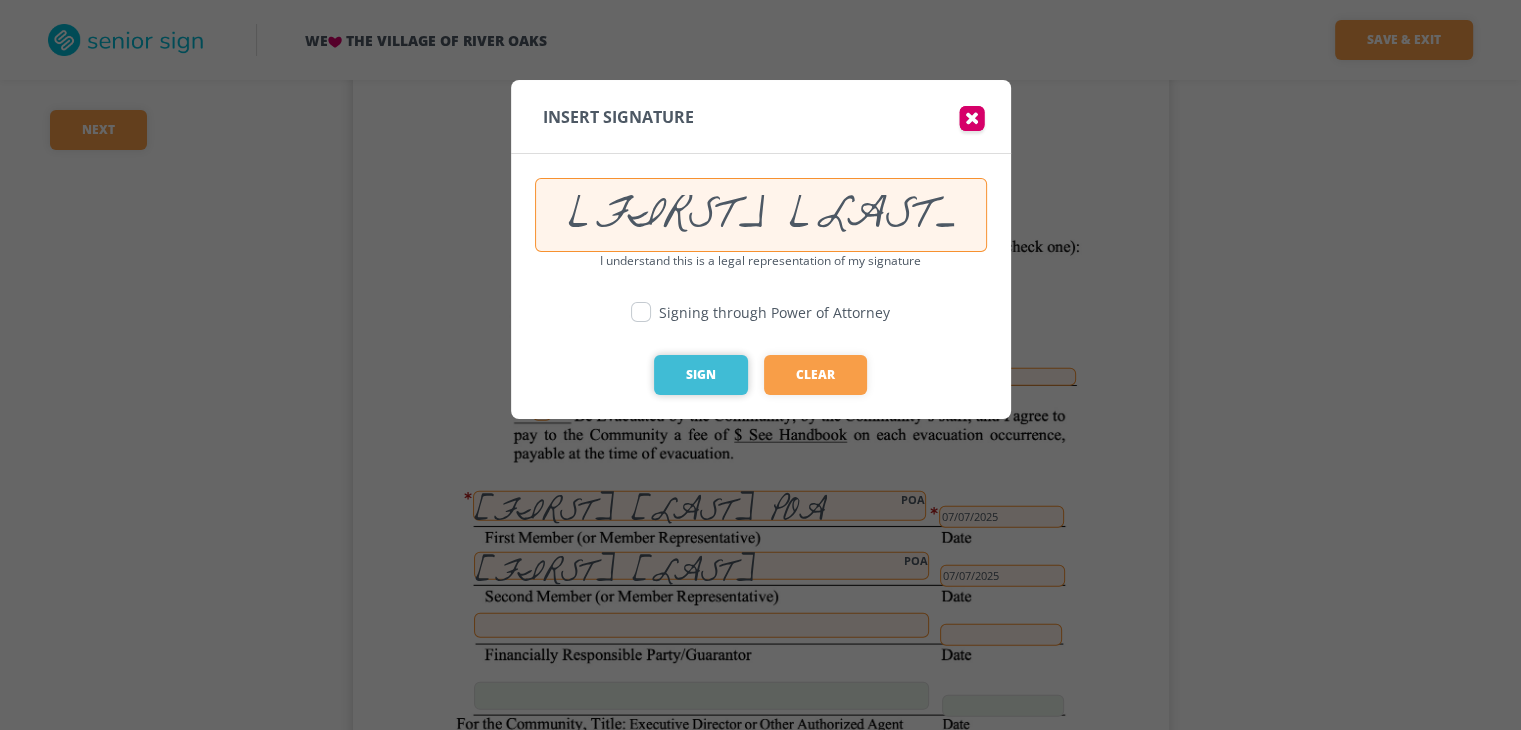 drag, startPoint x: 637, startPoint y: 309, endPoint x: 688, endPoint y: 361, distance: 72.835434 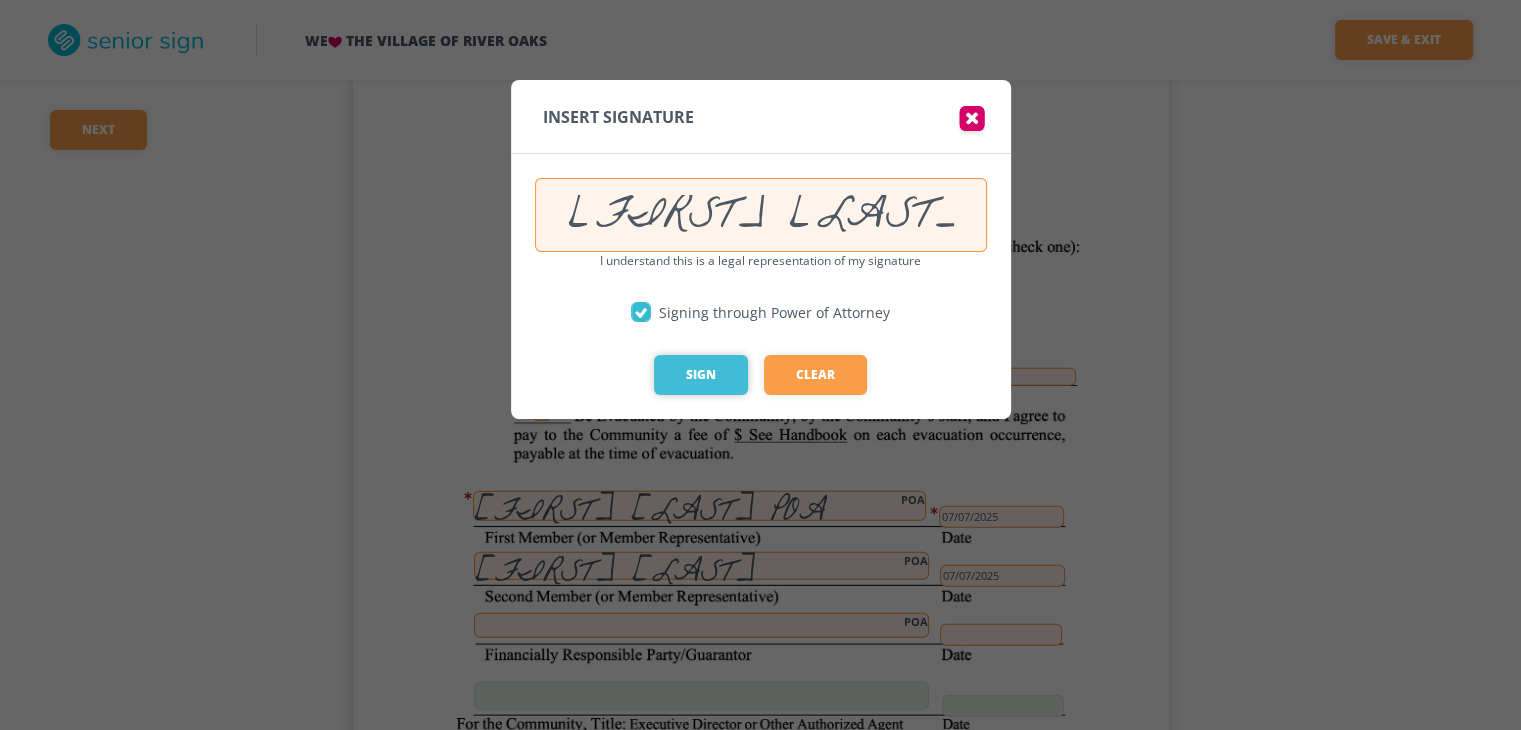click on "Sign" at bounding box center [701, 375] 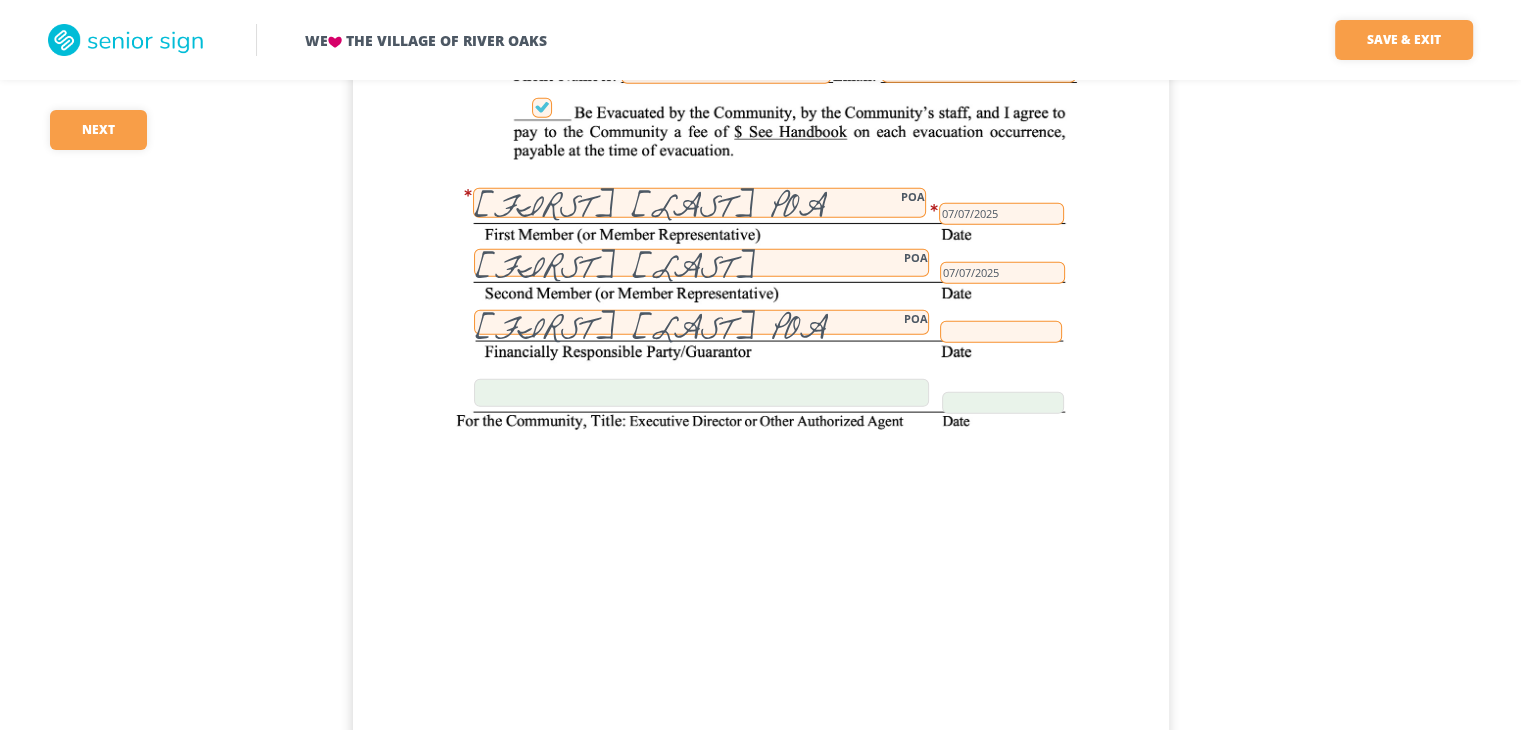 scroll, scrollTop: 44049, scrollLeft: 0, axis: vertical 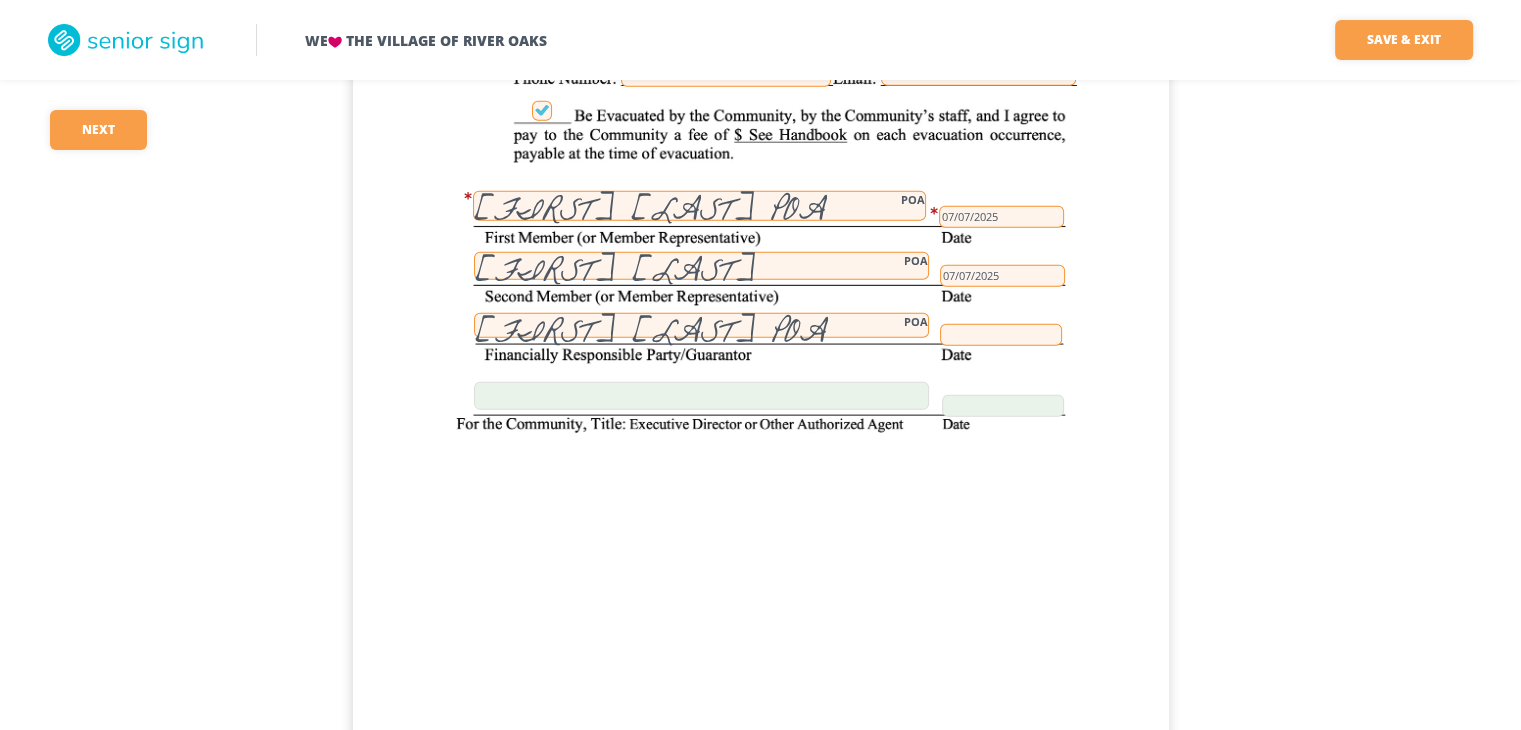 click at bounding box center [1001, 335] 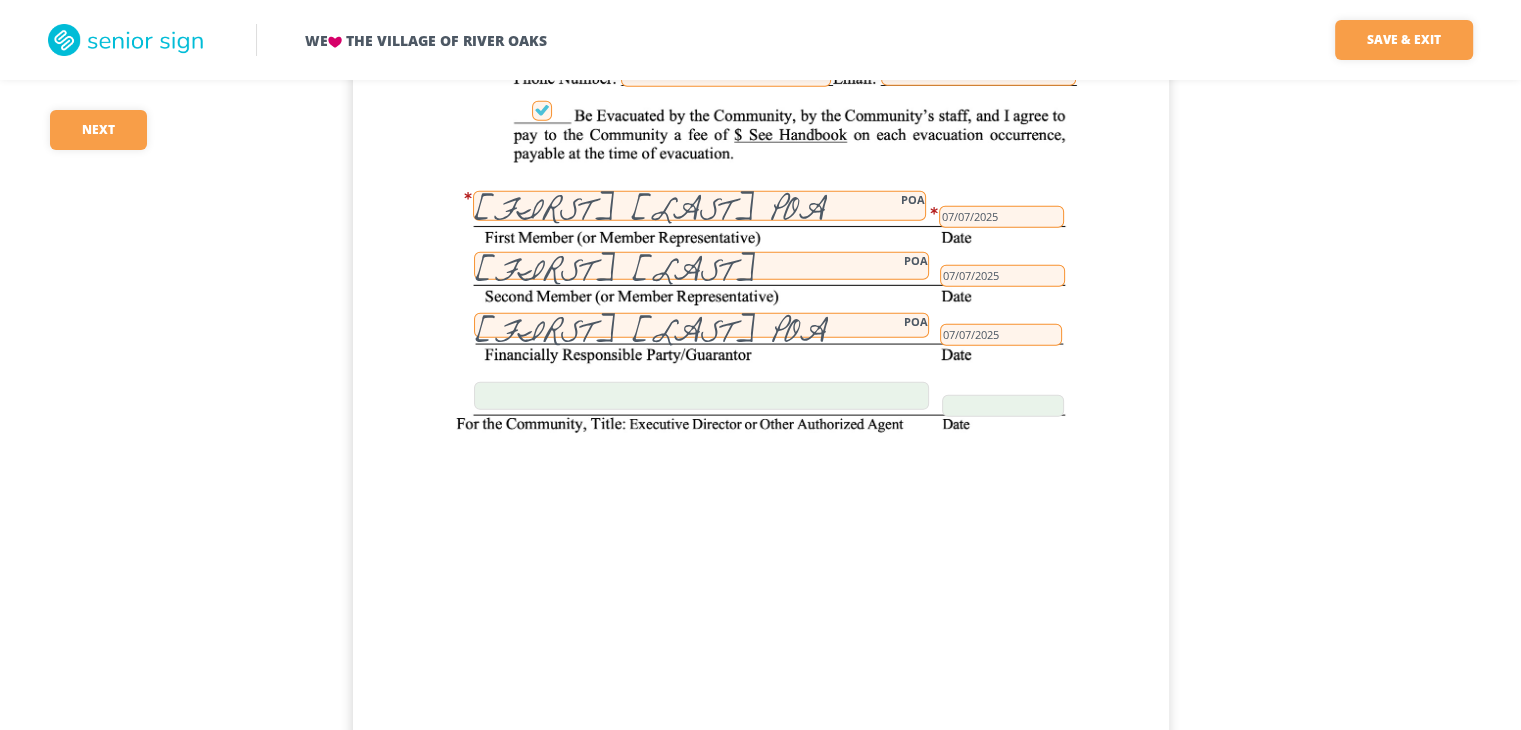 click on "[FIRST] [LAST] POA POA 07/07/2025 [FIRST] [LAST] POA 07/07/2025 [FIRST] [LAST] POA POA 07/07/2025" at bounding box center [761, 295] 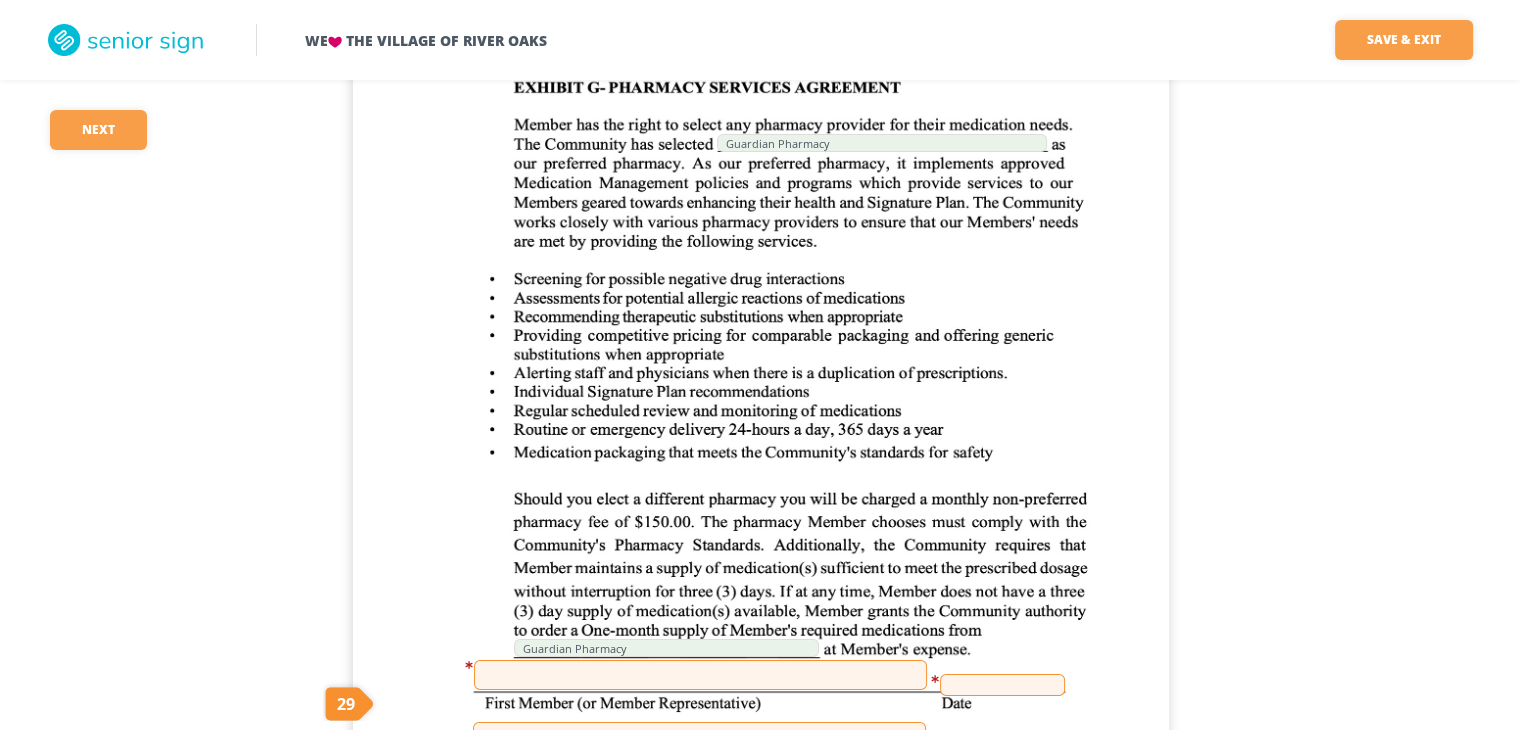 scroll, scrollTop: 45149, scrollLeft: 0, axis: vertical 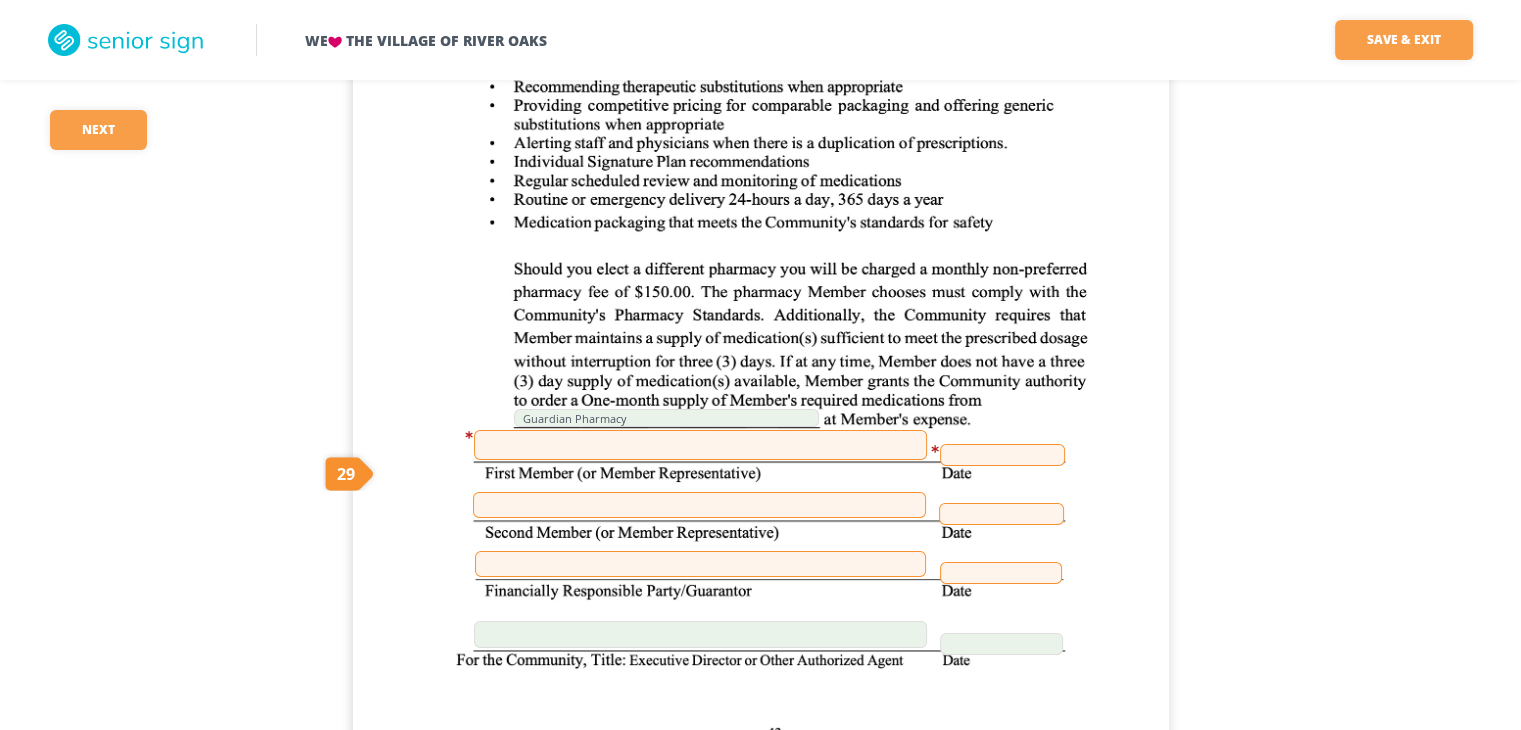 click at bounding box center (700, 445) 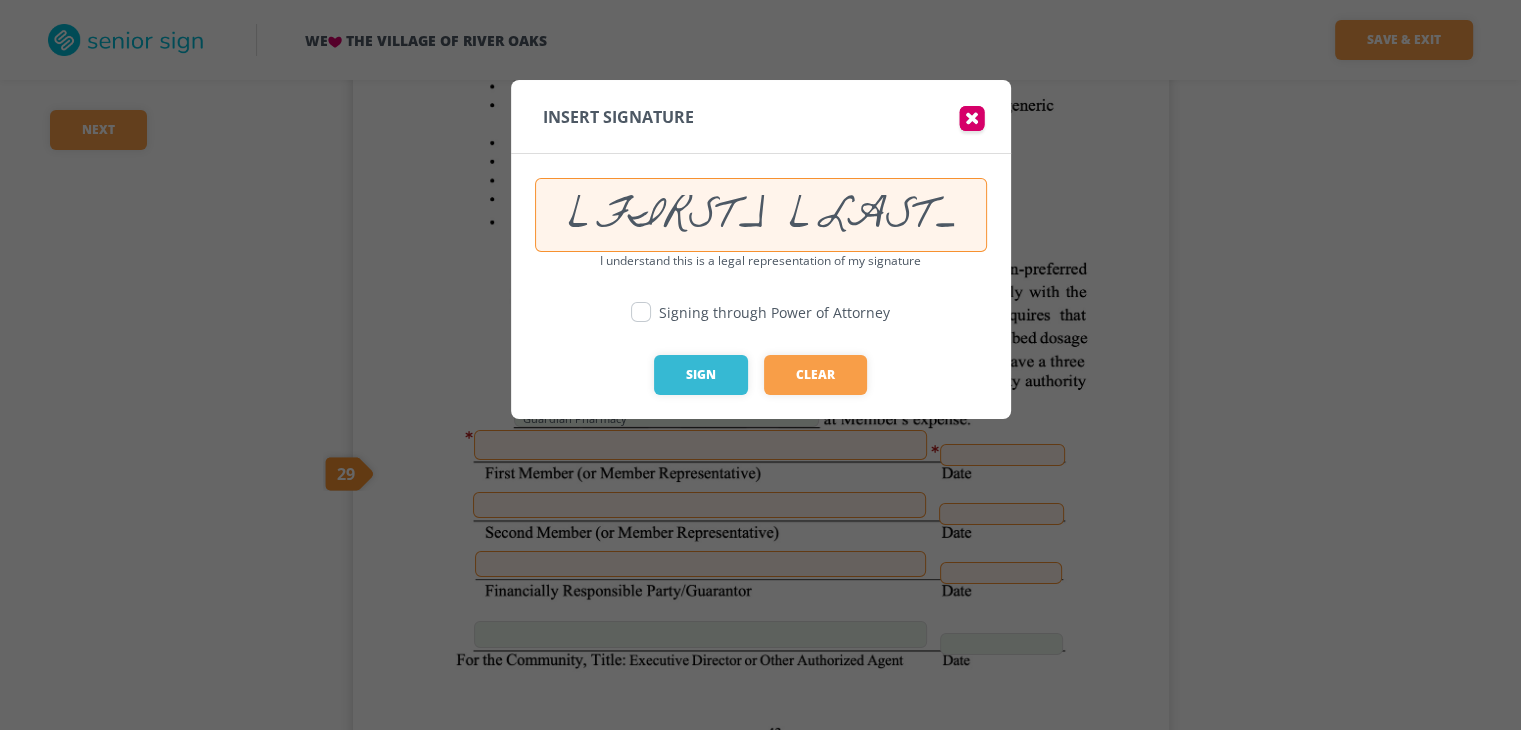 drag, startPoint x: 640, startPoint y: 306, endPoint x: 663, endPoint y: 351, distance: 50.537113 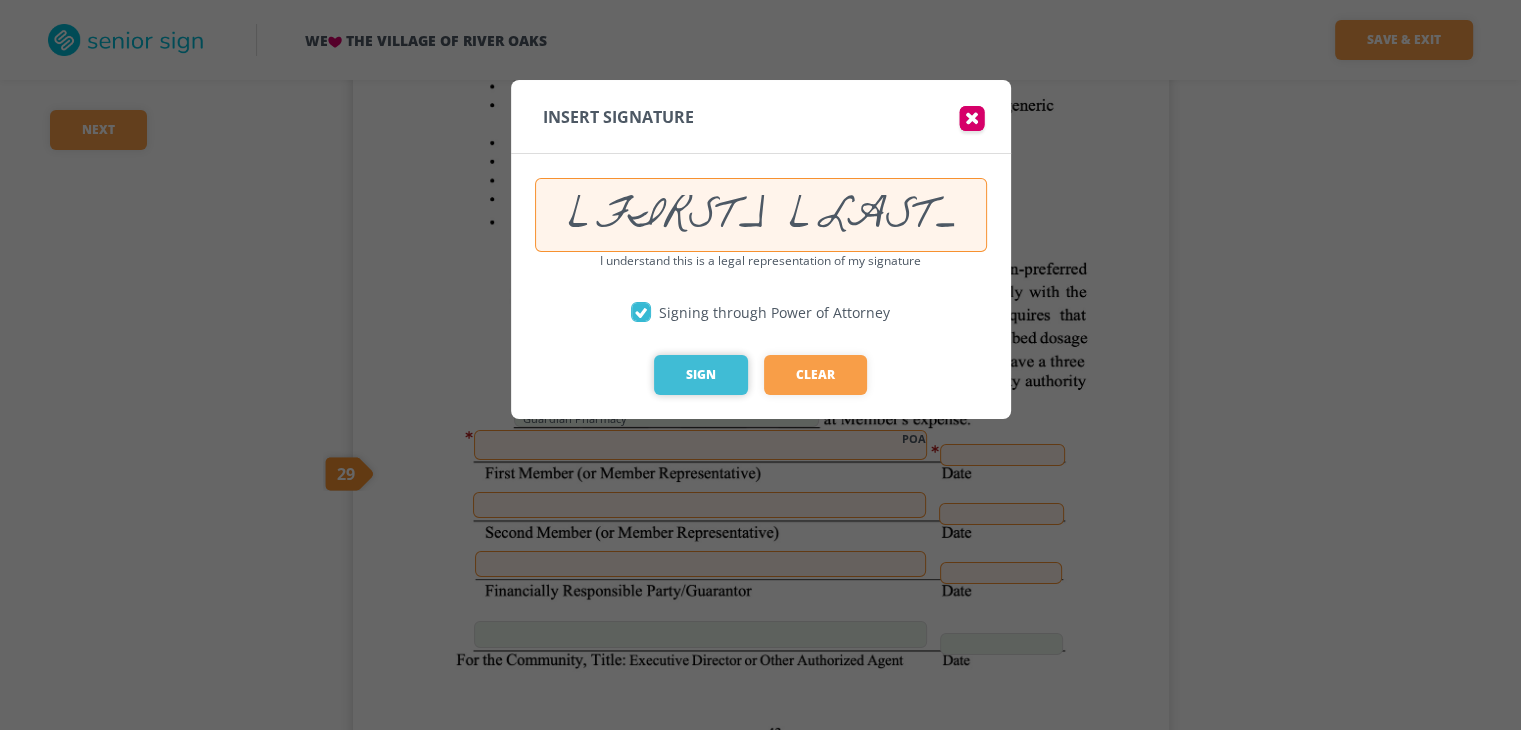 click on "Sign" at bounding box center [701, 375] 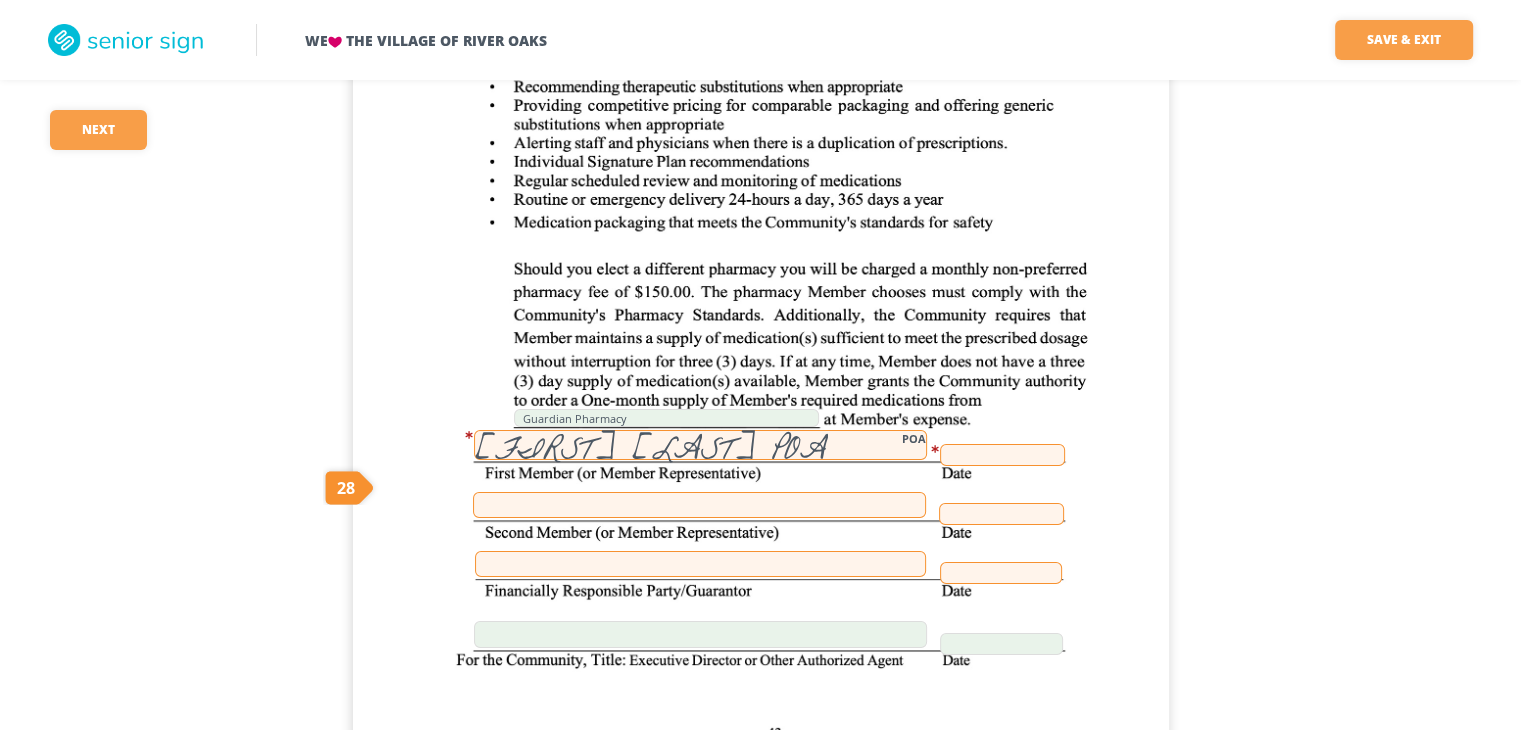 click at bounding box center [1002, 455] 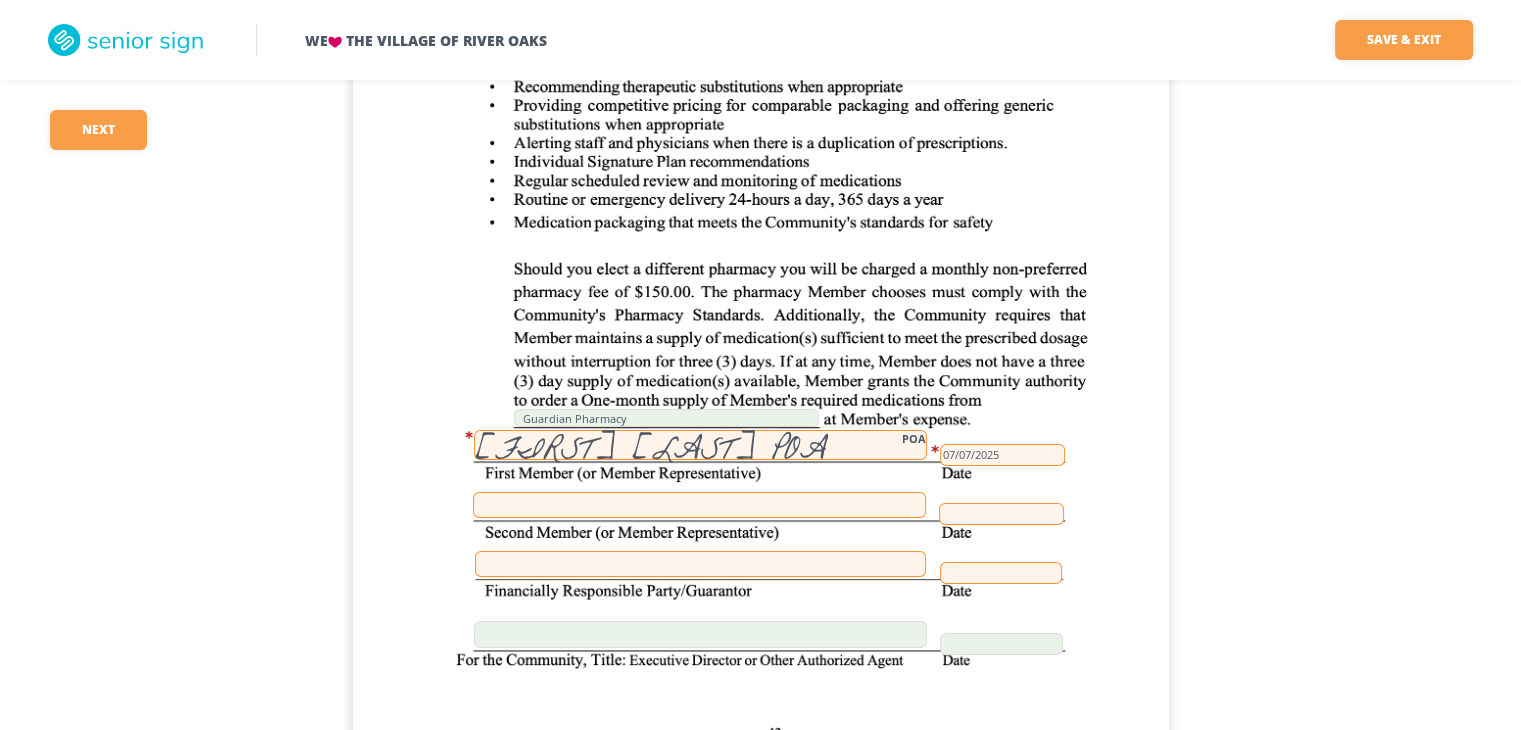 click at bounding box center (699, 505) 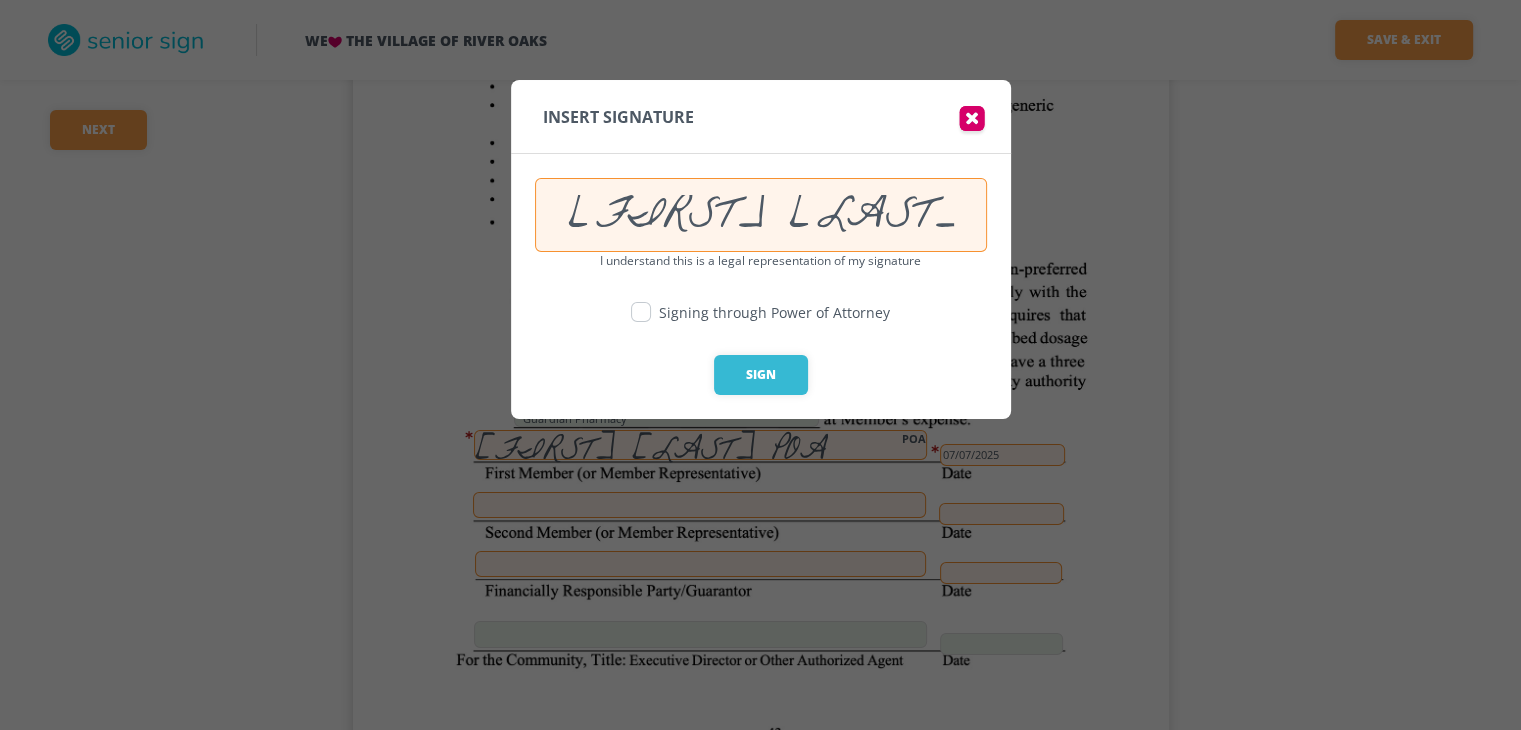 drag, startPoint x: 914, startPoint y: 210, endPoint x: 498, endPoint y: 205, distance: 416.03006 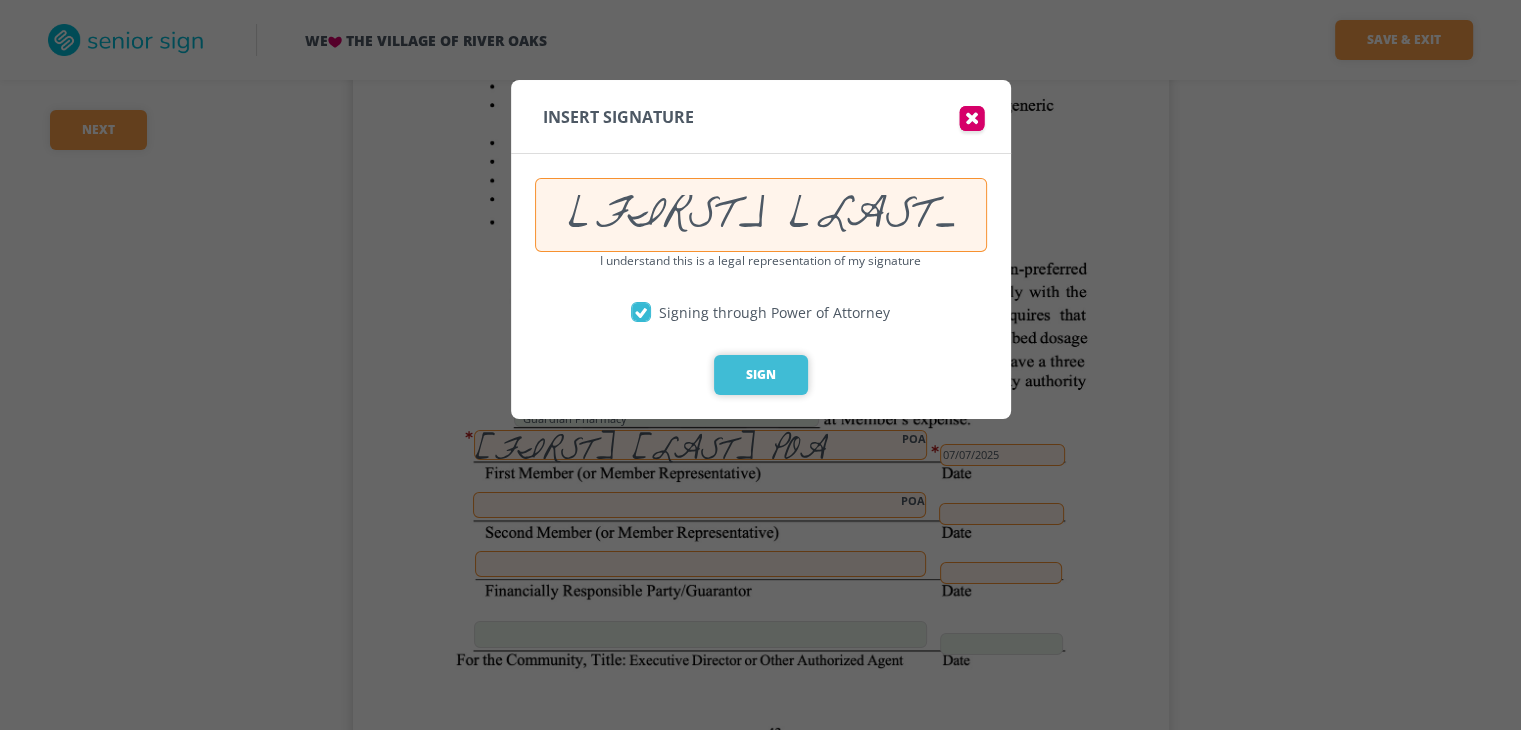 click on "Sign" at bounding box center (761, 375) 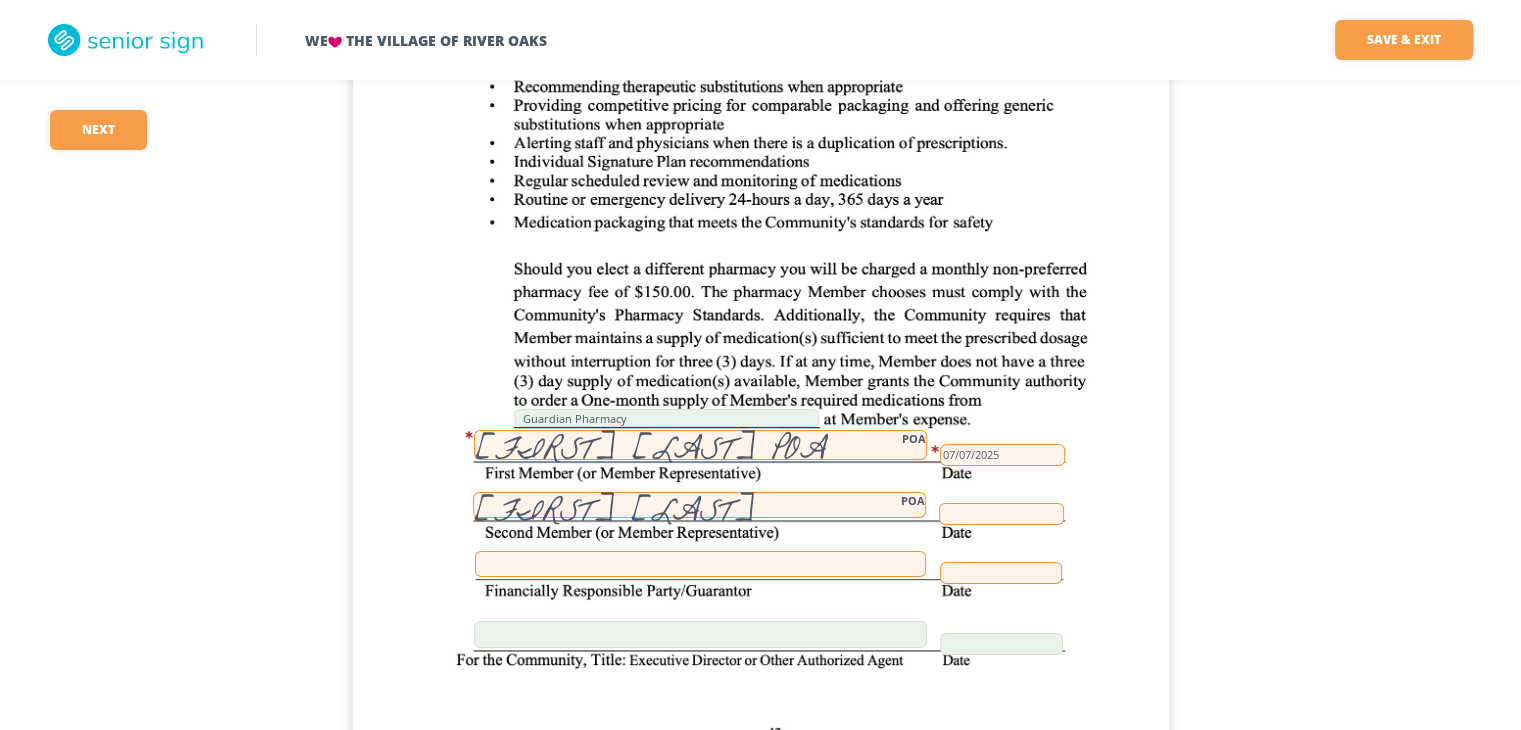 click at bounding box center [1001, 514] 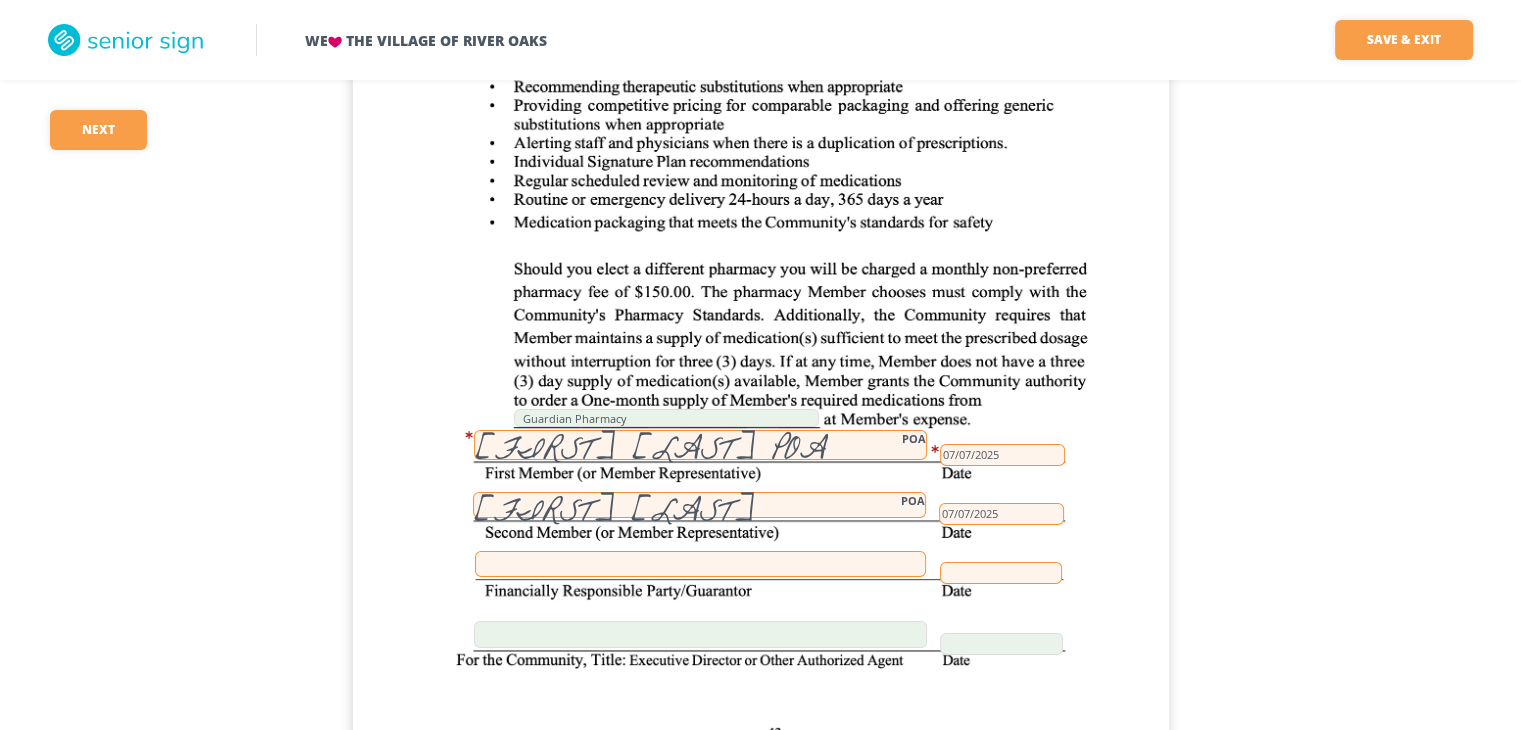 click at bounding box center [700, 564] 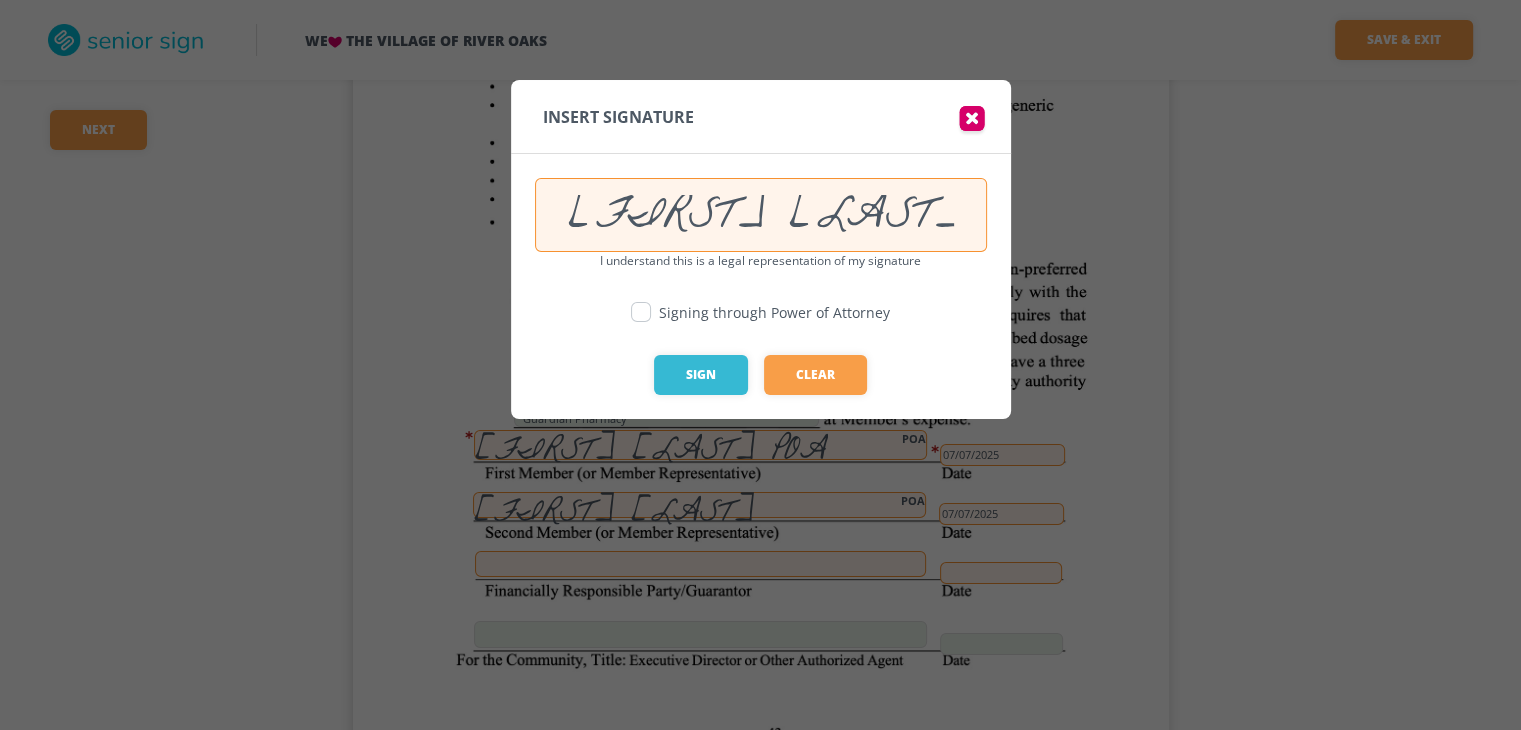 click at bounding box center (641, 312) 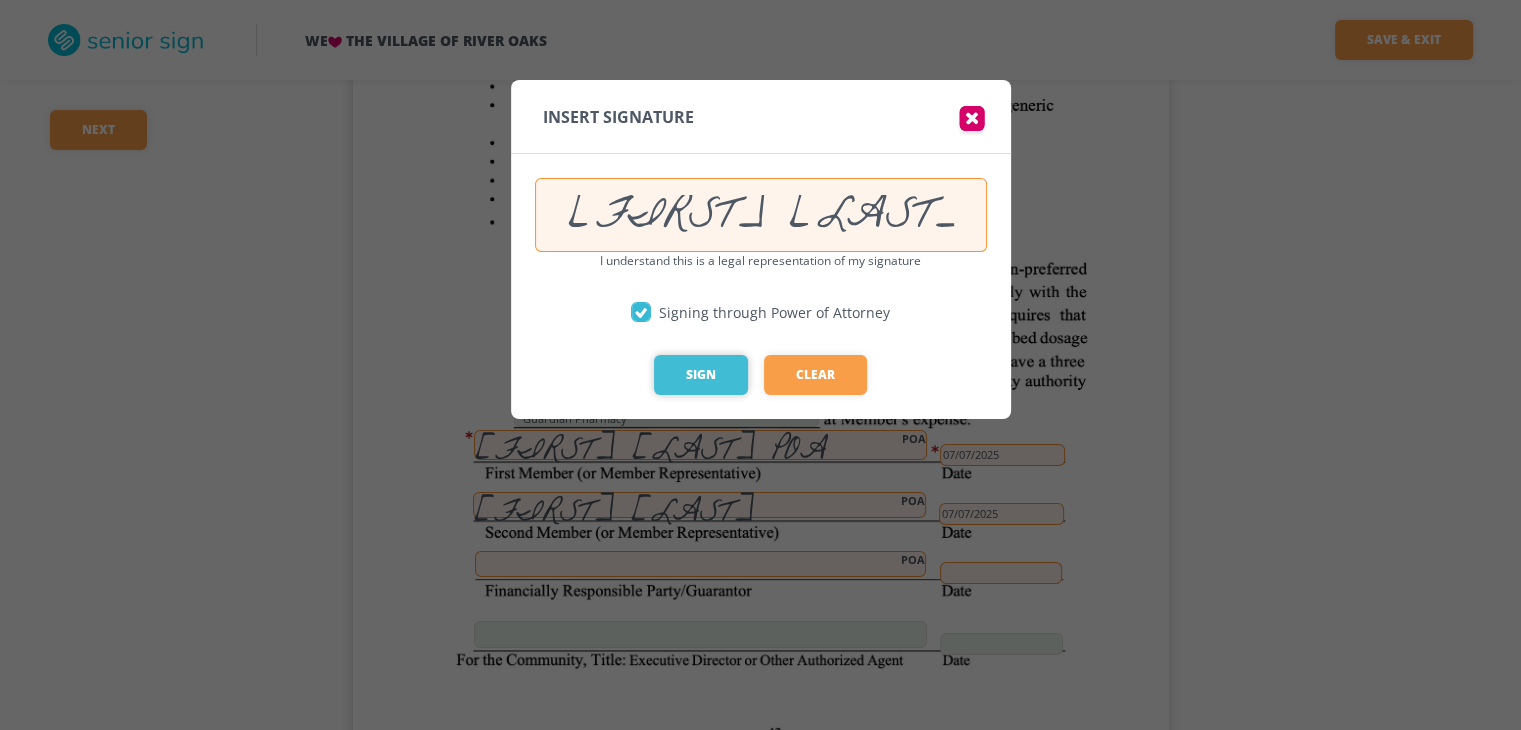 click on "Sign" at bounding box center (701, 375) 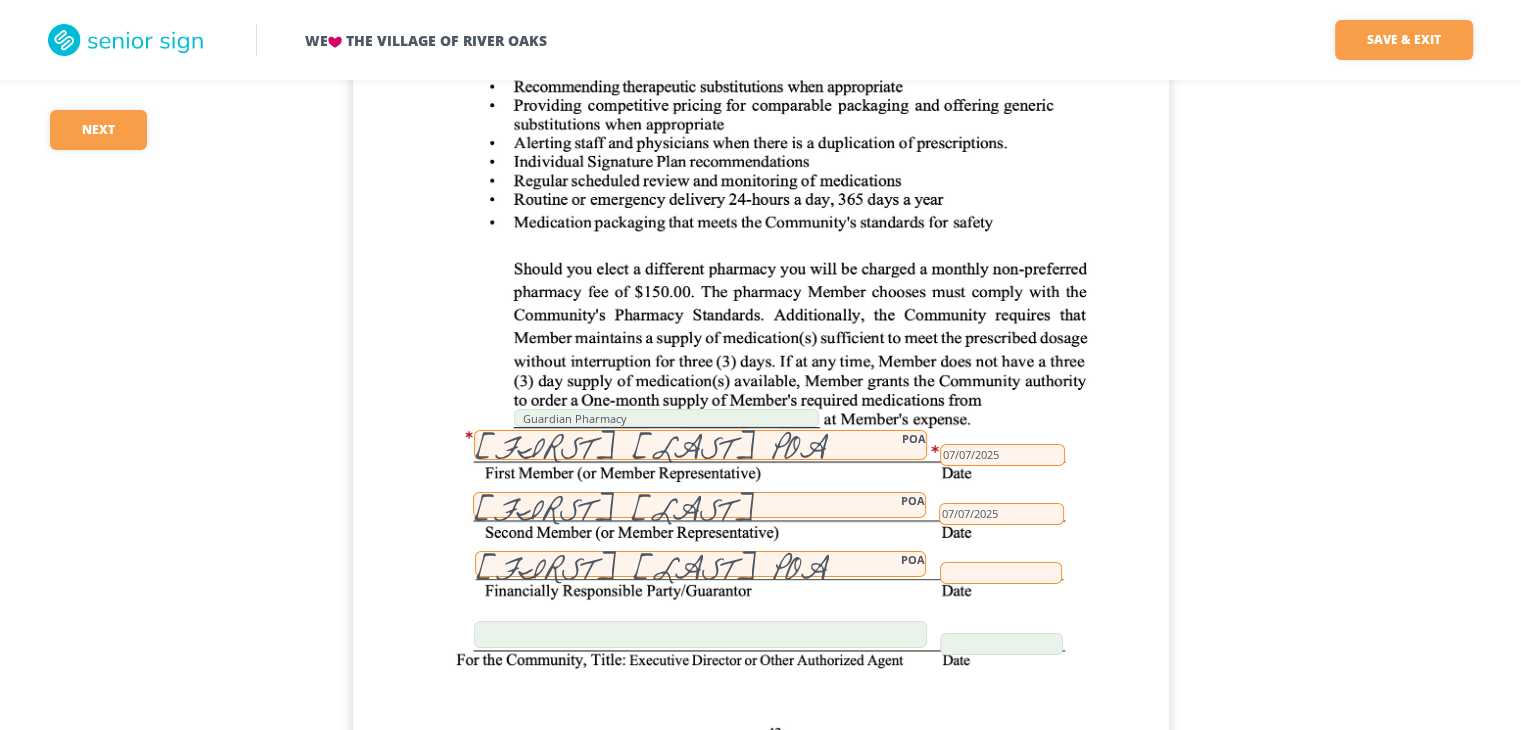 click at bounding box center [1001, 573] 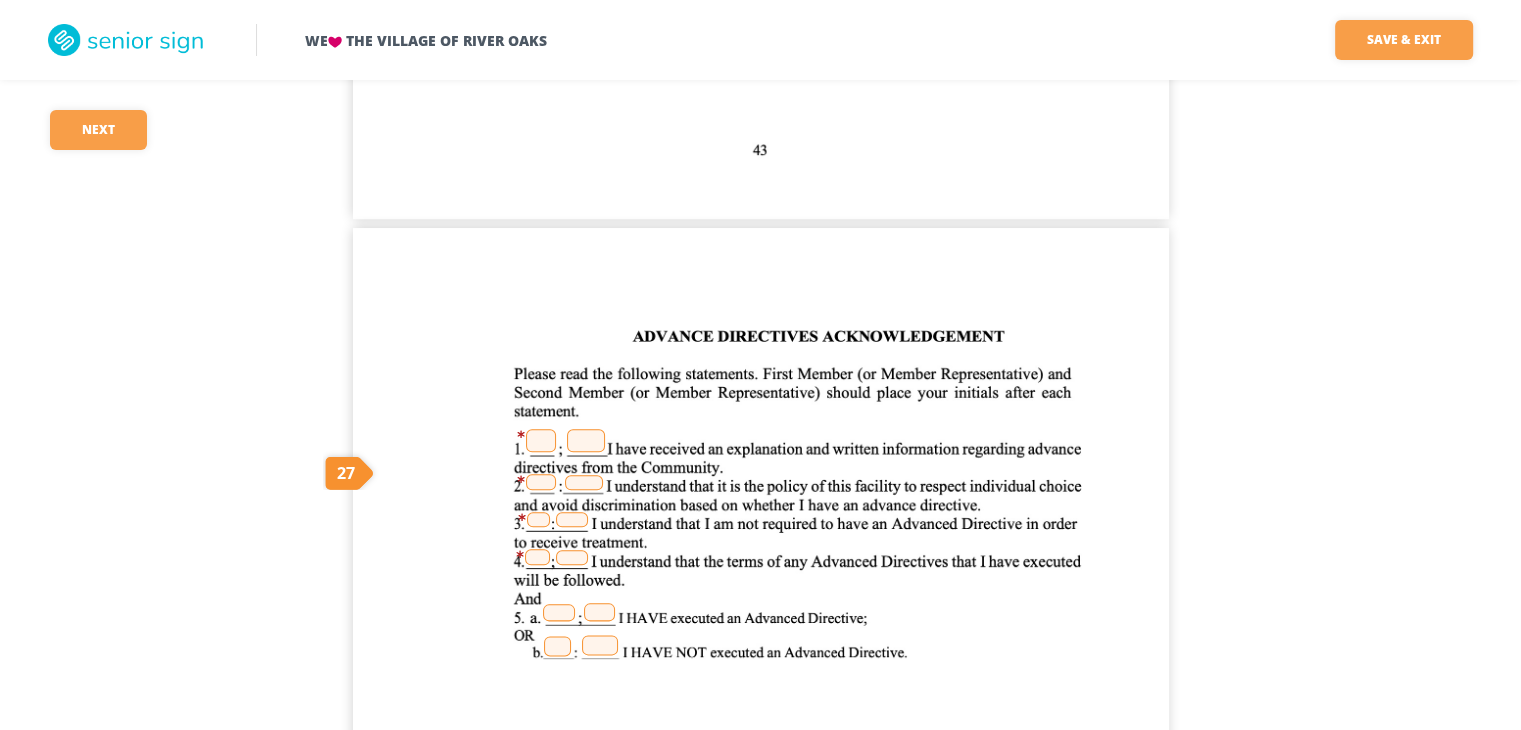 scroll, scrollTop: 47849, scrollLeft: 0, axis: vertical 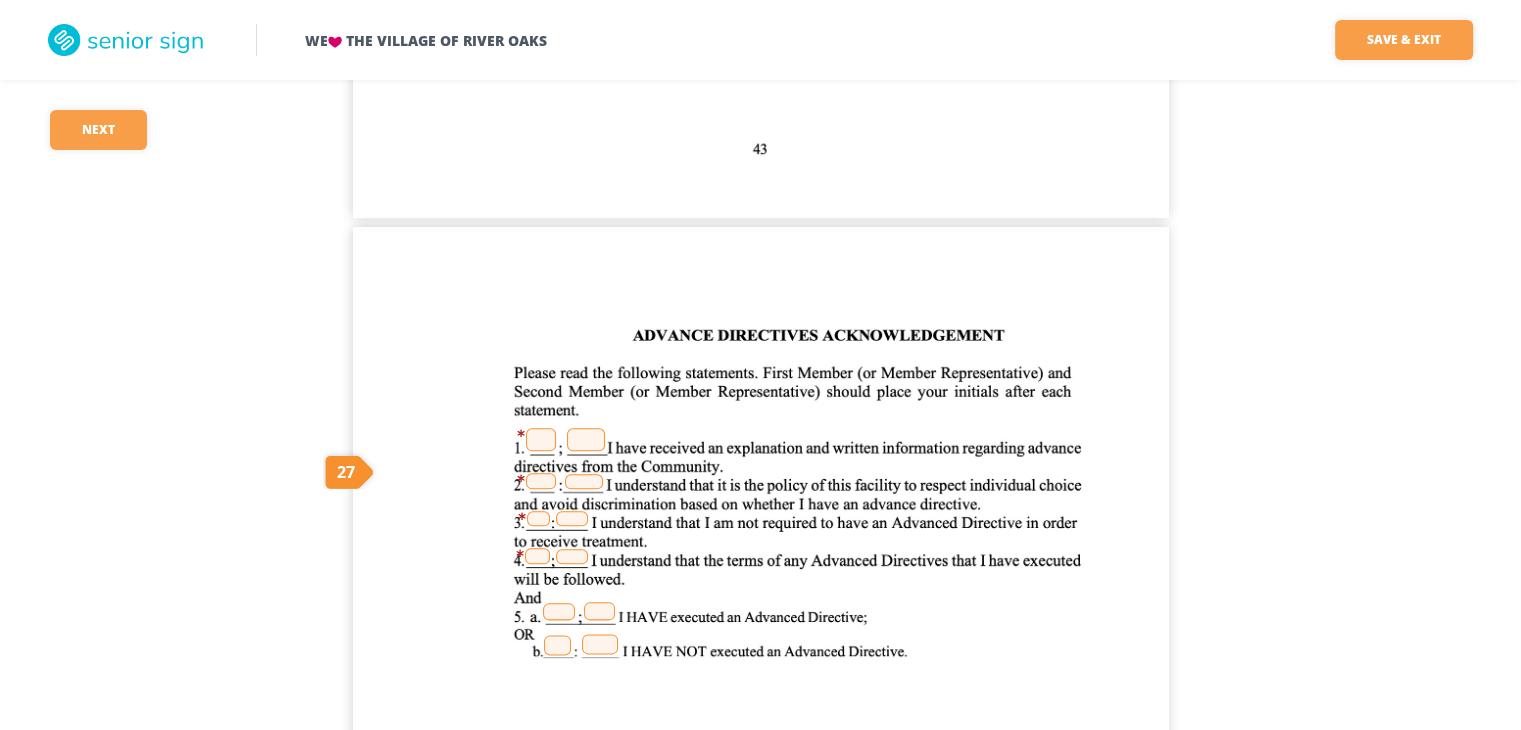 click at bounding box center [541, 439] 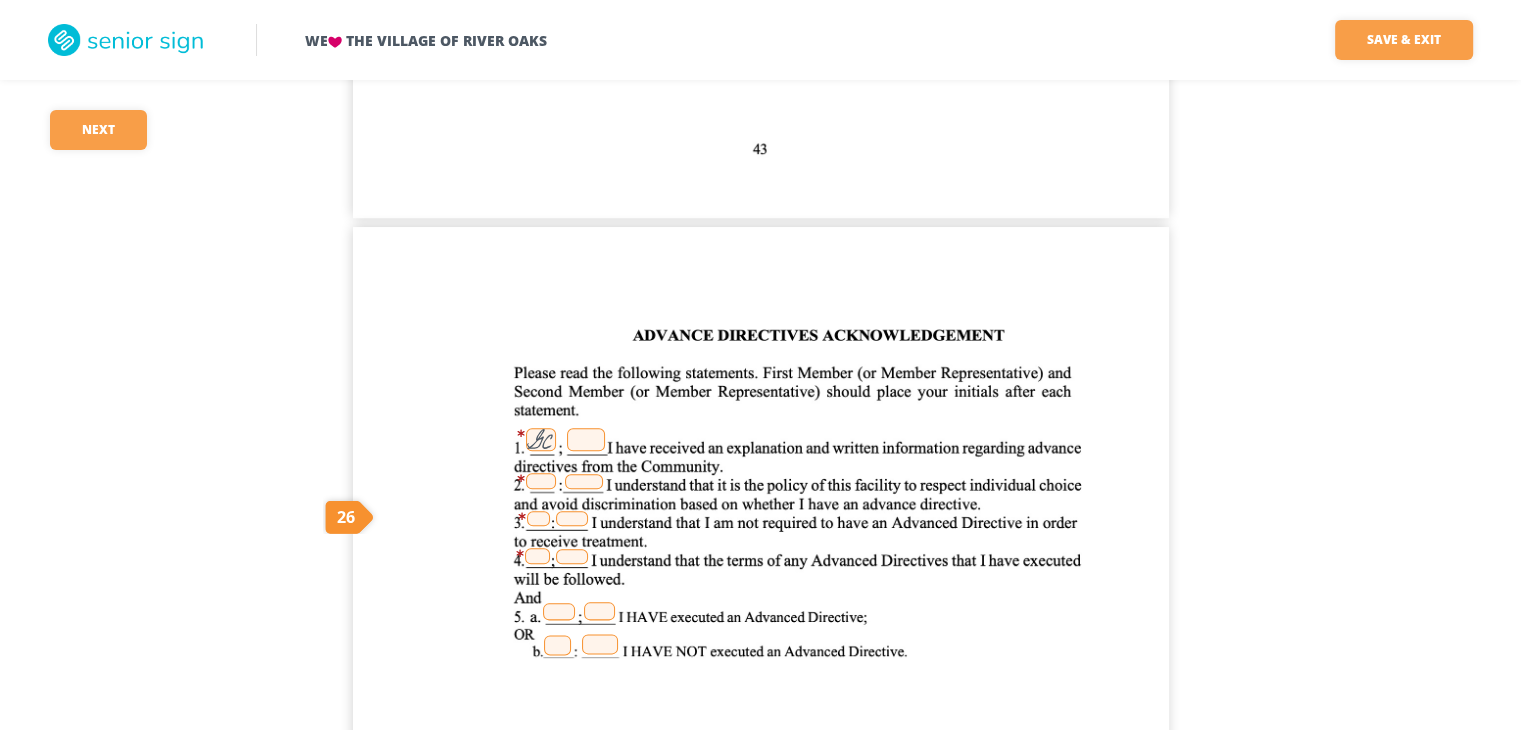 click on "GC" at bounding box center (541, 439) 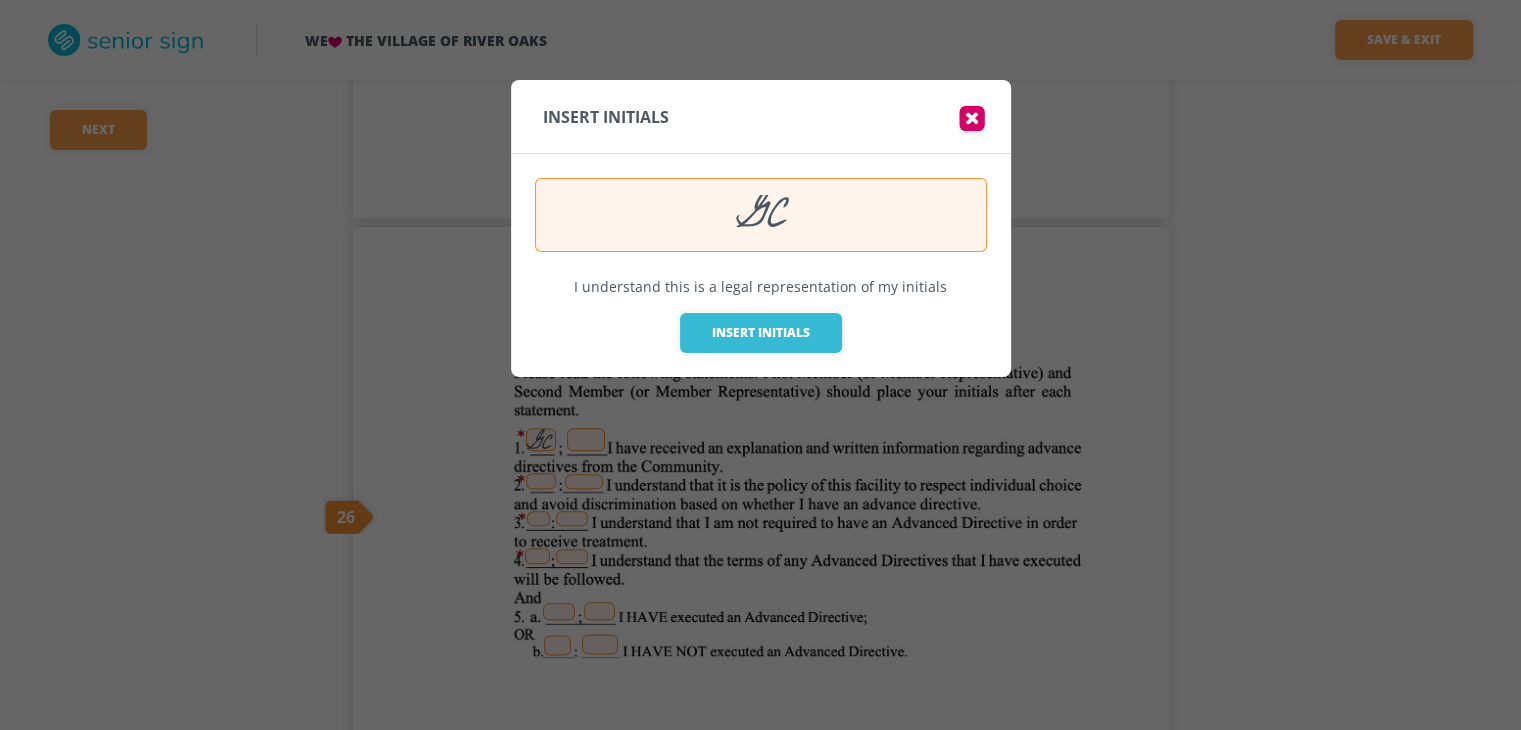 drag, startPoint x: 791, startPoint y: 205, endPoint x: 664, endPoint y: 205, distance: 127 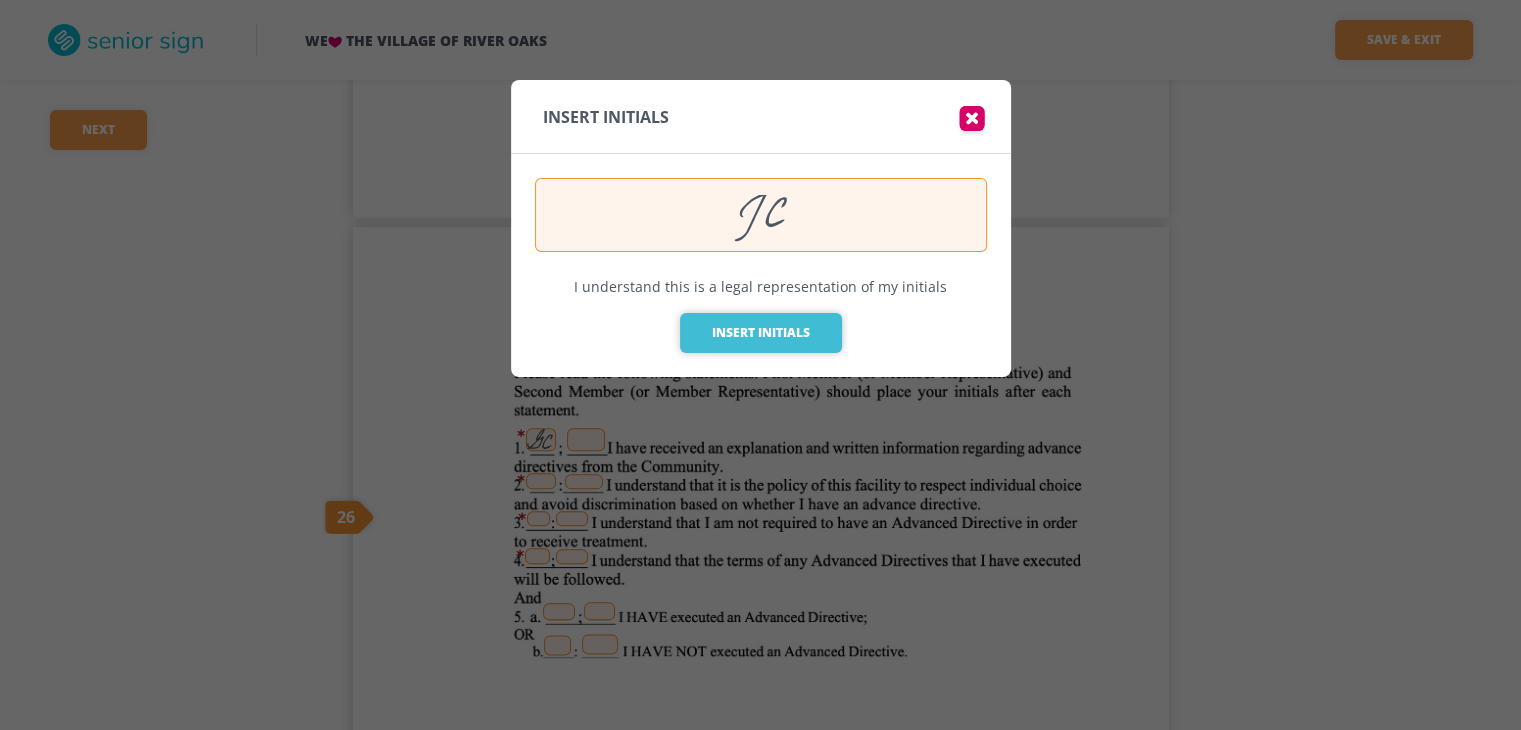 type on "JC" 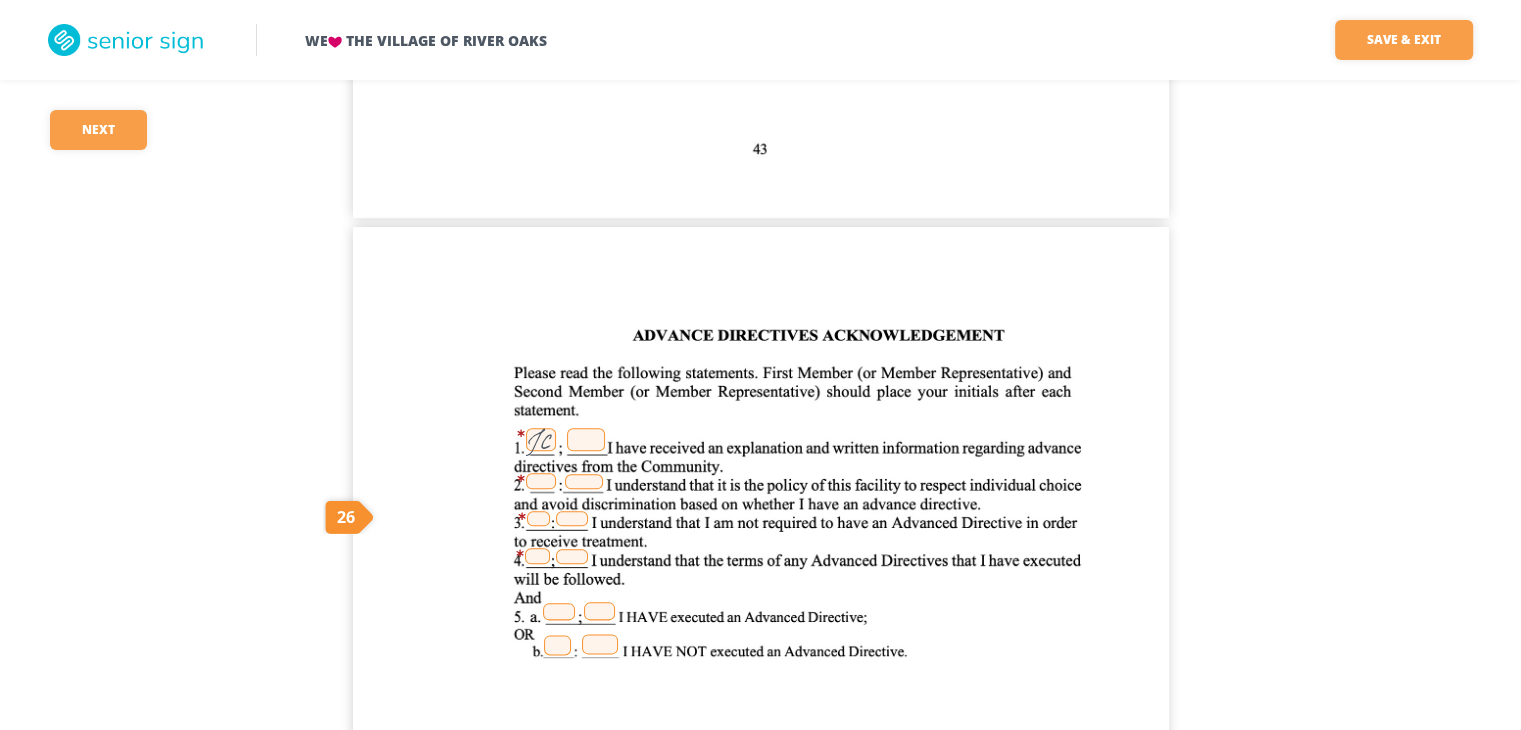 click at bounding box center (586, 439) 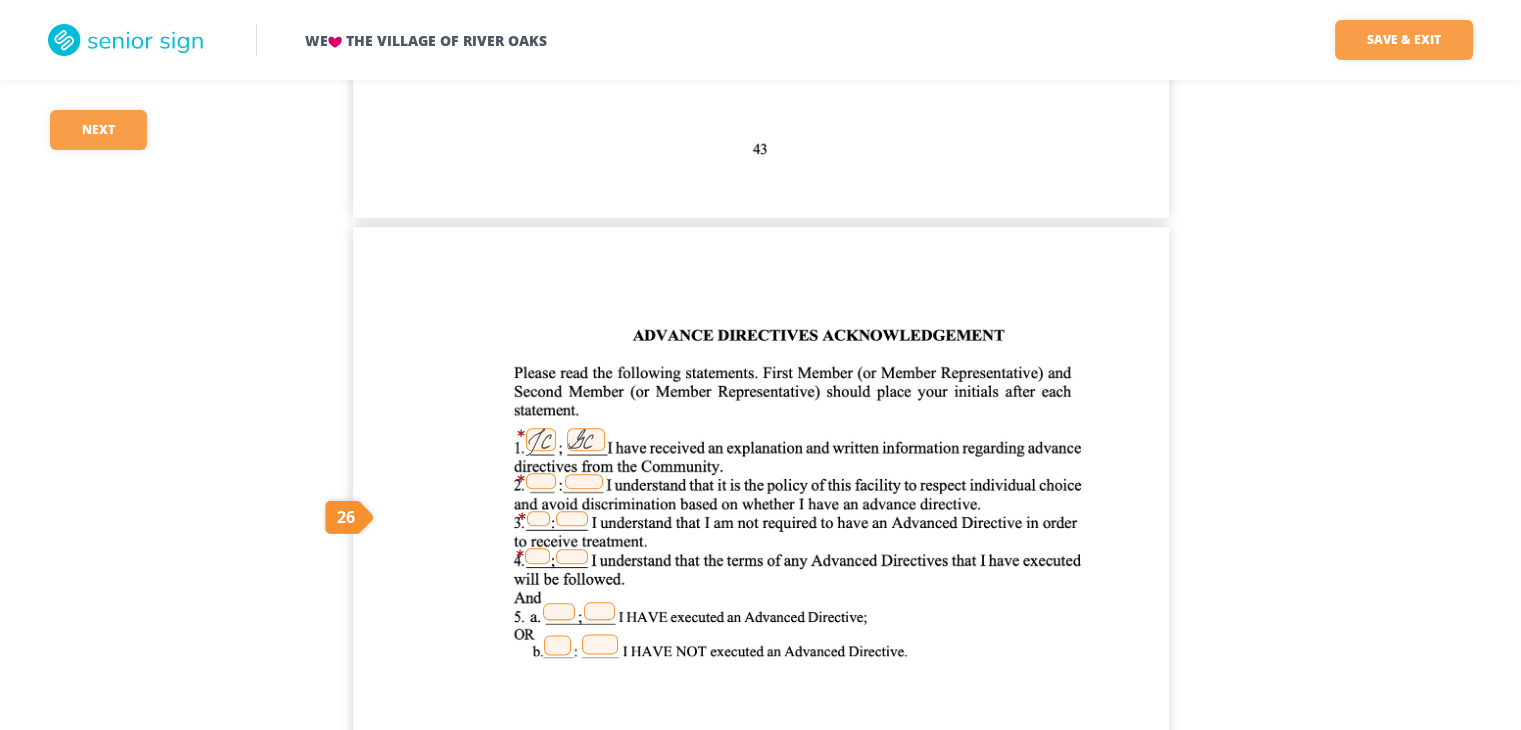 click on "GC" at bounding box center [586, 439] 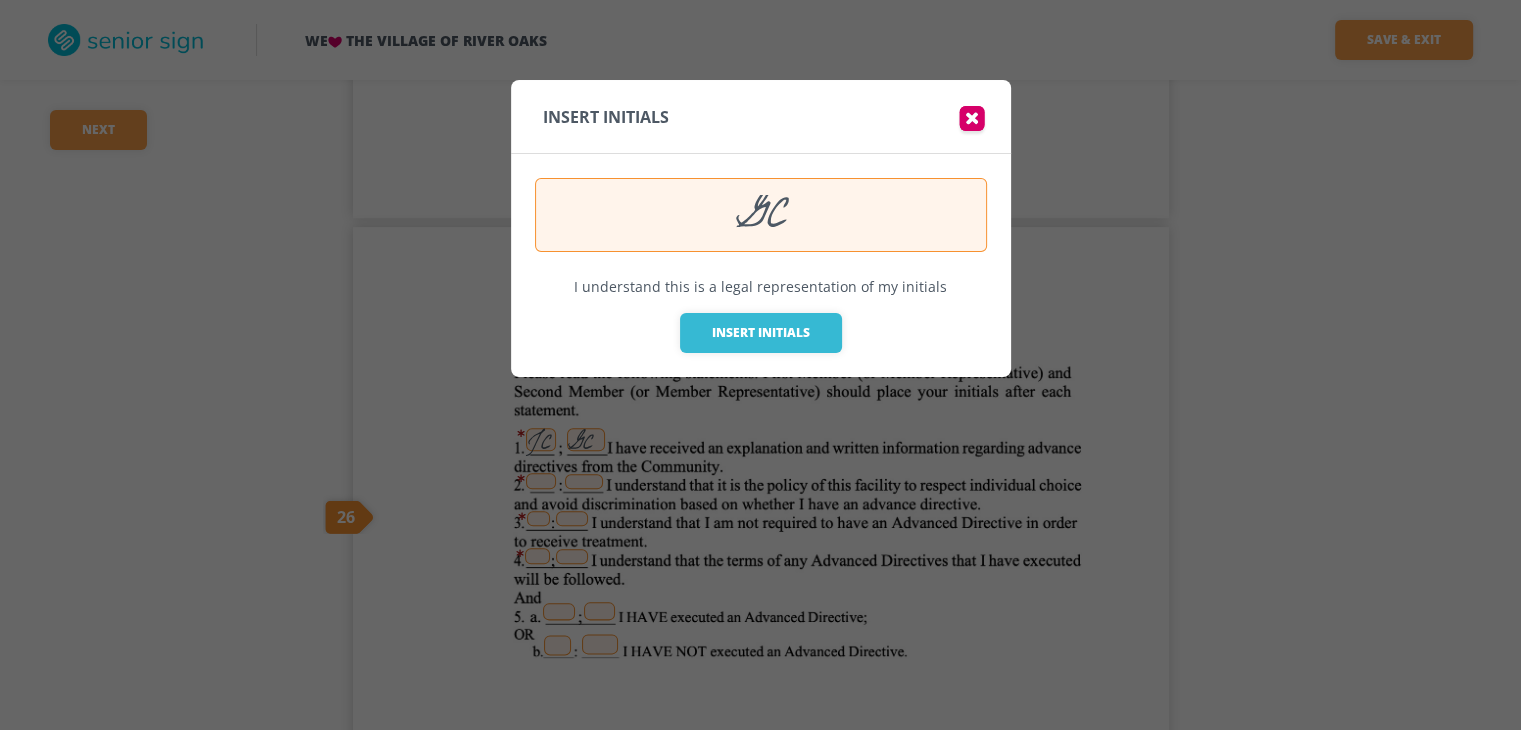 drag, startPoint x: 796, startPoint y: 209, endPoint x: 624, endPoint y: 207, distance: 172.01163 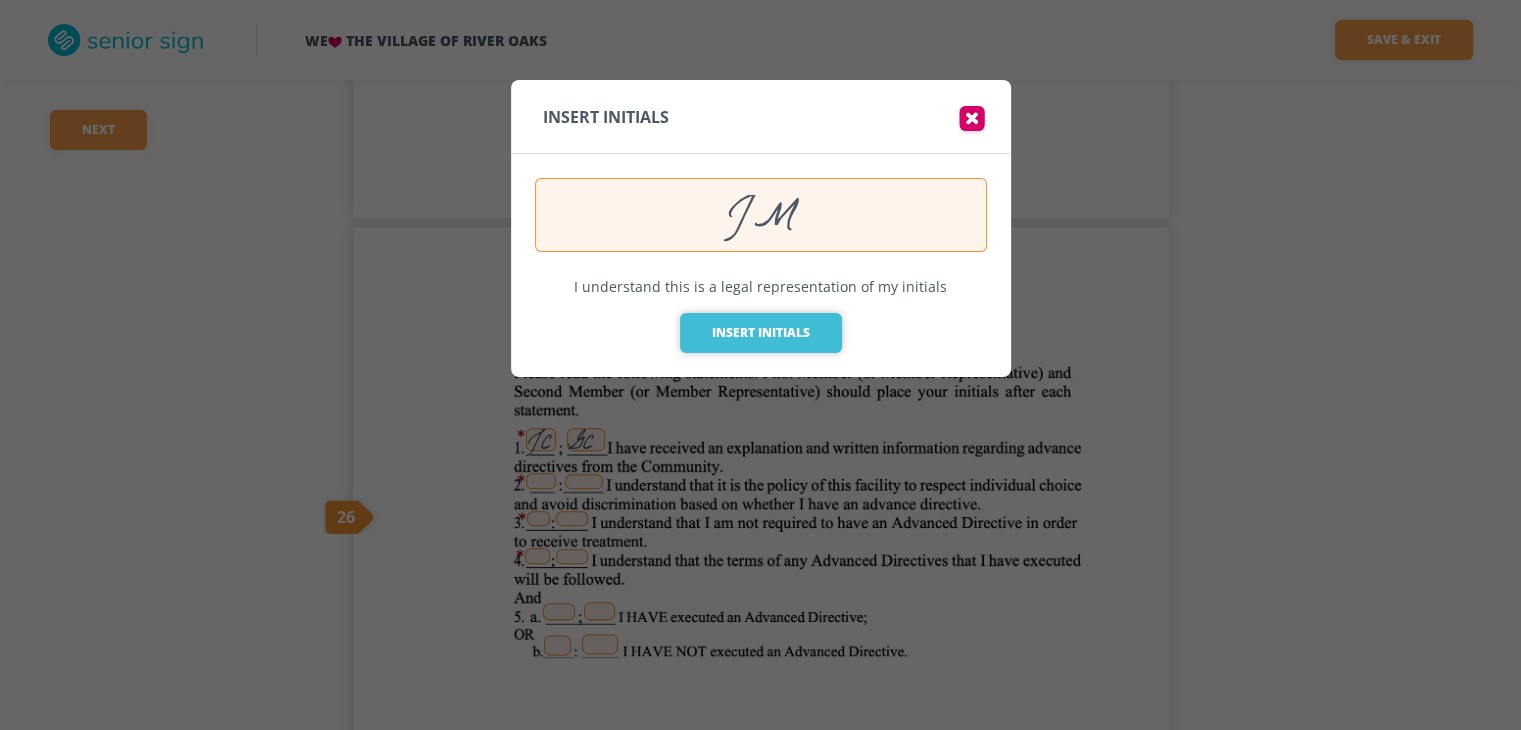 type on "JM" 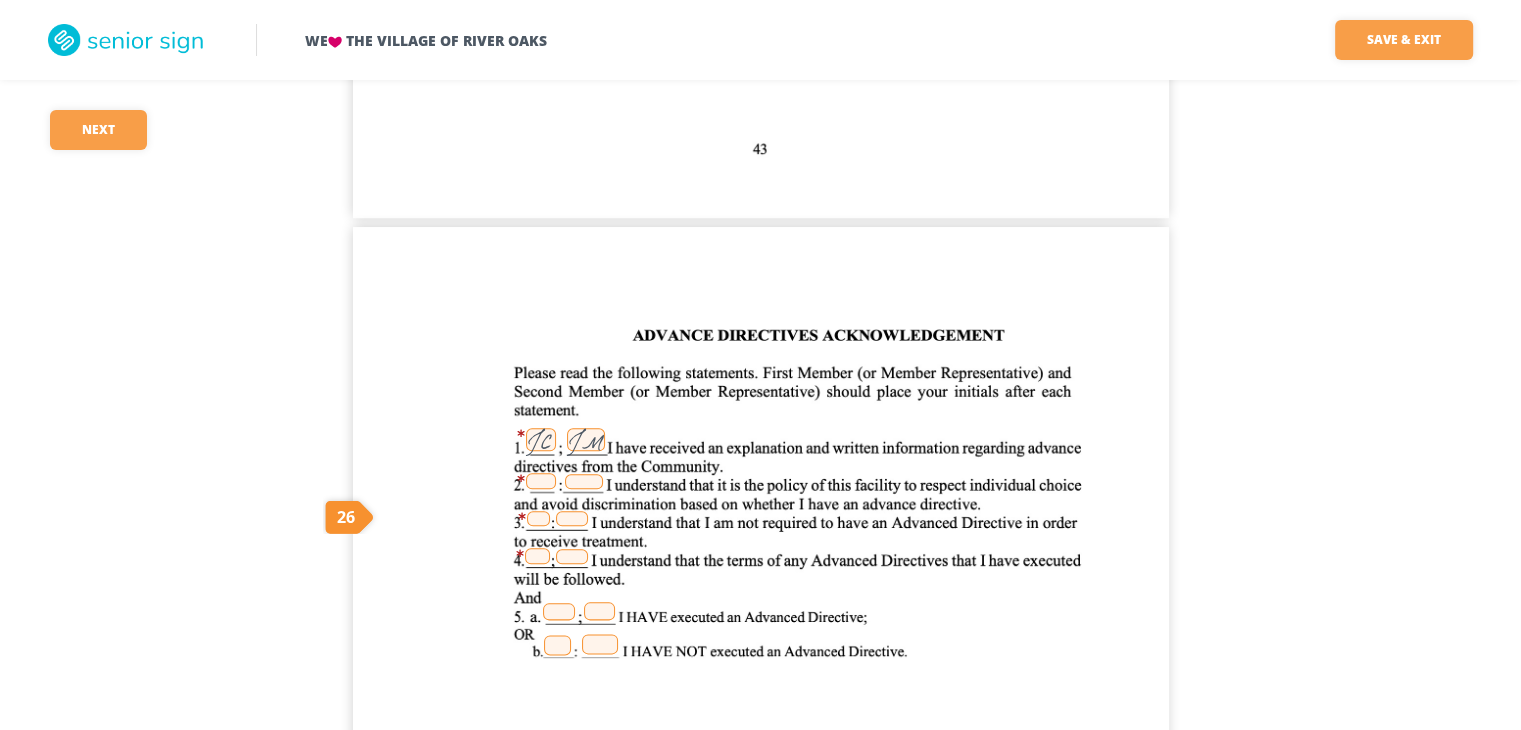 click at bounding box center [541, 481] 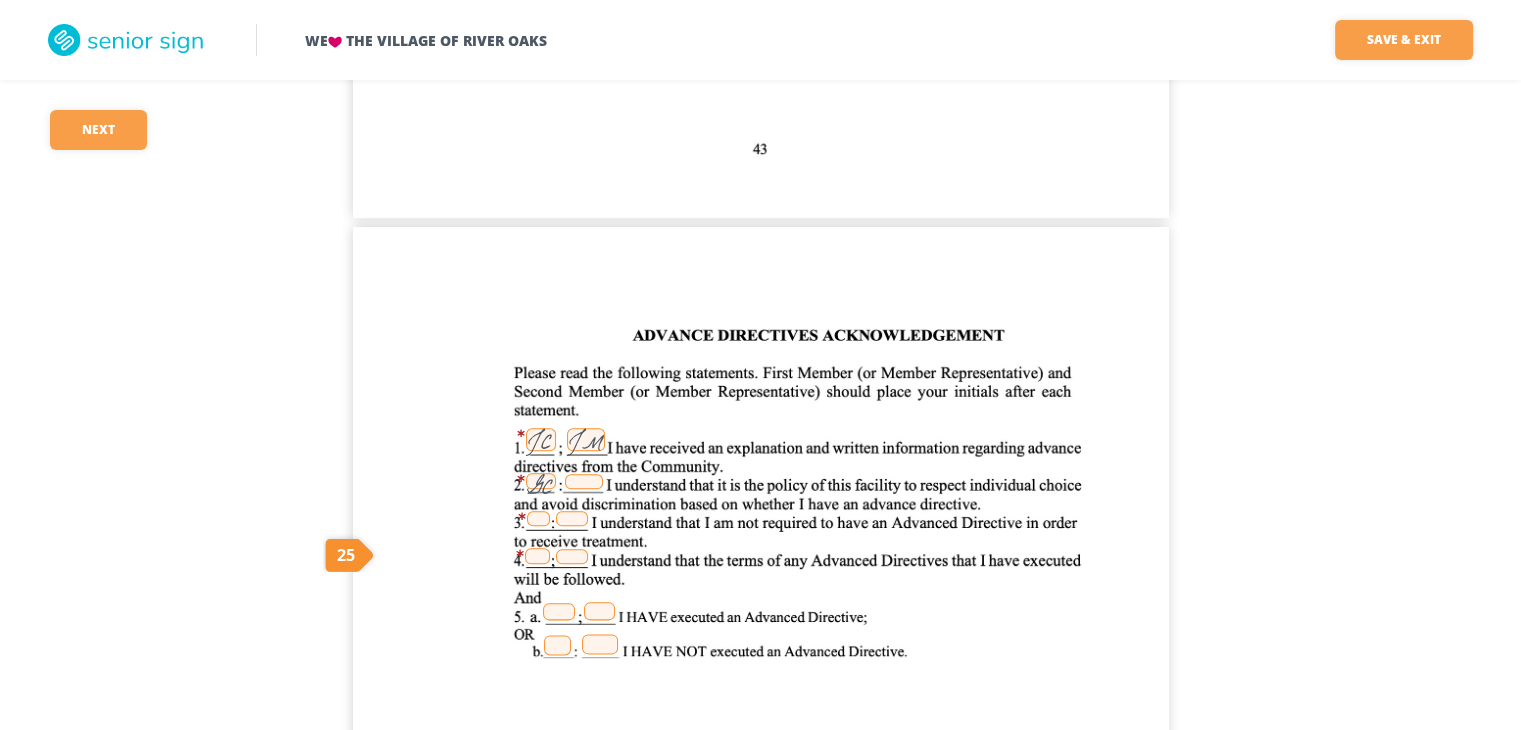 click on "GC" at bounding box center [541, 481] 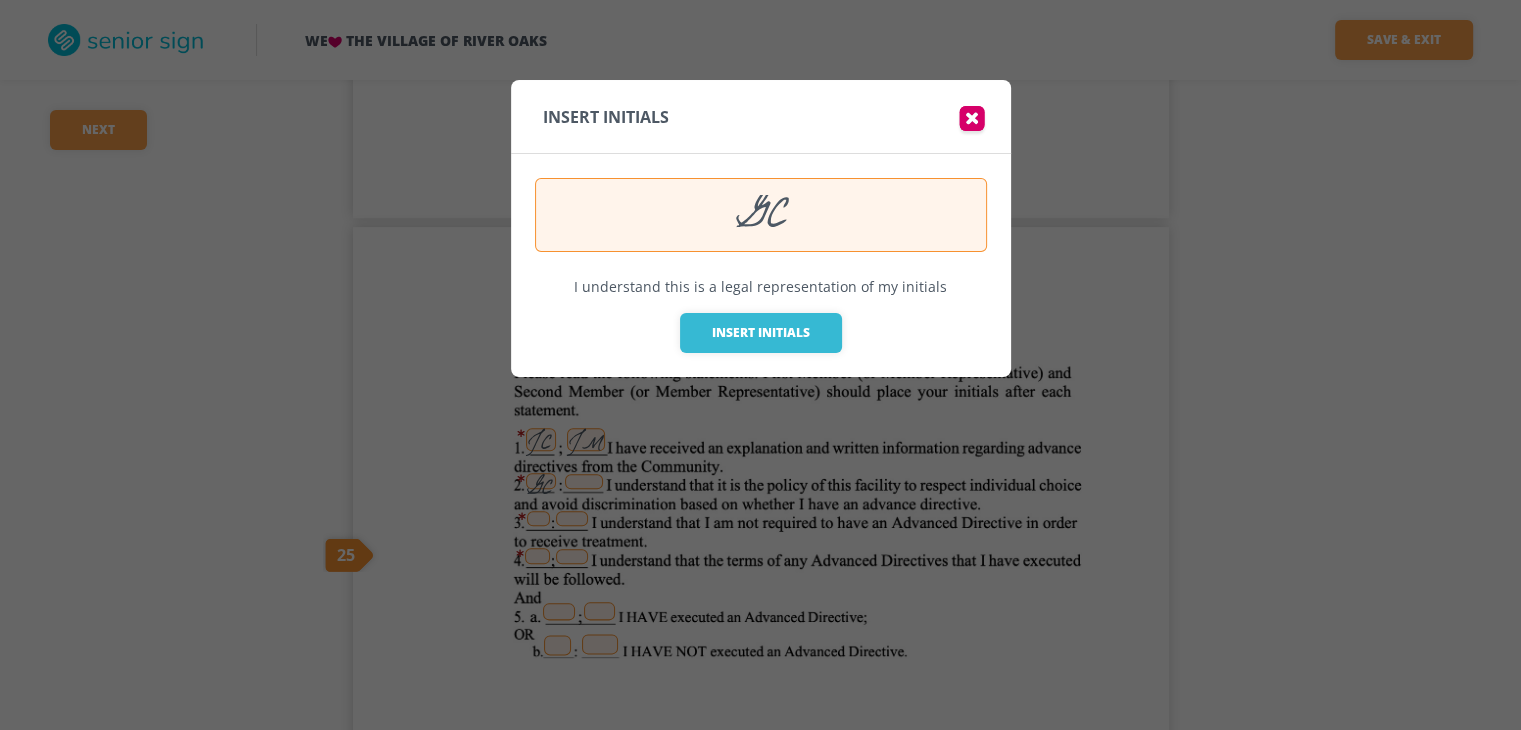 drag, startPoint x: 796, startPoint y: 213, endPoint x: 692, endPoint y: 211, distance: 104.019226 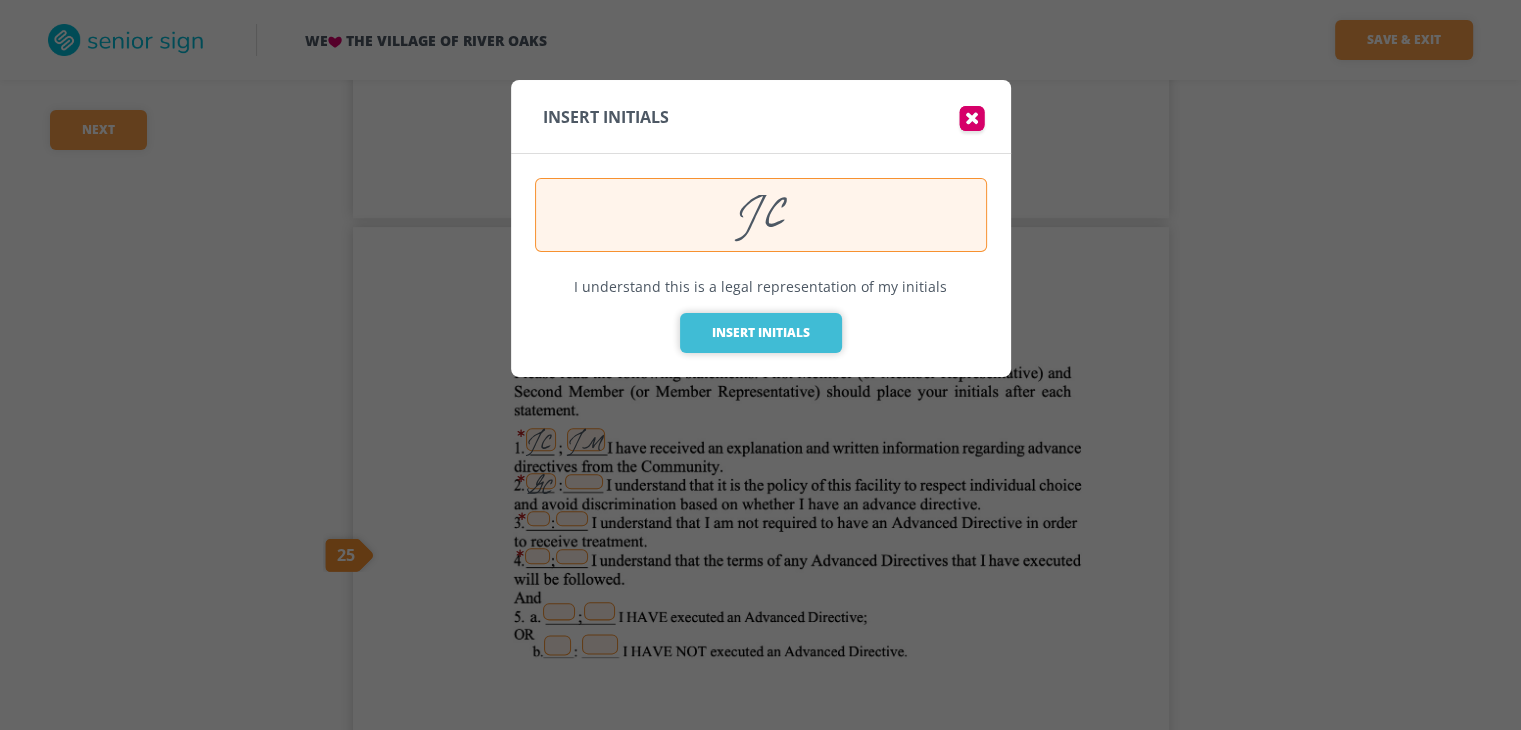 type on "JC" 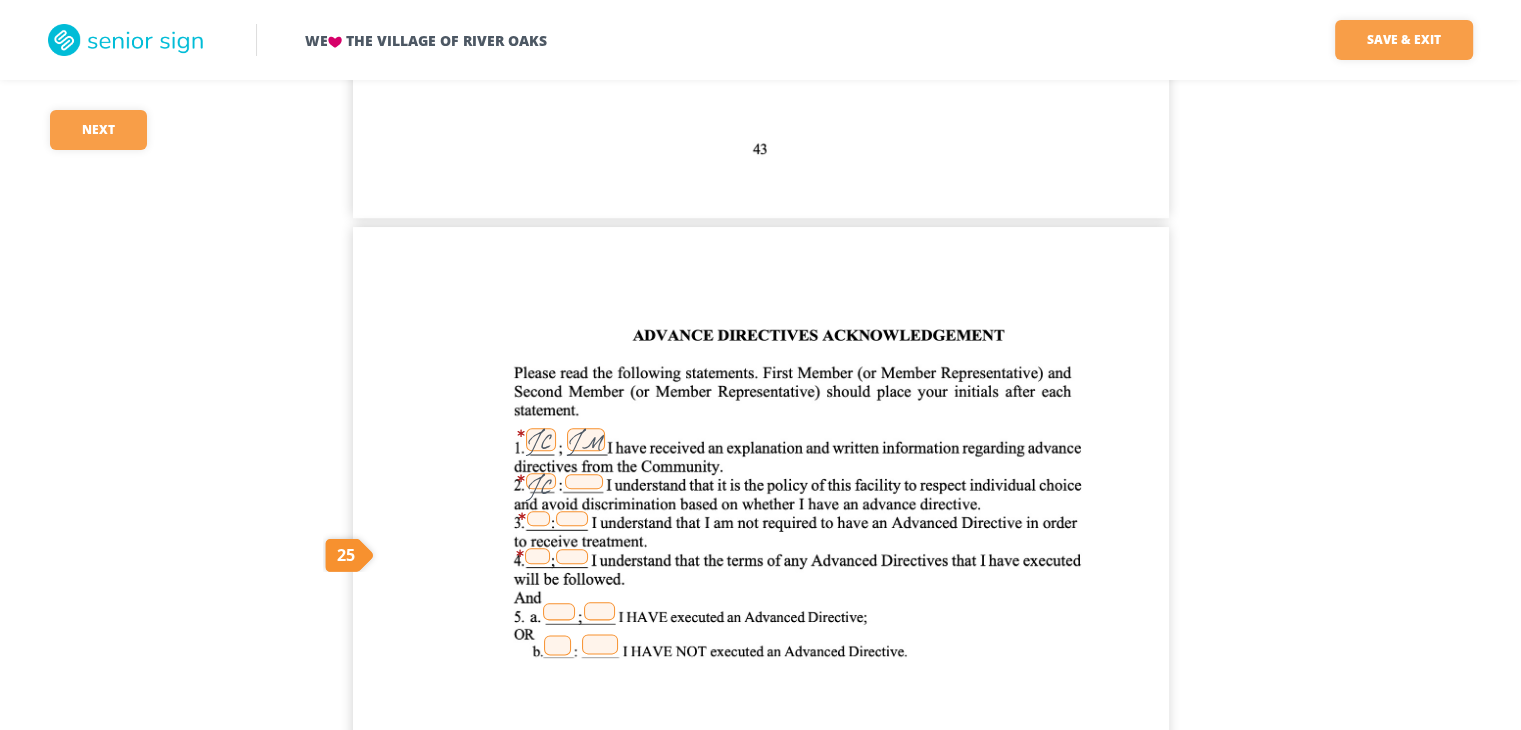 click at bounding box center (584, 481) 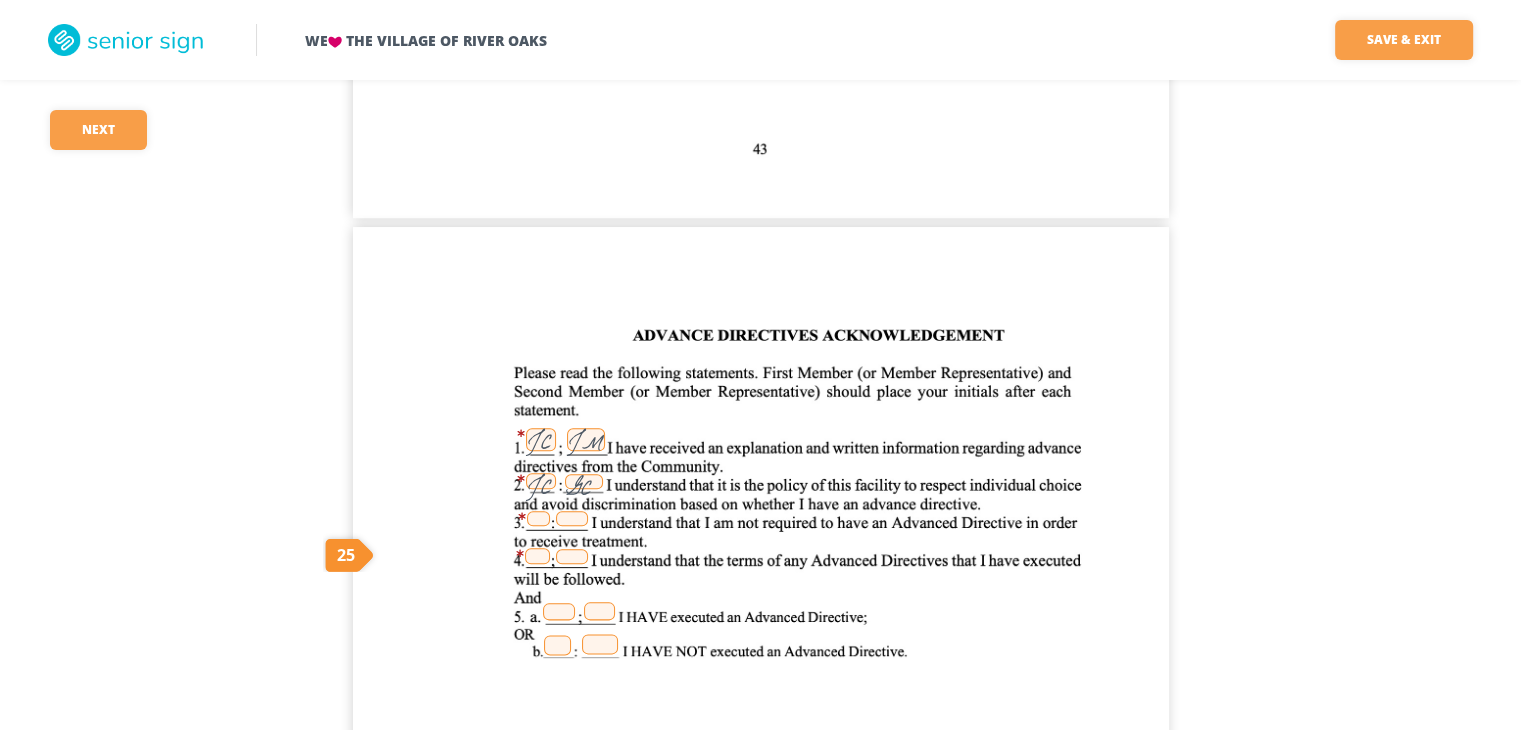click on "GC" at bounding box center [584, 481] 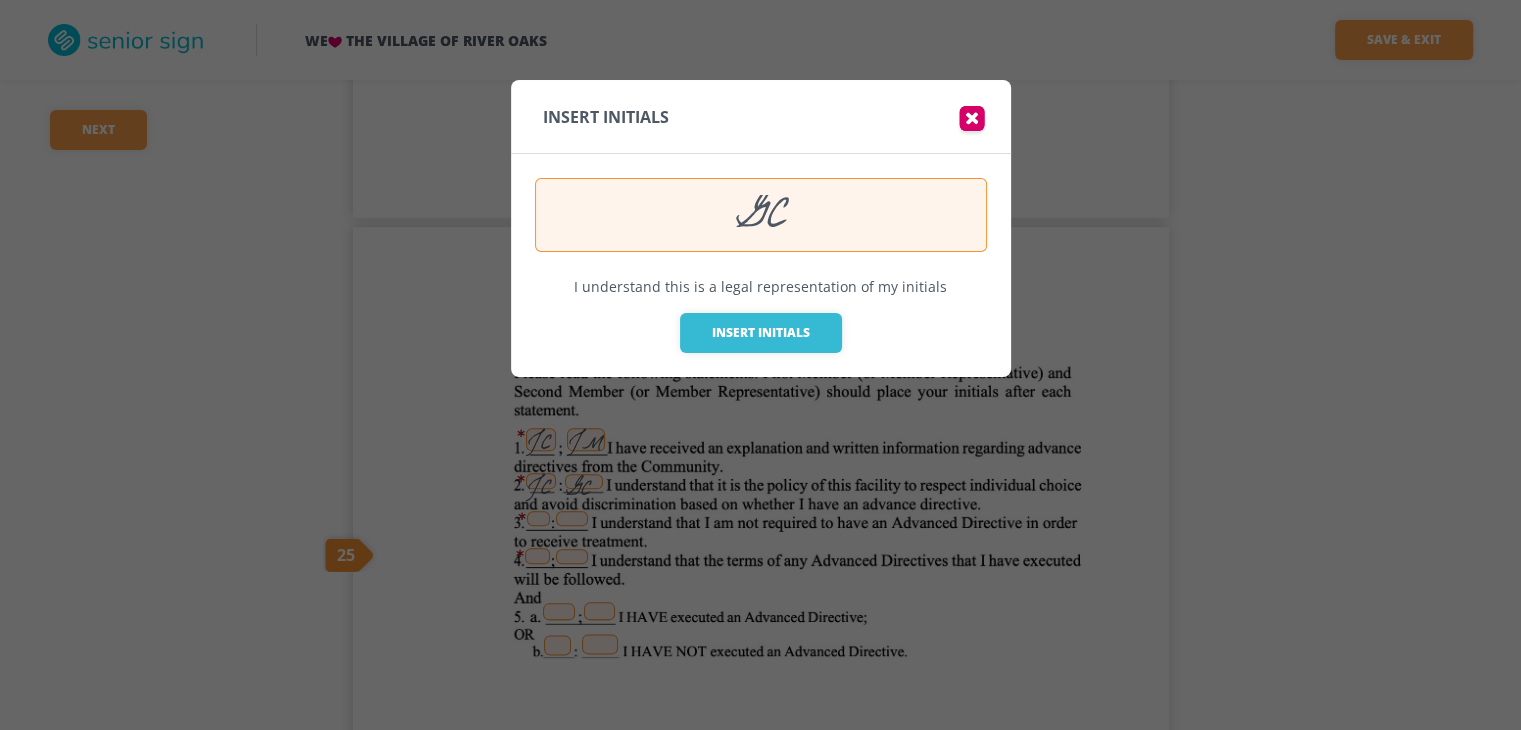 drag, startPoint x: 787, startPoint y: 210, endPoint x: 660, endPoint y: 203, distance: 127.192764 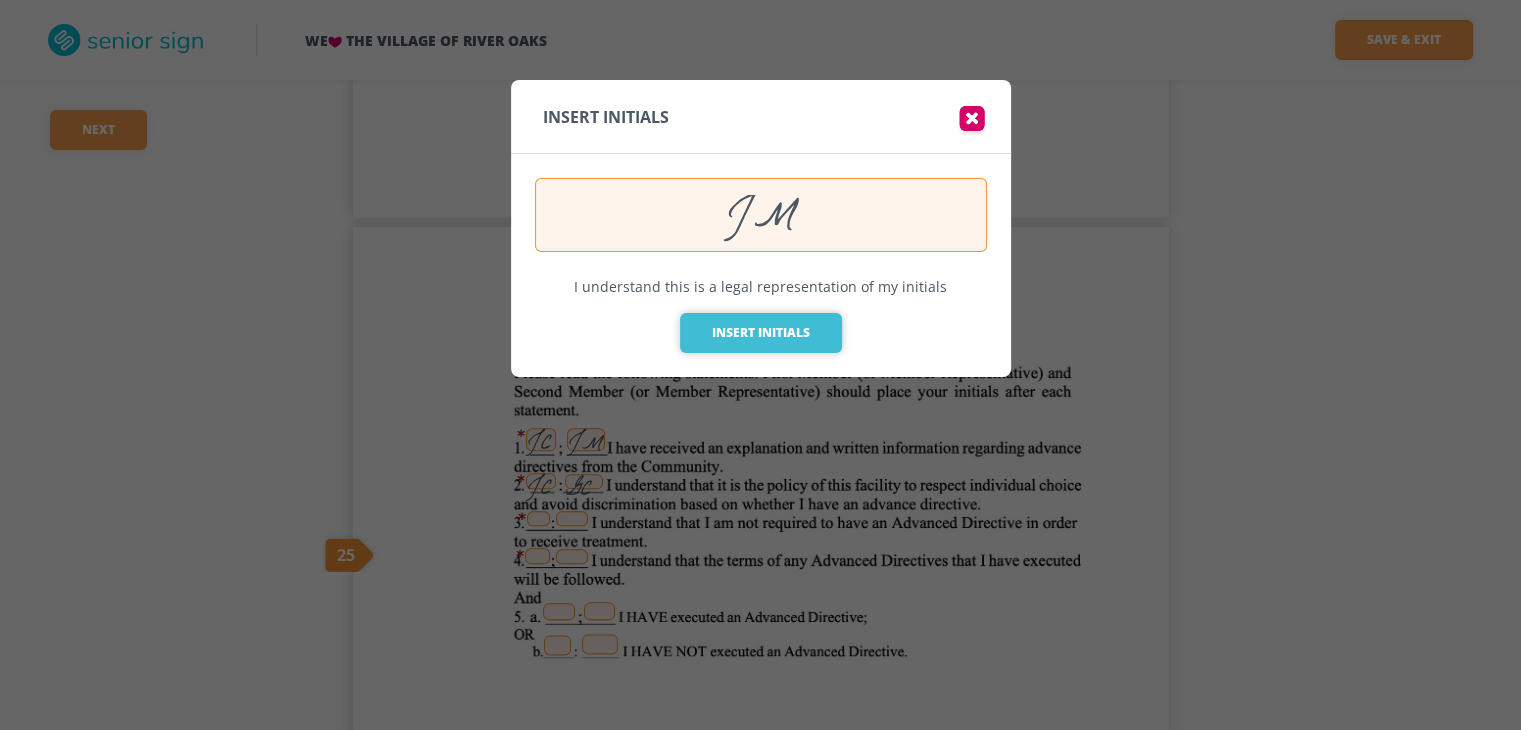 type on "JM" 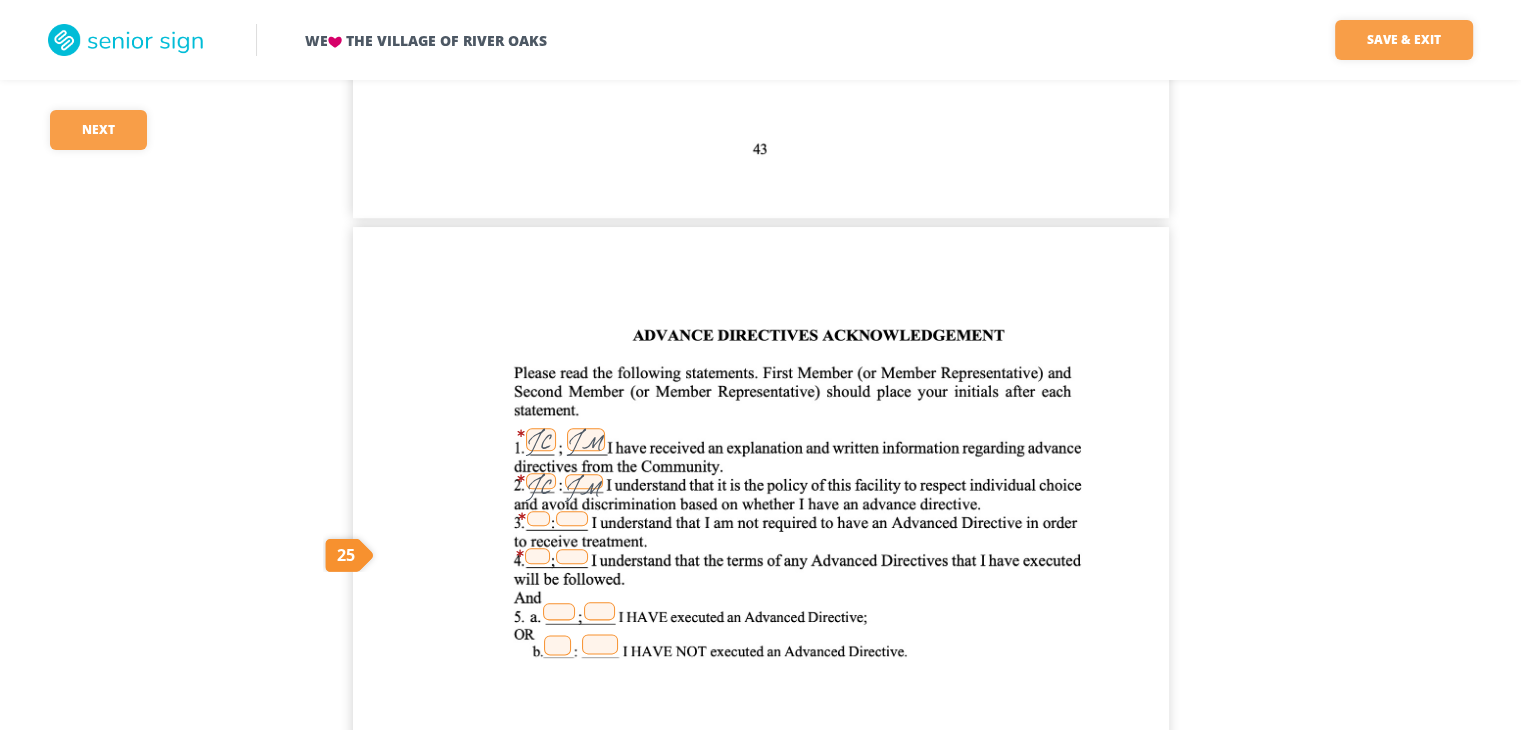 click at bounding box center [538, 518] 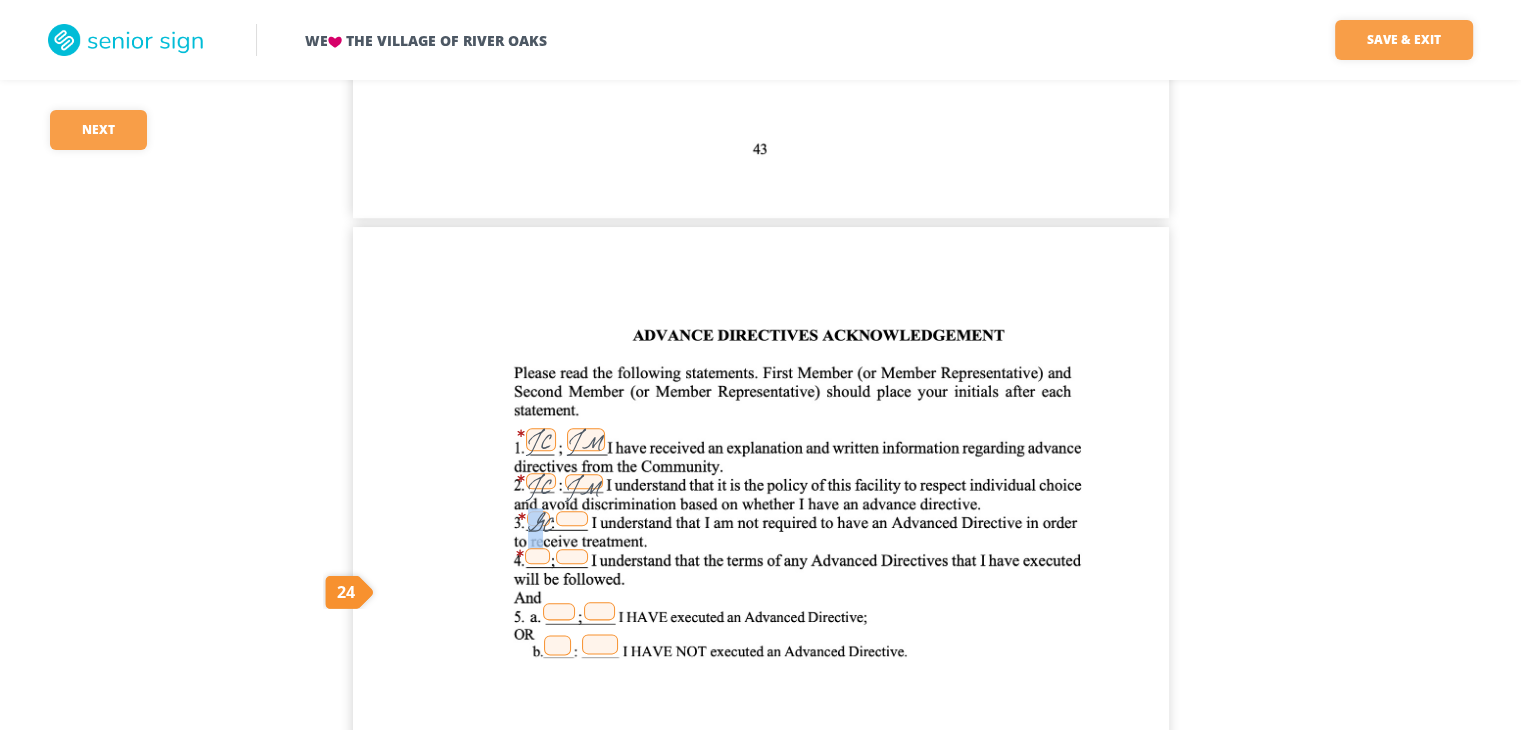 click on "GC" at bounding box center [538, 518] 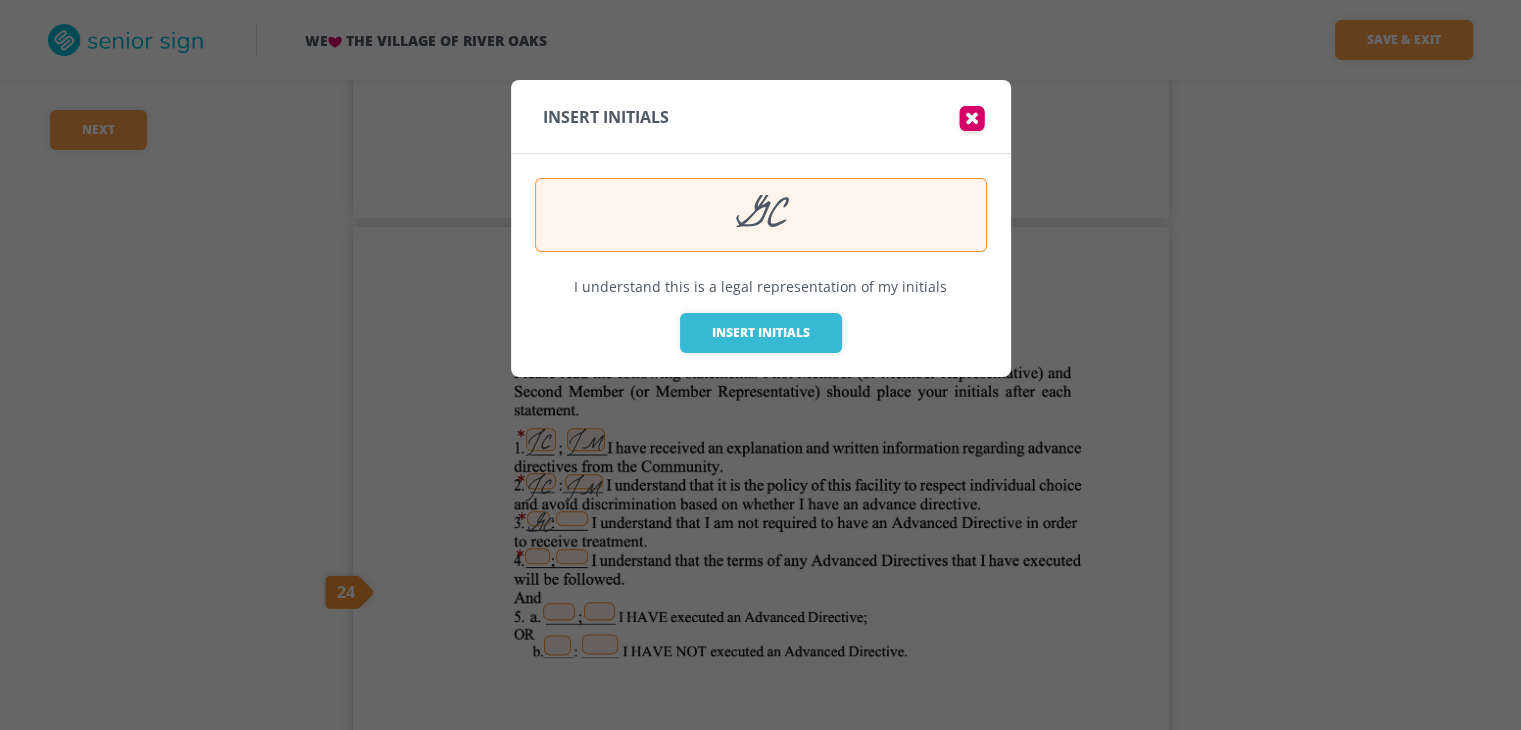 drag, startPoint x: 788, startPoint y: 206, endPoint x: 626, endPoint y: 208, distance: 162.01234 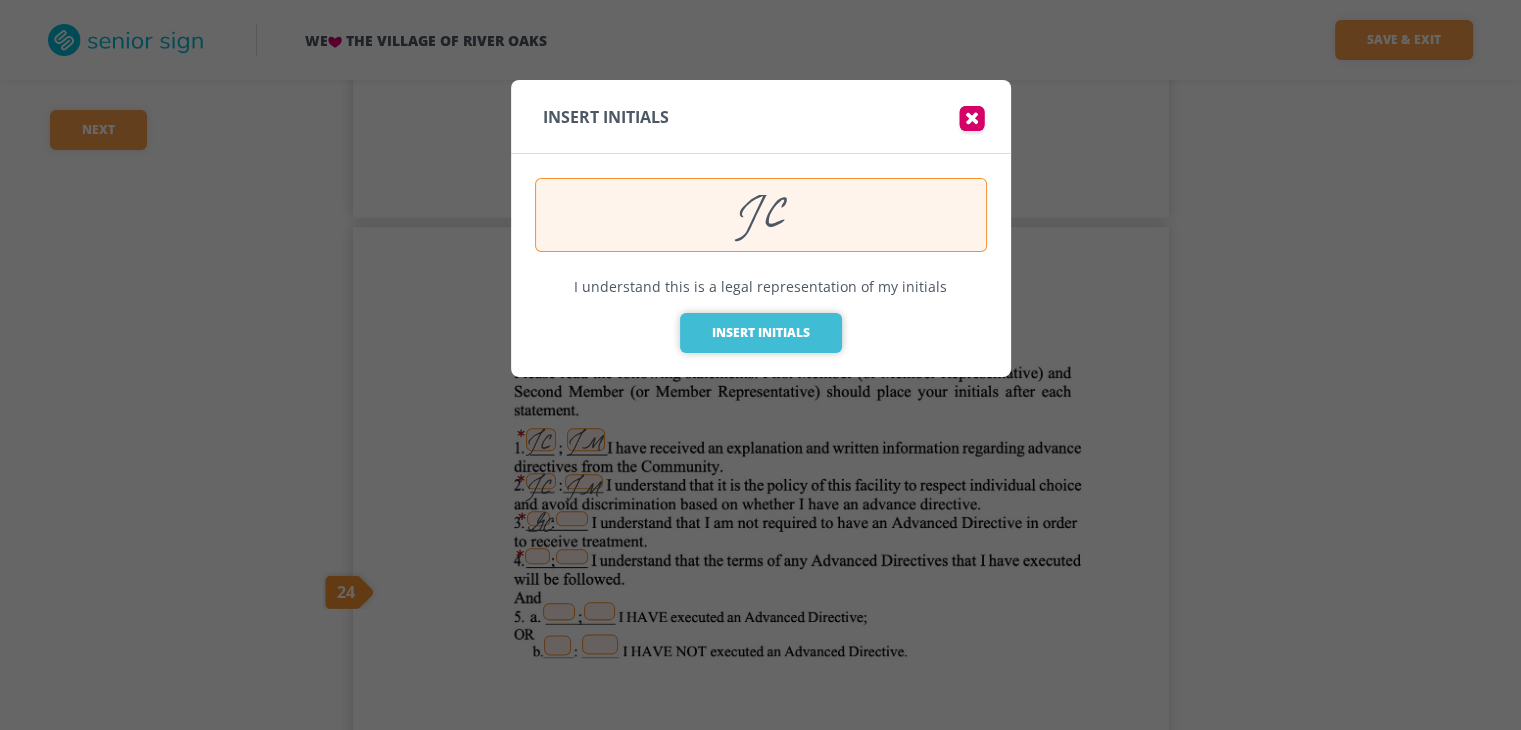 type on "JC" 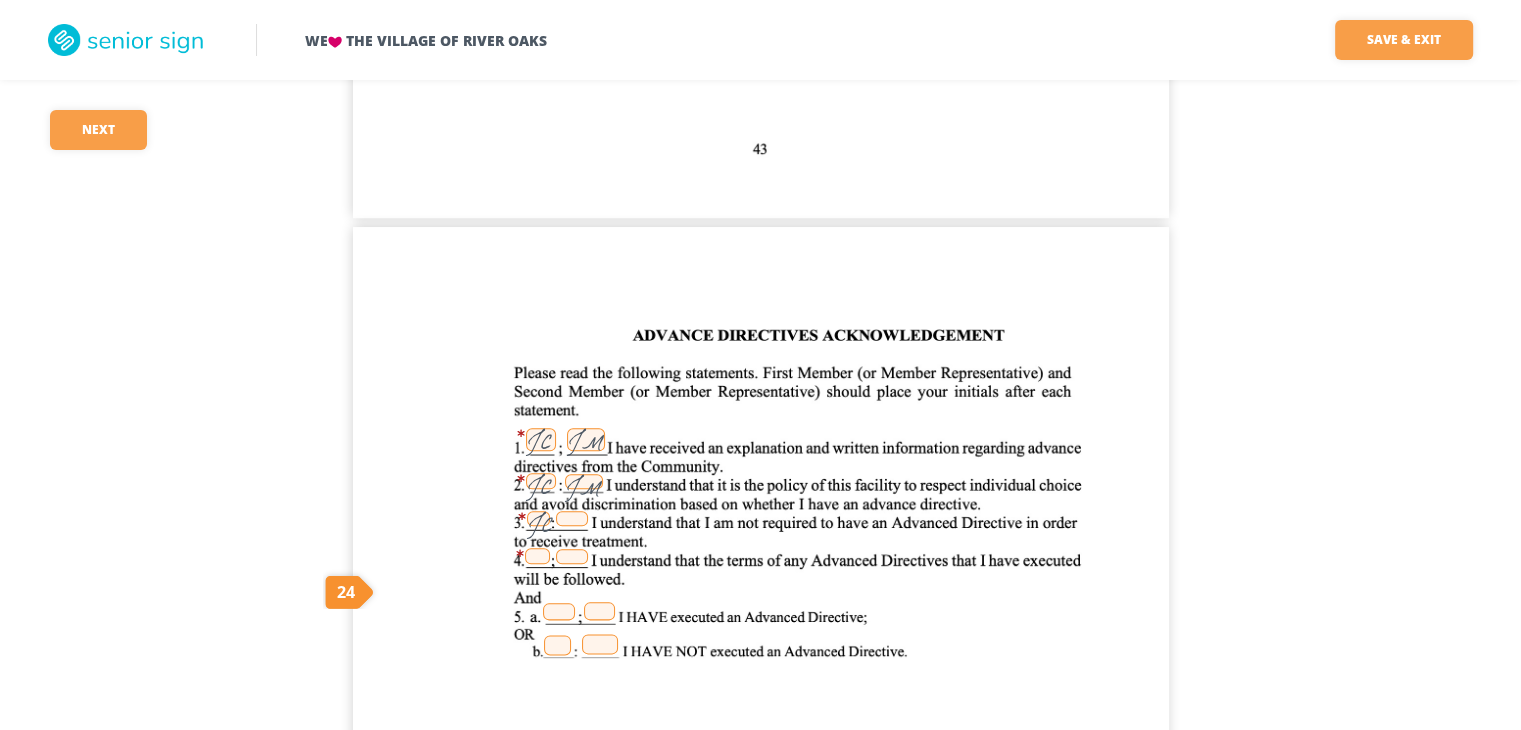 click at bounding box center [572, 518] 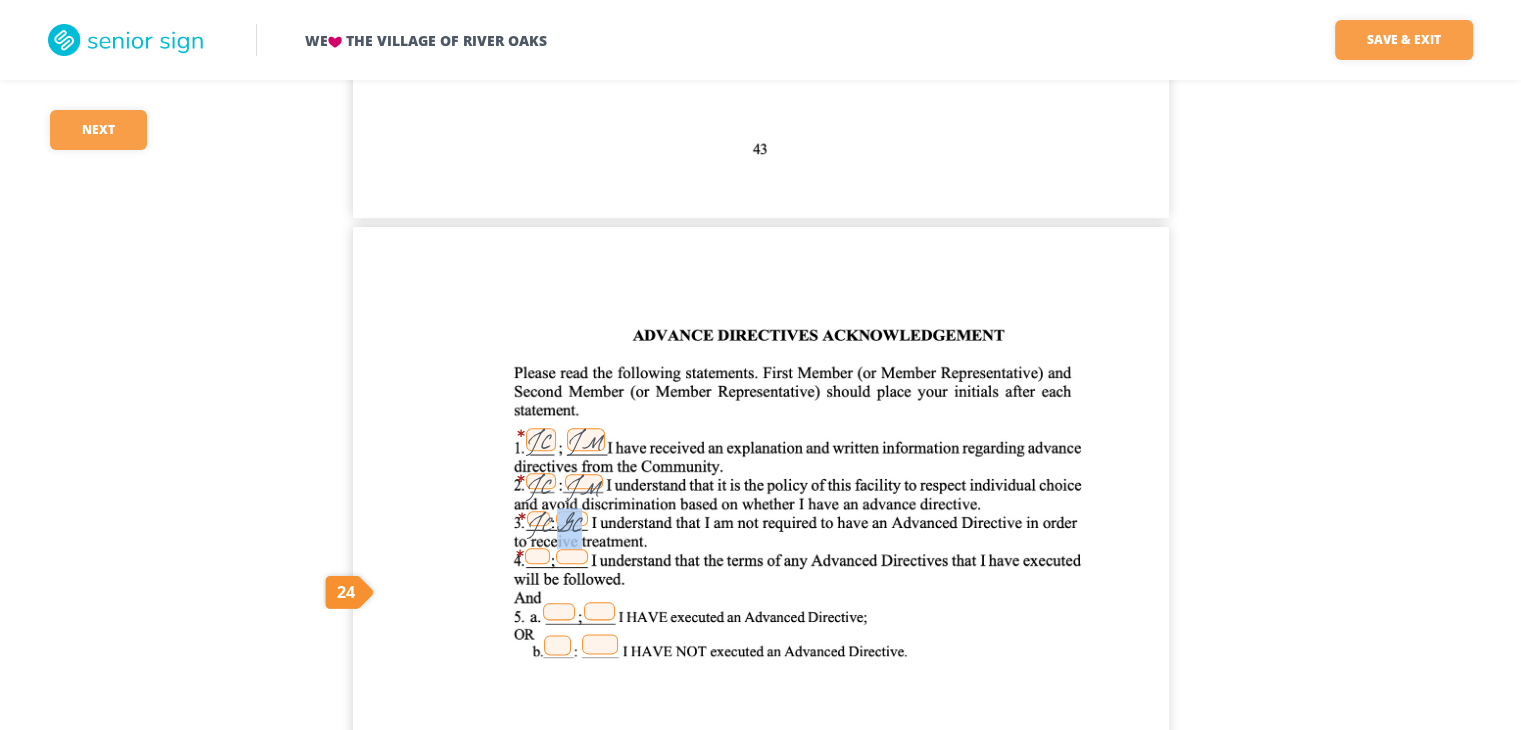 click on "GC" at bounding box center [572, 518] 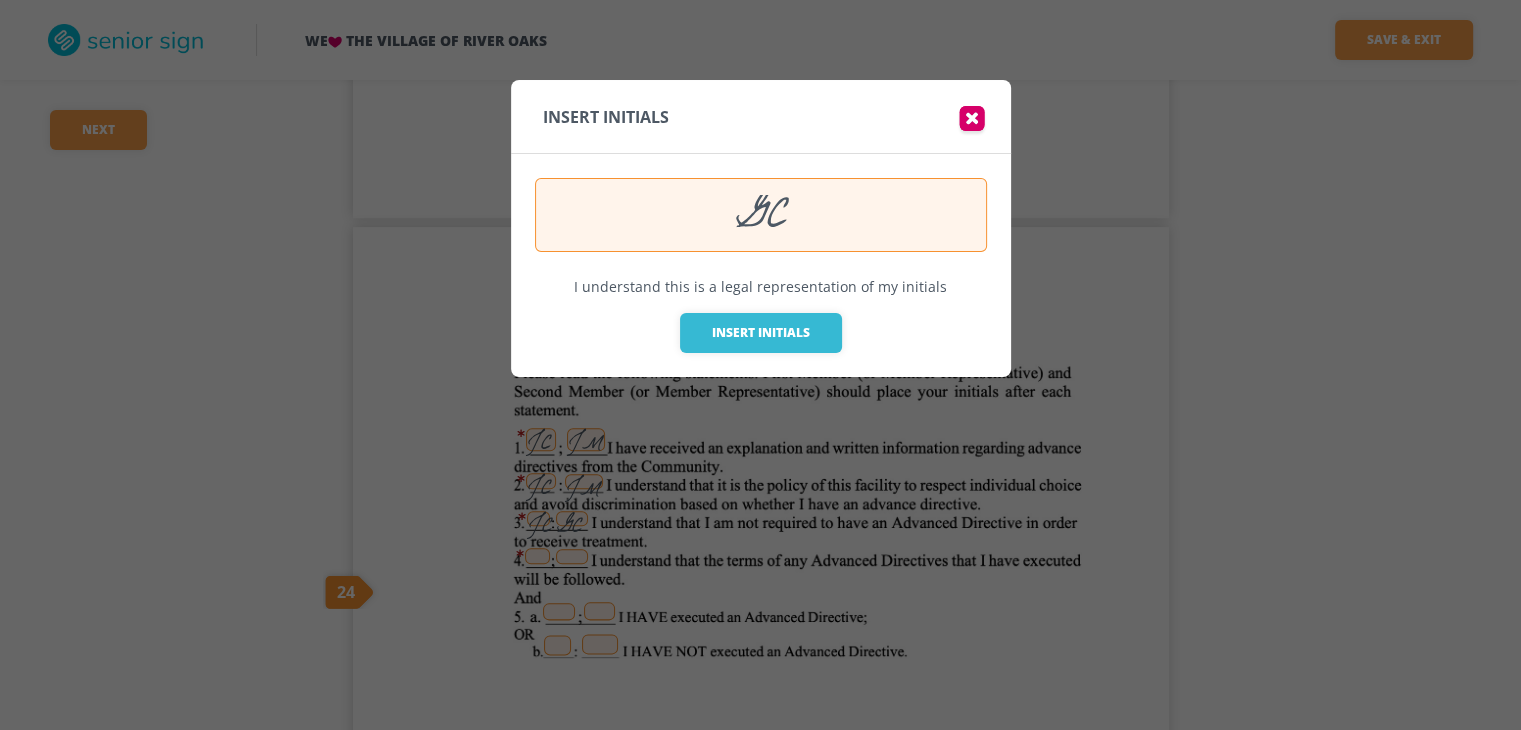 drag, startPoint x: 788, startPoint y: 198, endPoint x: 682, endPoint y: 200, distance: 106.01887 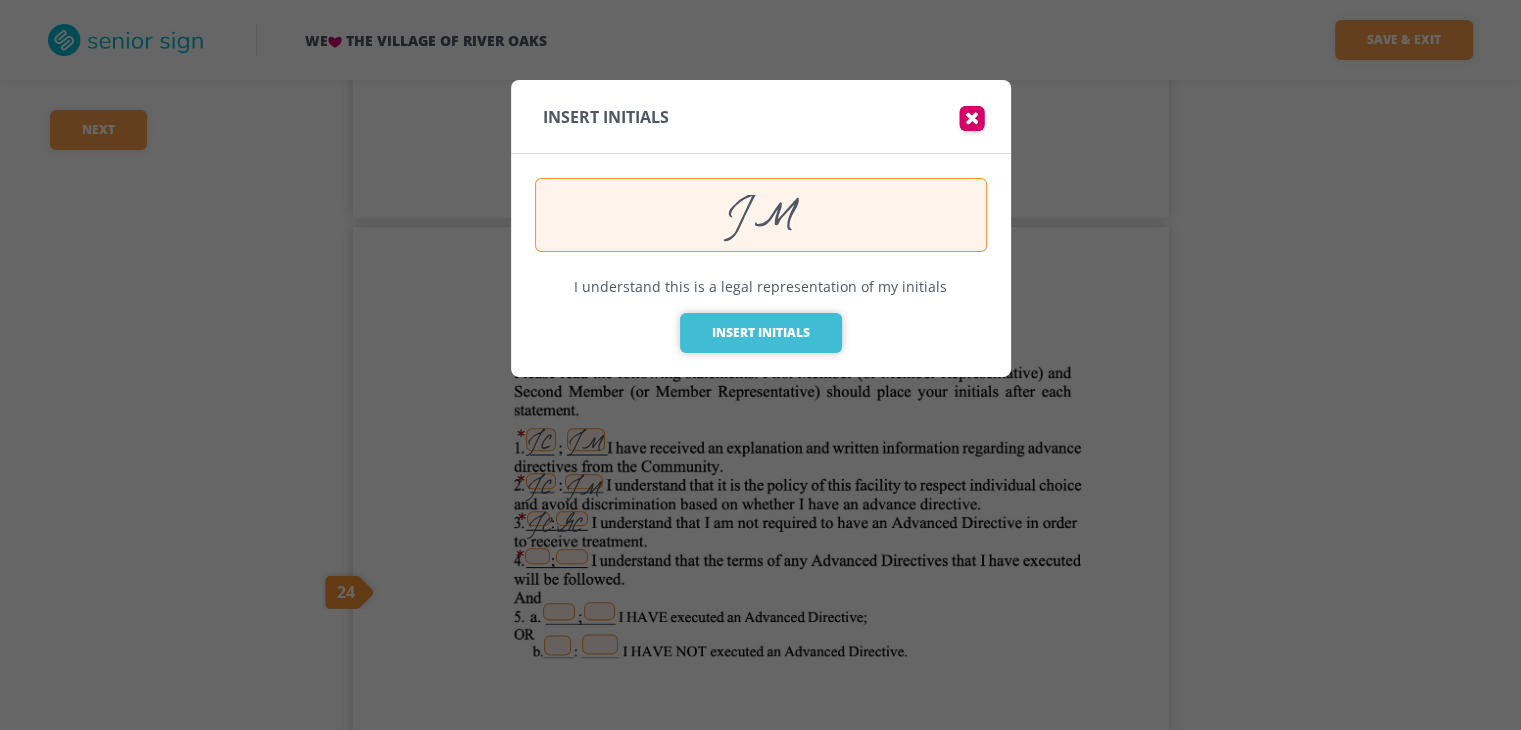 type on "JM" 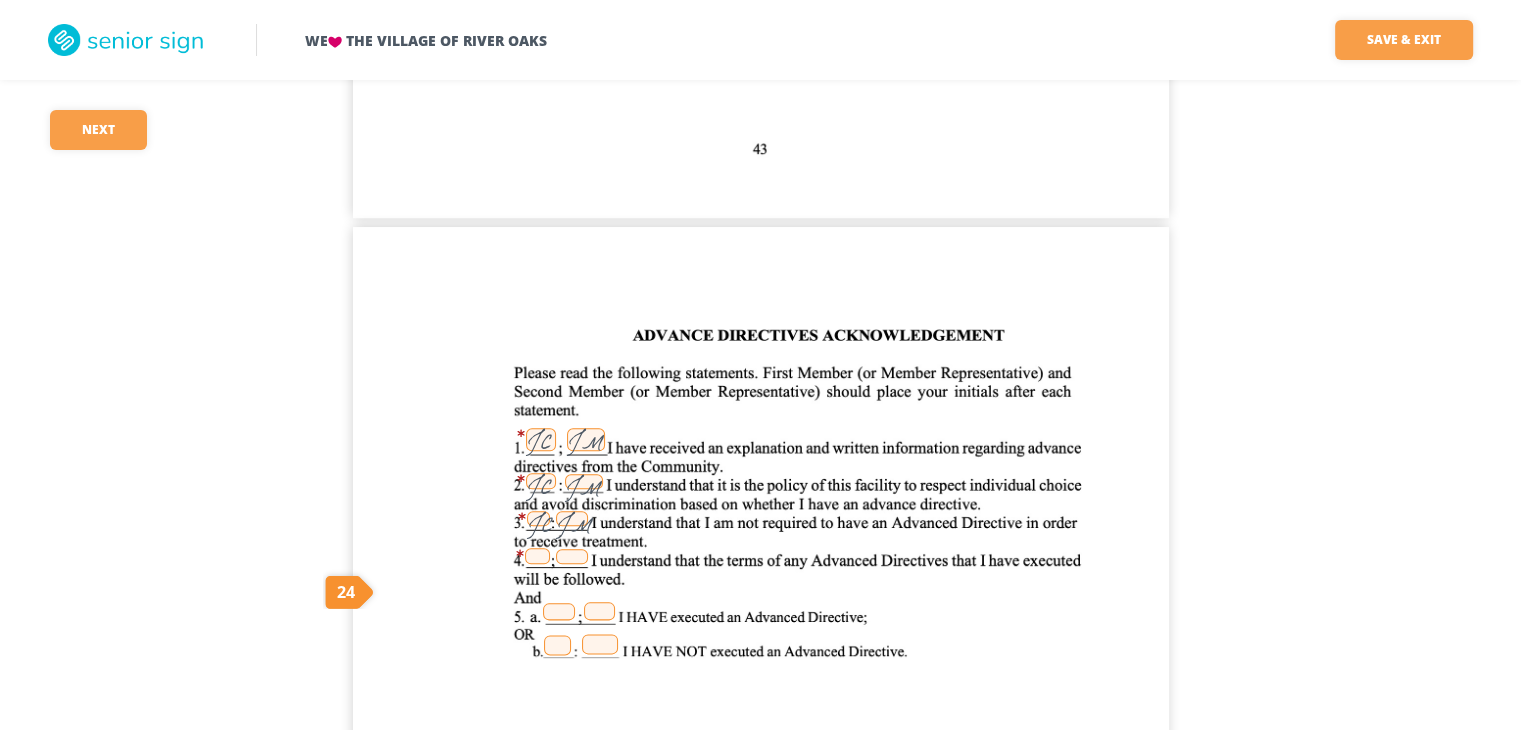 click at bounding box center [537, 556] 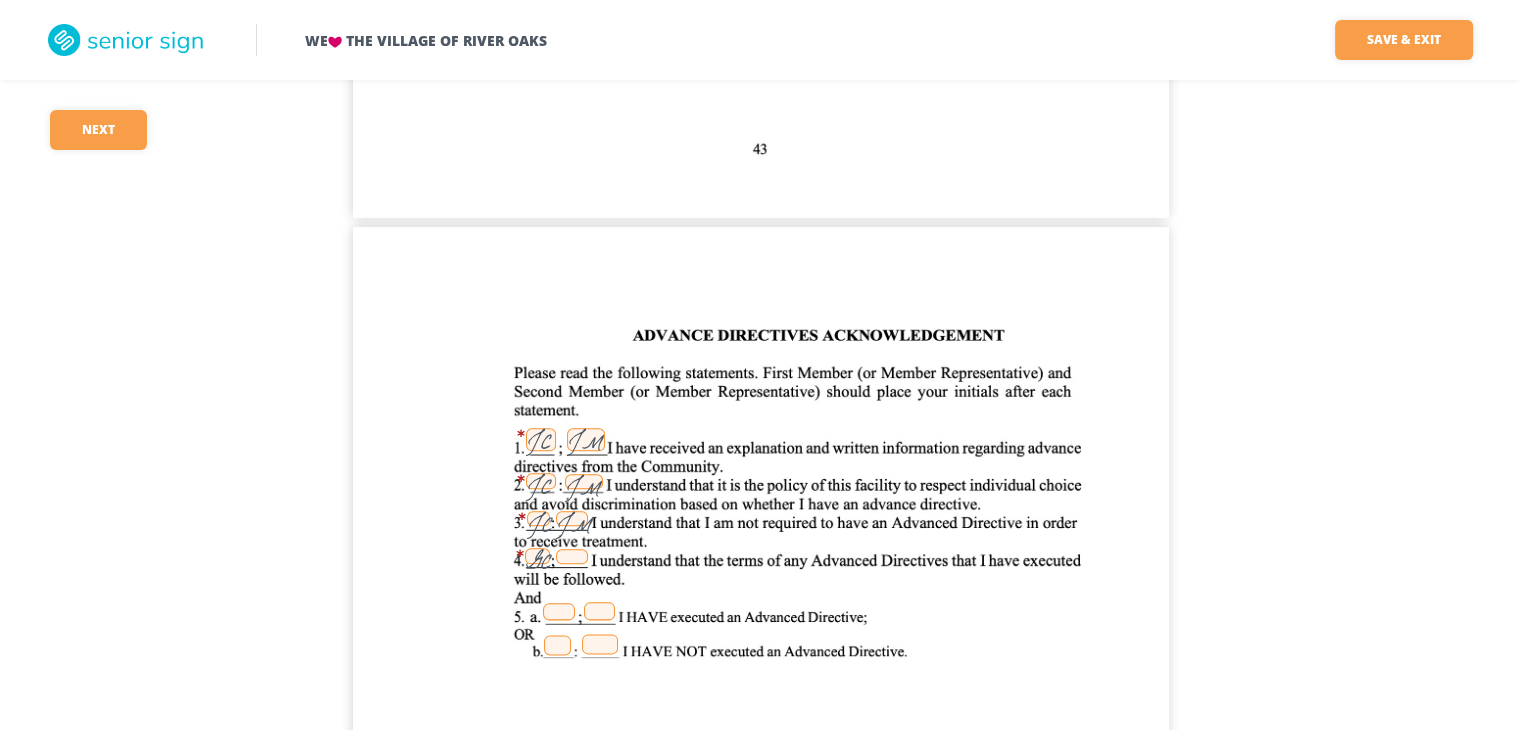 click on "GC" at bounding box center [537, 556] 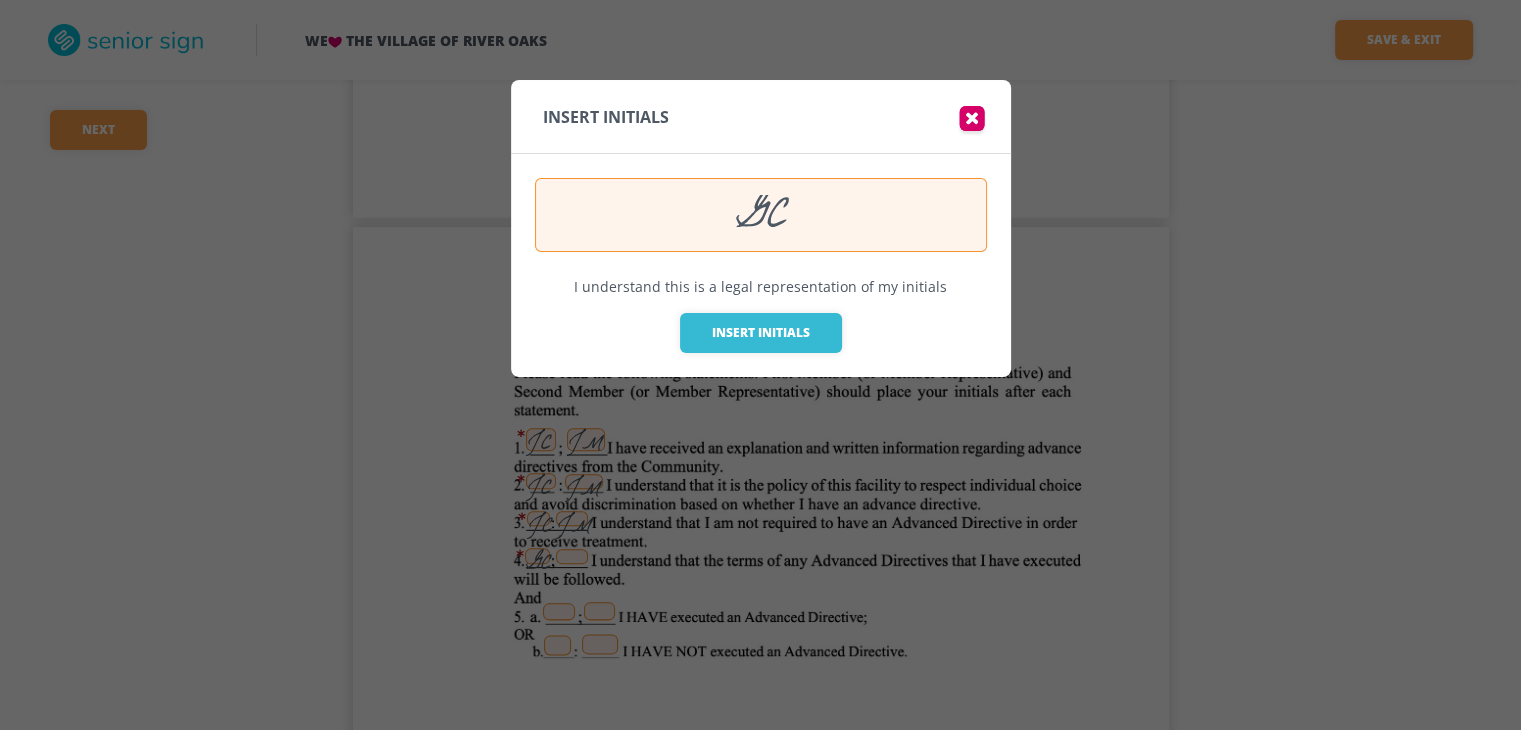 drag, startPoint x: 796, startPoint y: 211, endPoint x: 649, endPoint y: 217, distance: 147.12239 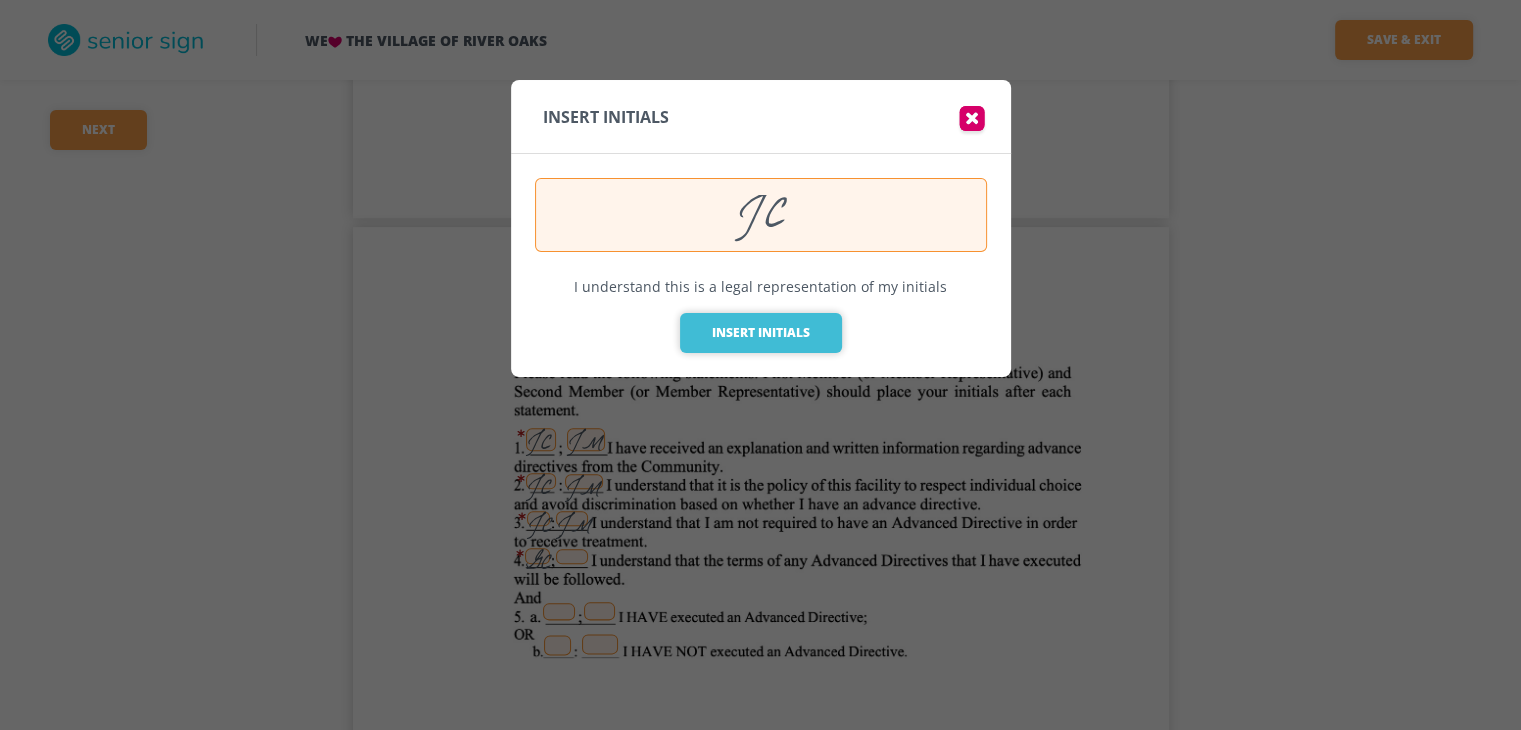 type on "JC" 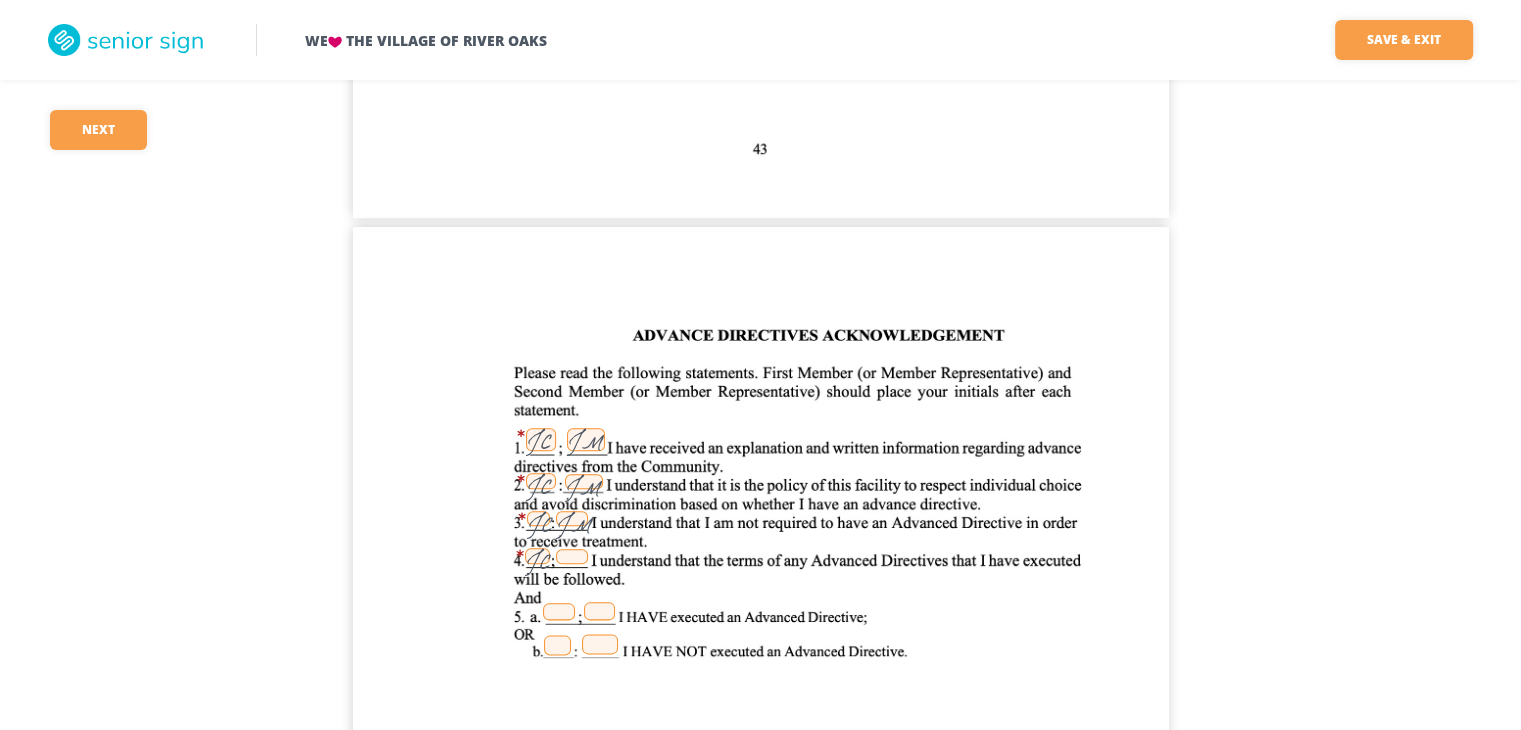 click at bounding box center [572, 556] 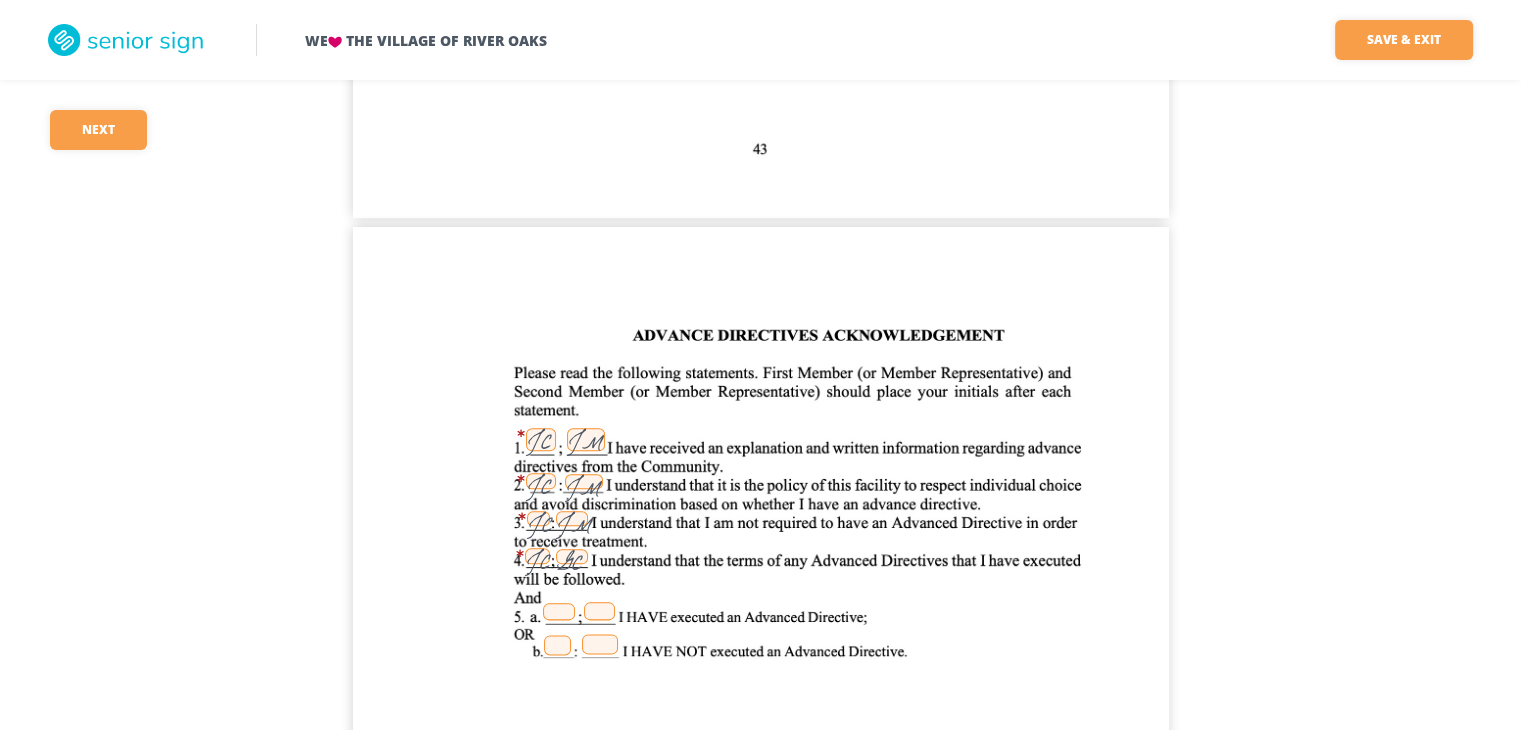 click on "GC" at bounding box center [572, 556] 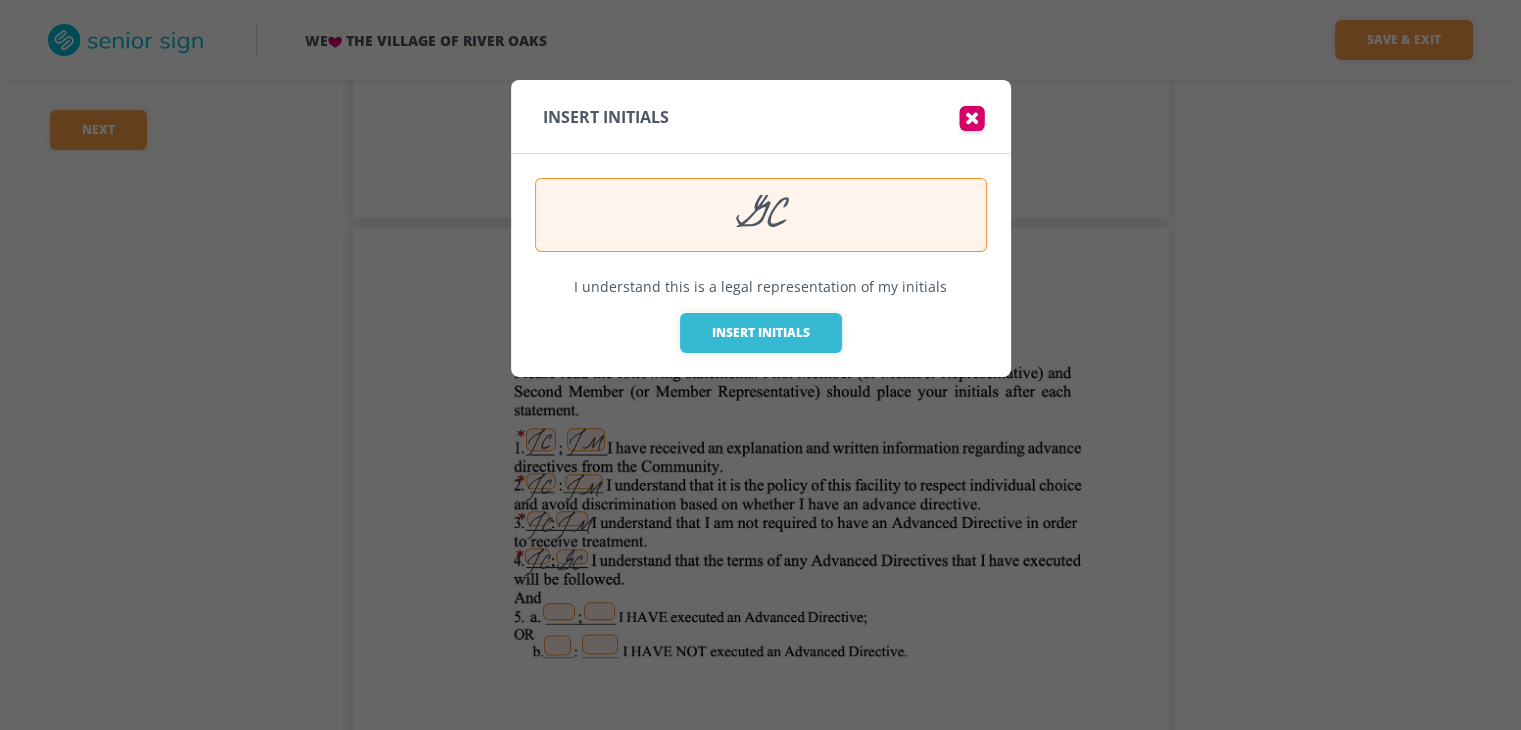 drag, startPoint x: 792, startPoint y: 214, endPoint x: 678, endPoint y: 213, distance: 114.00439 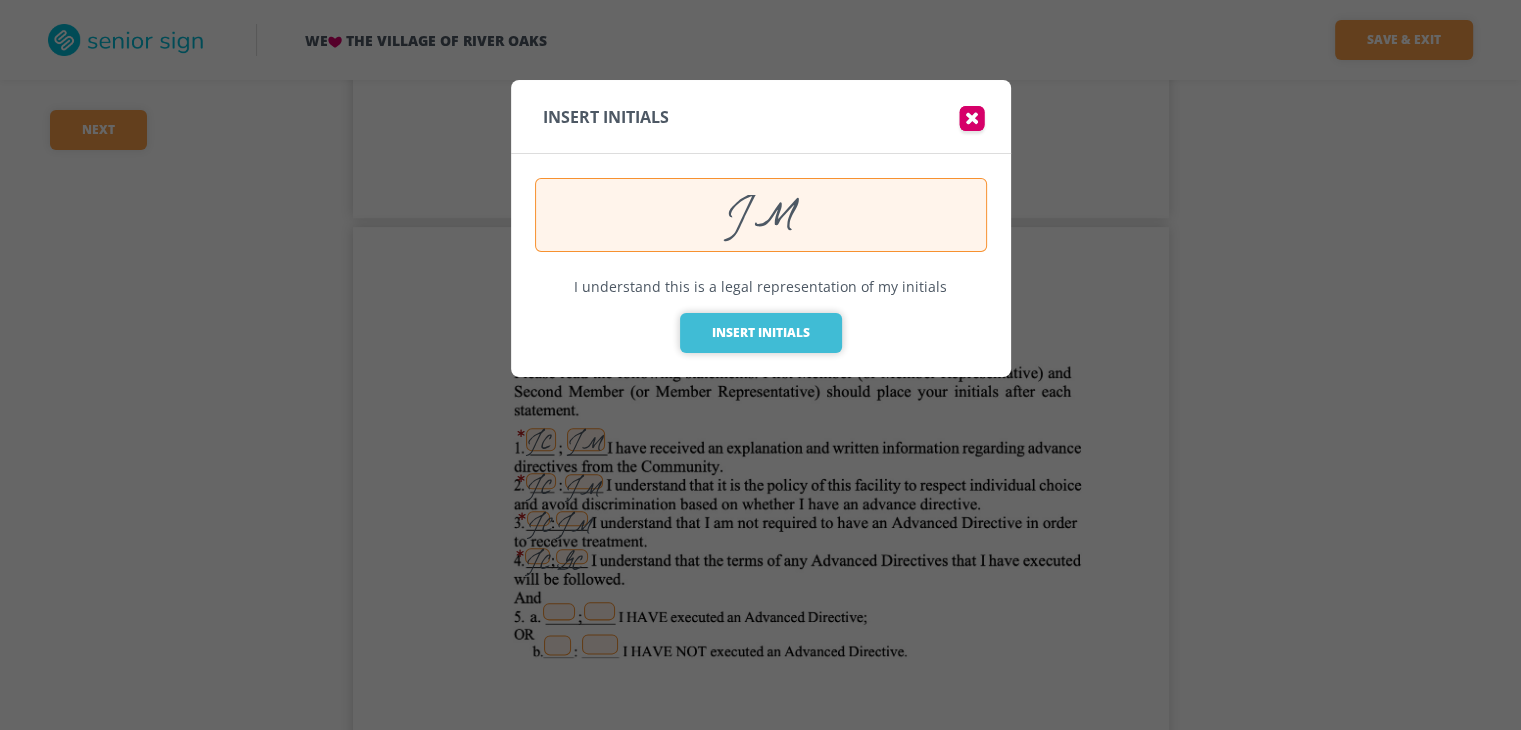 type on "JM" 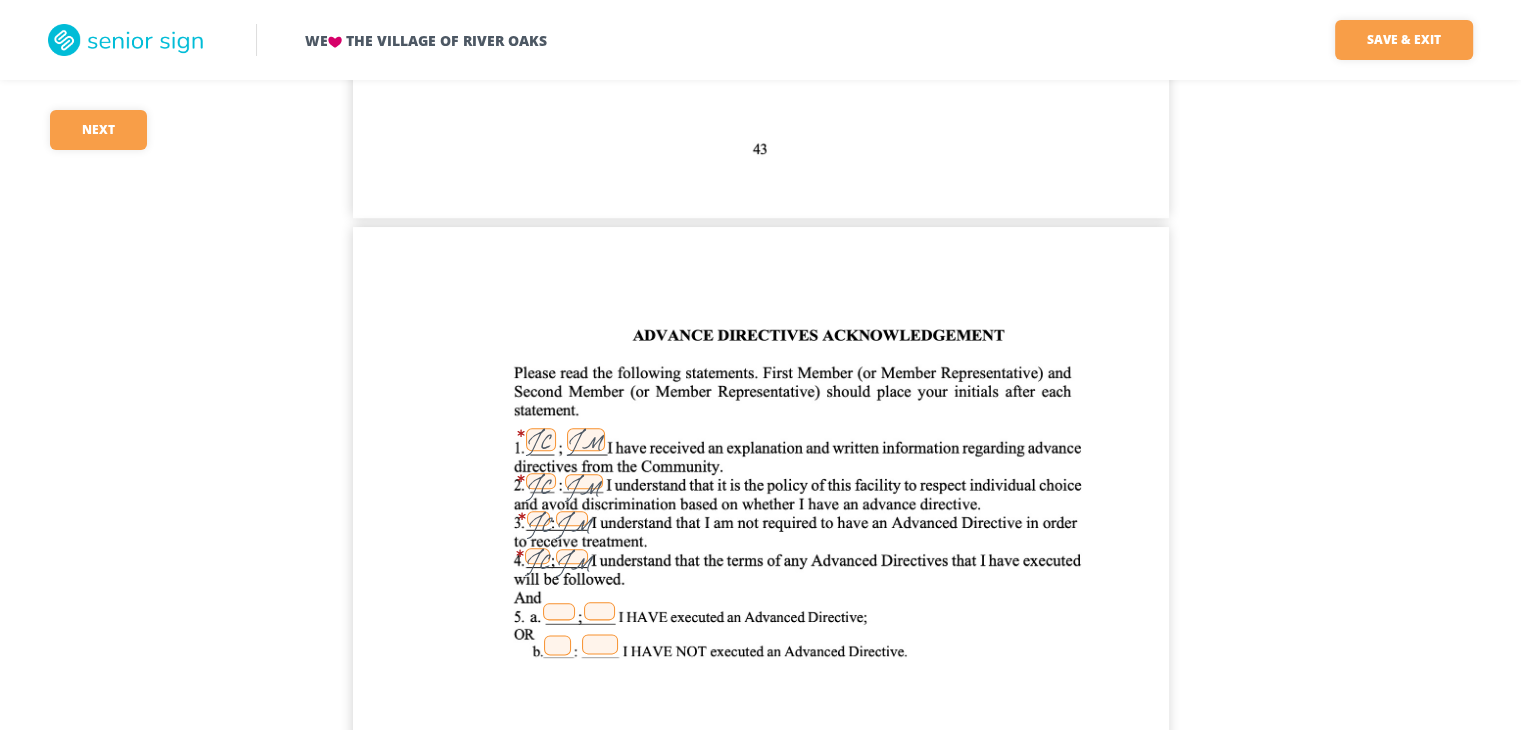 click at bounding box center (559, 611) 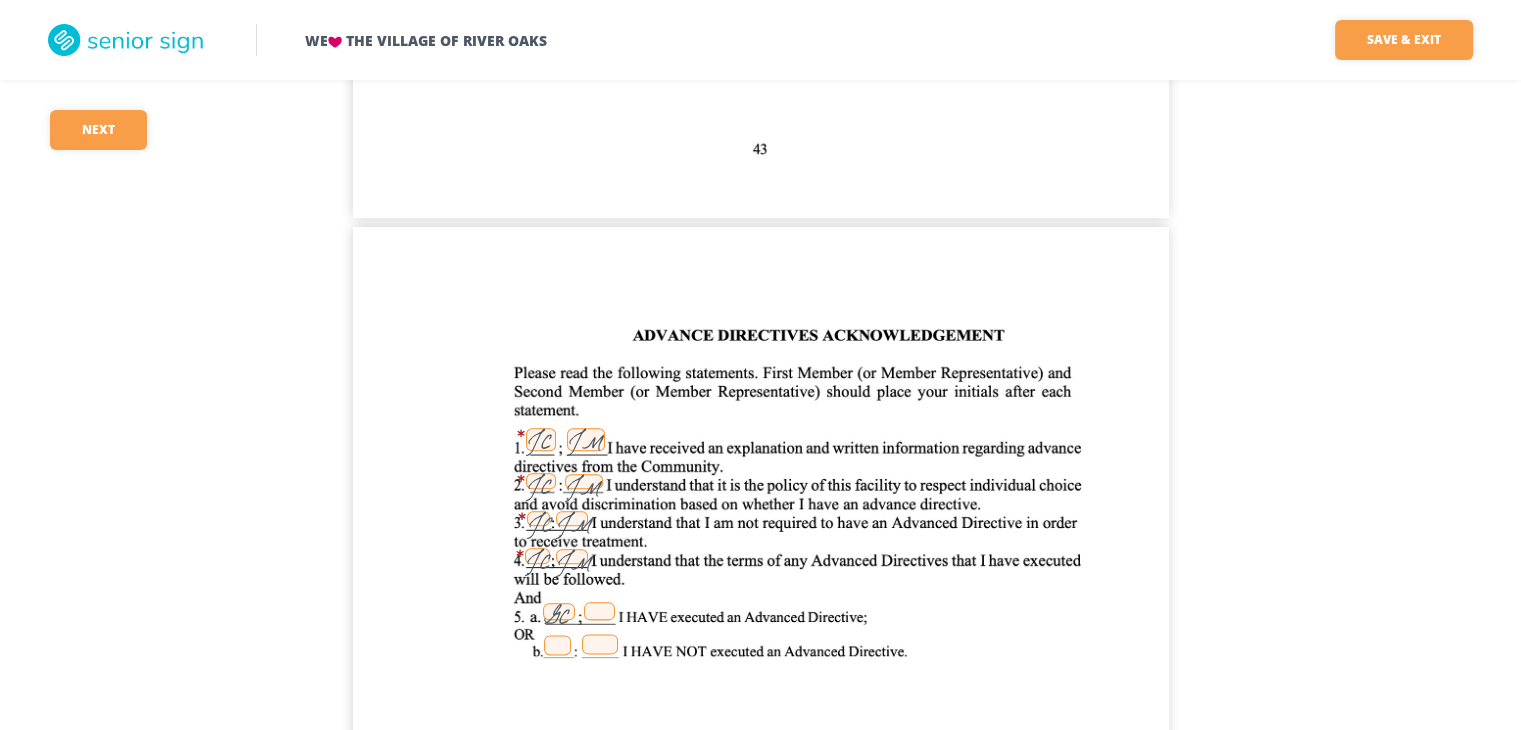 click at bounding box center (599, 611) 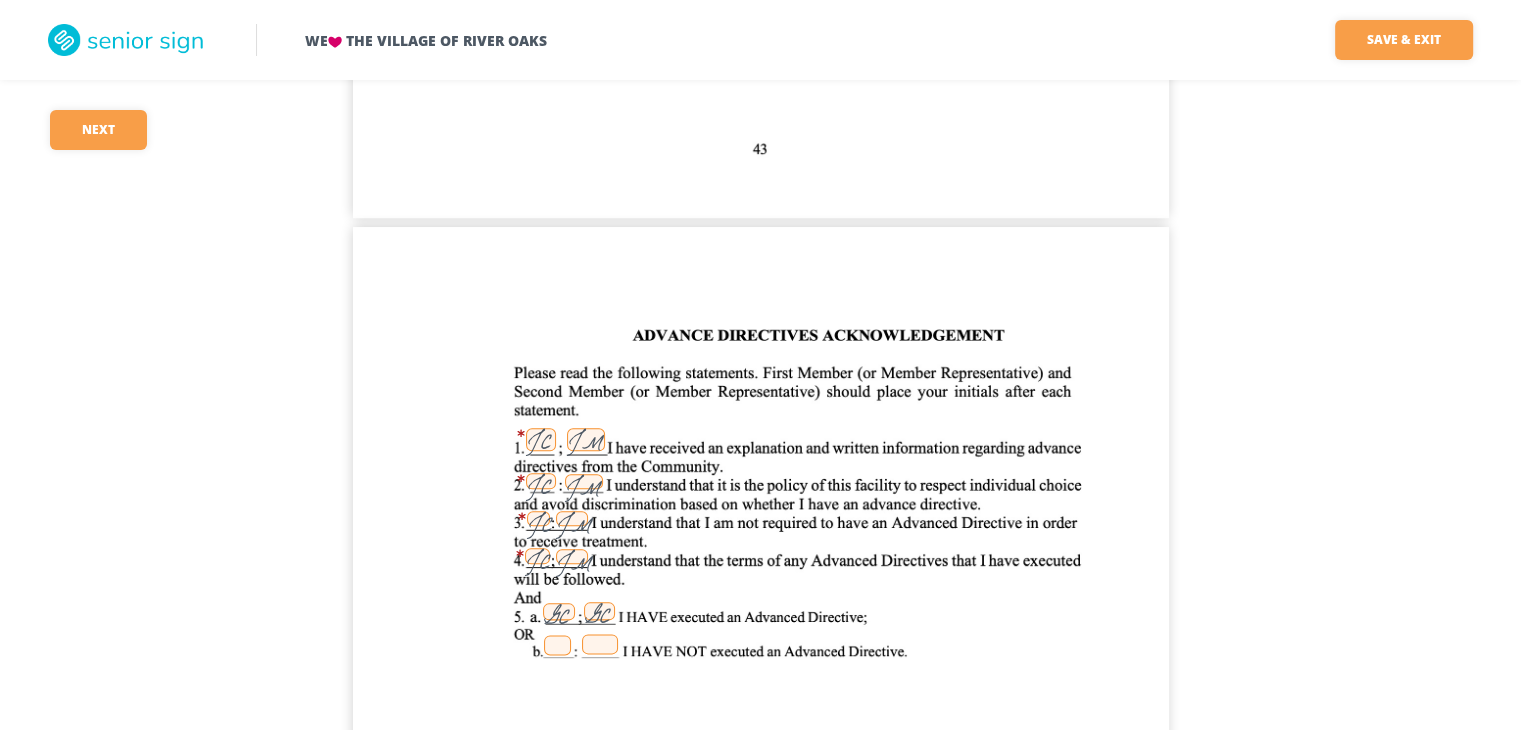 click on "GC" at bounding box center [599, 611] 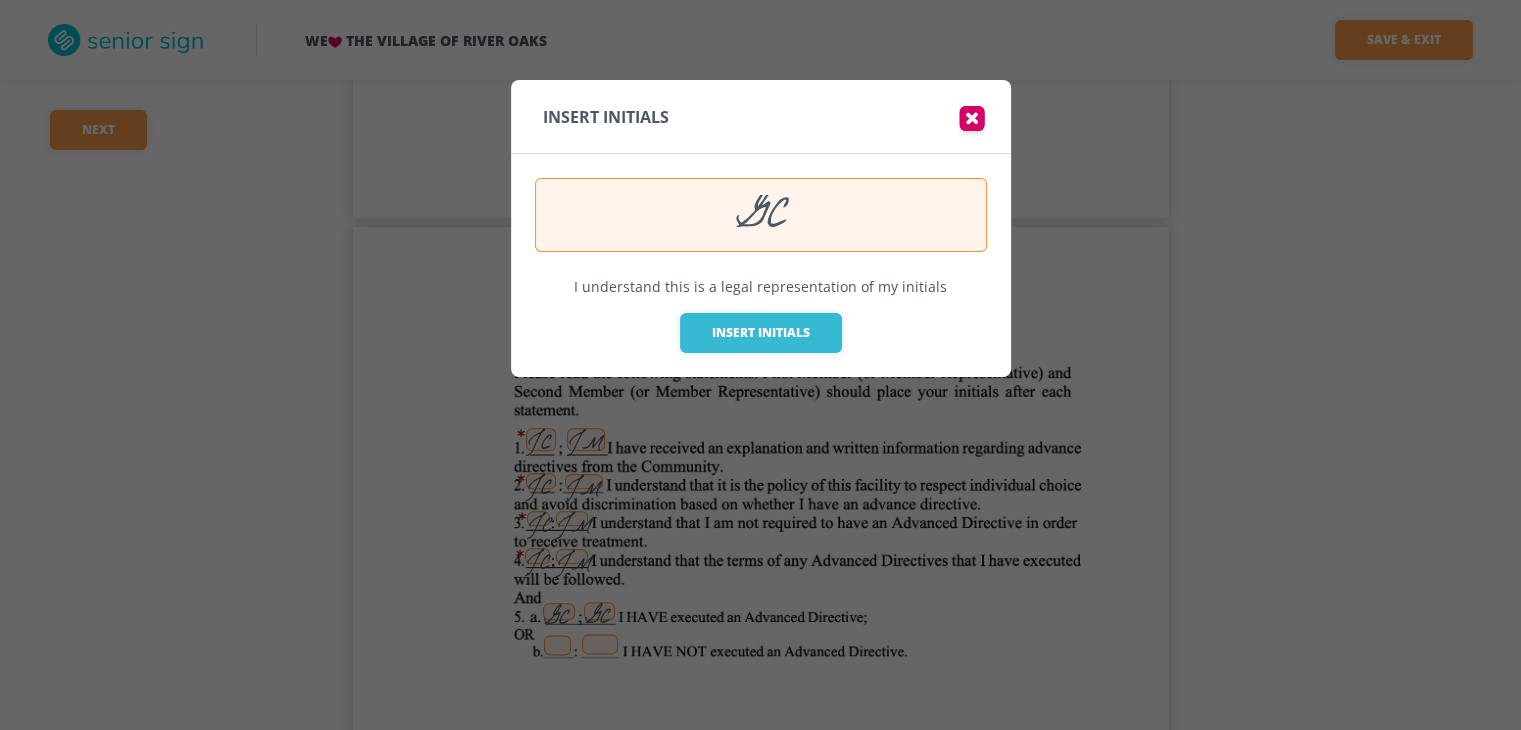 drag, startPoint x: 792, startPoint y: 203, endPoint x: 645, endPoint y: 201, distance: 147.01361 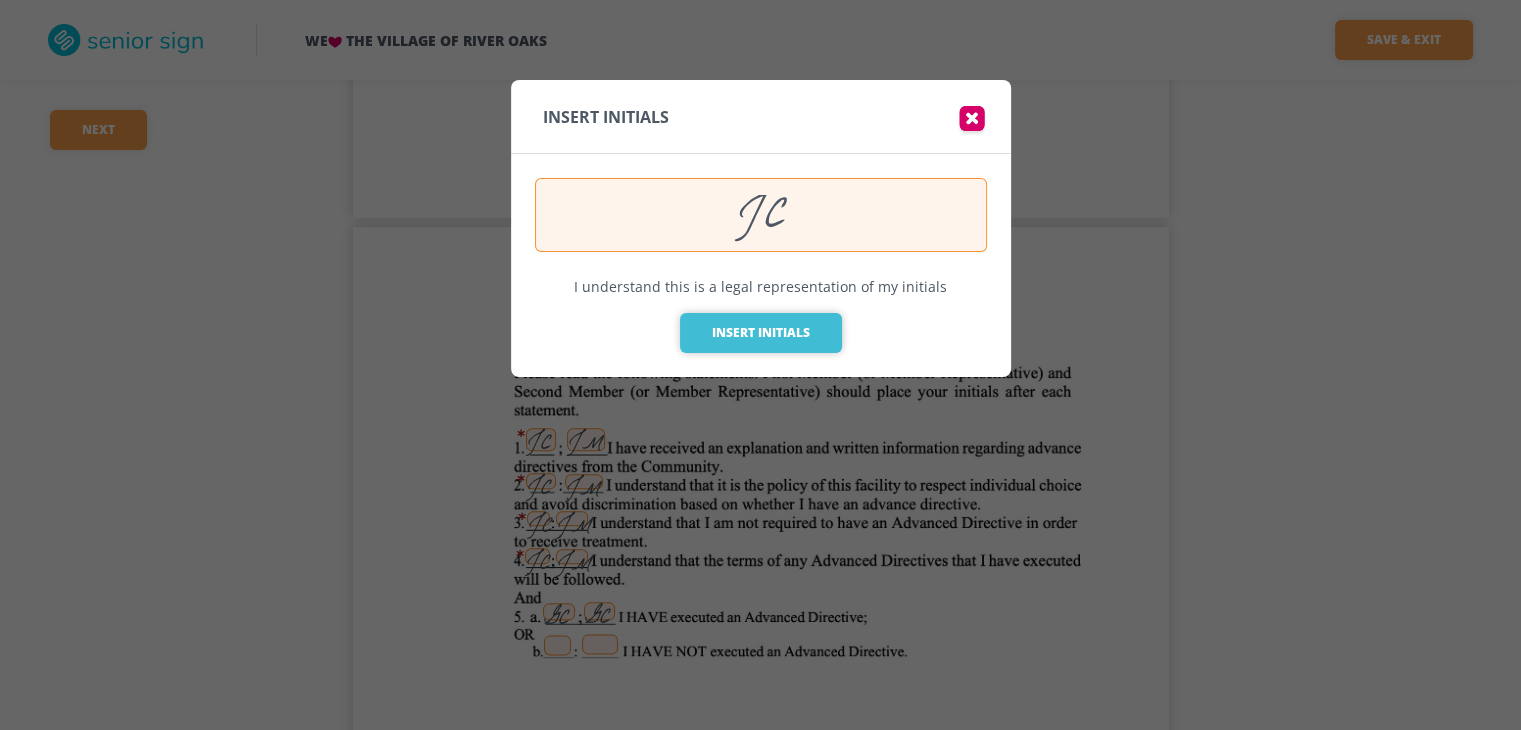 type on "JC" 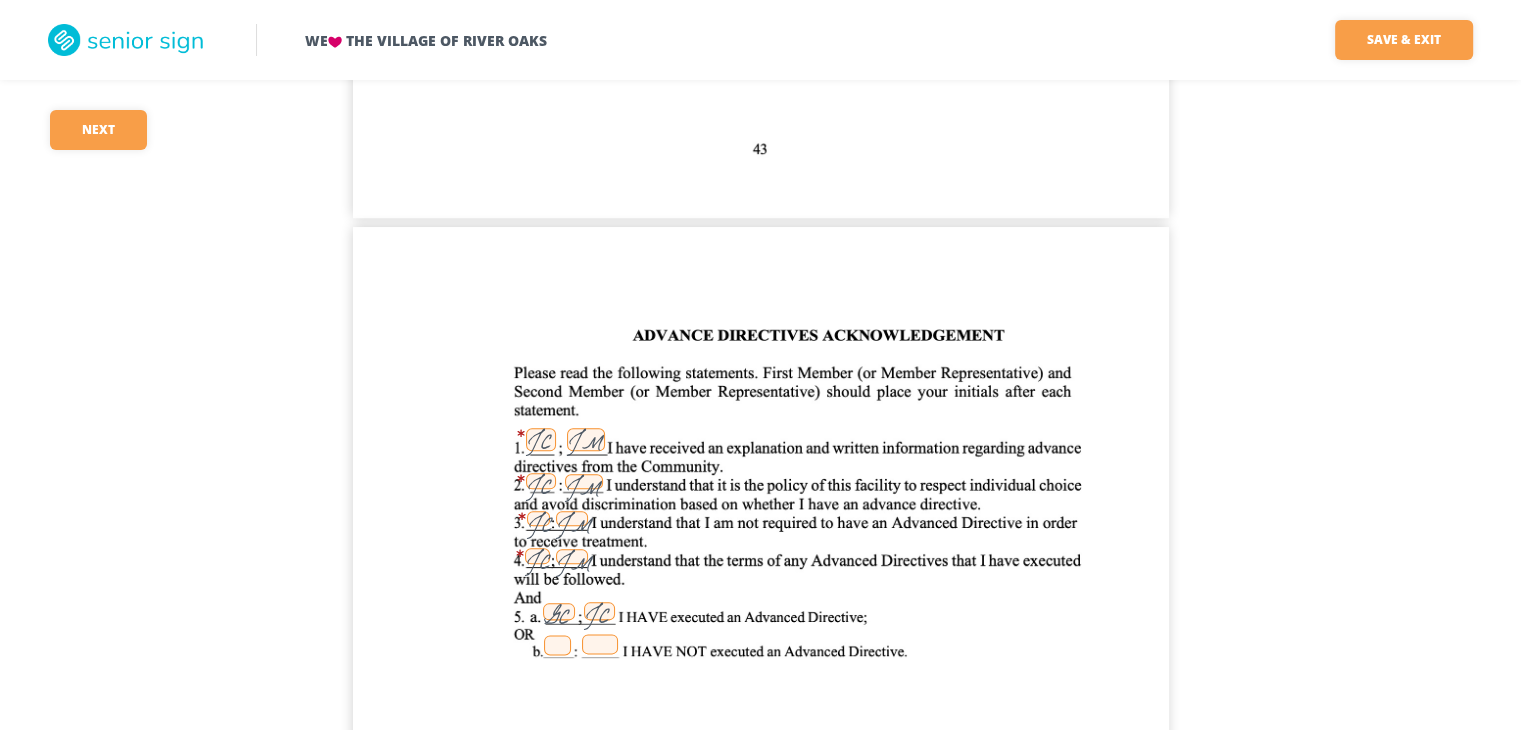 click on "JC" at bounding box center (599, 611) 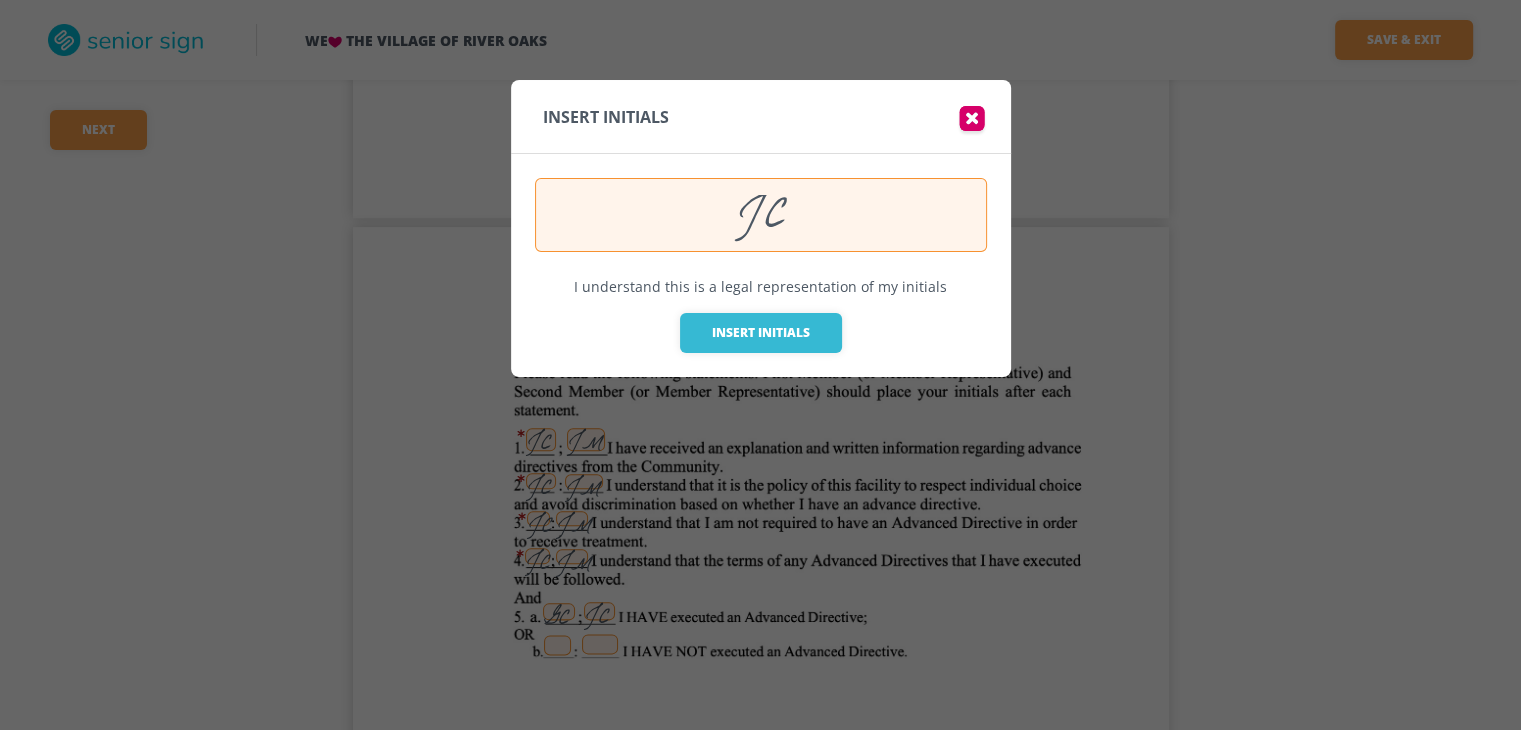 drag, startPoint x: 802, startPoint y: 202, endPoint x: 653, endPoint y: 196, distance: 149.12076 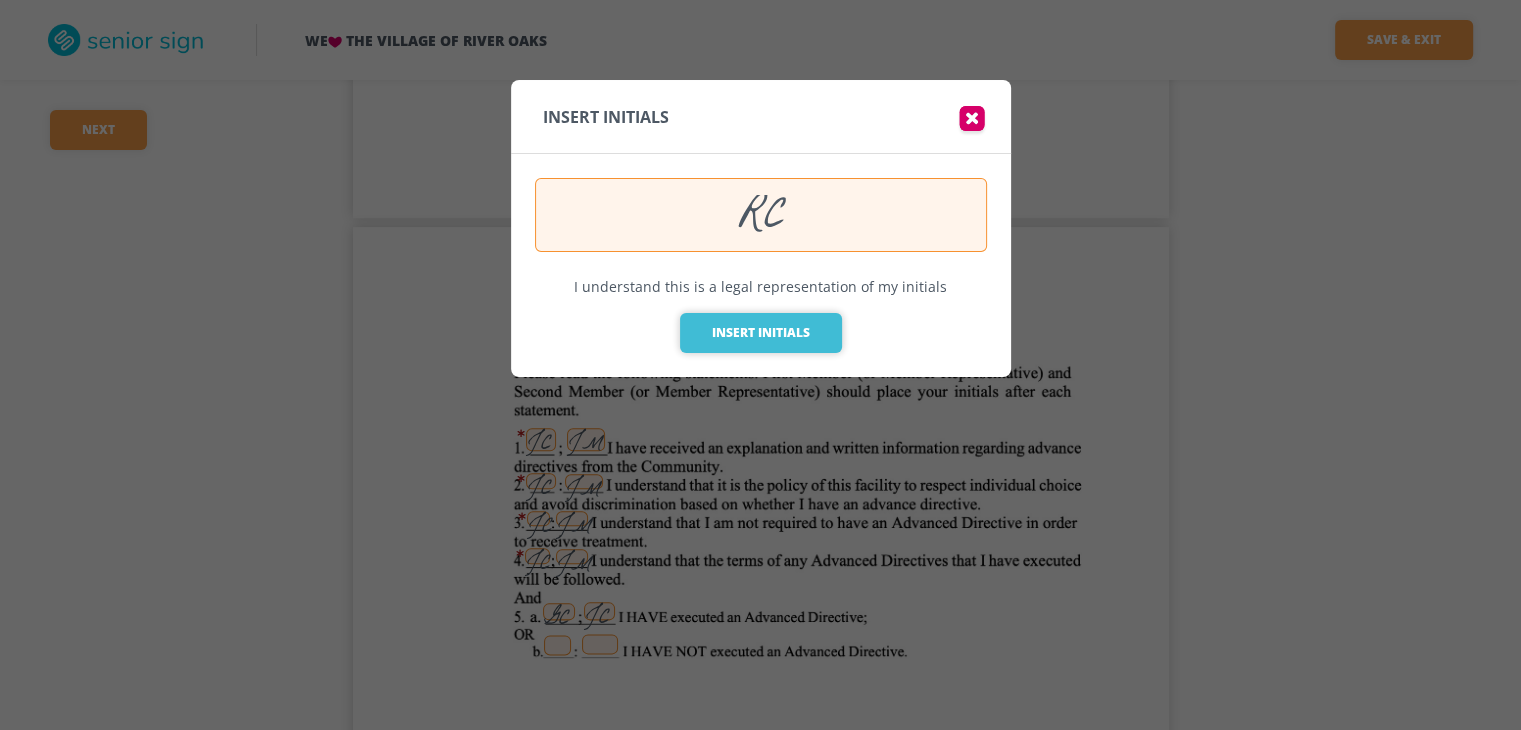 type on "RC" 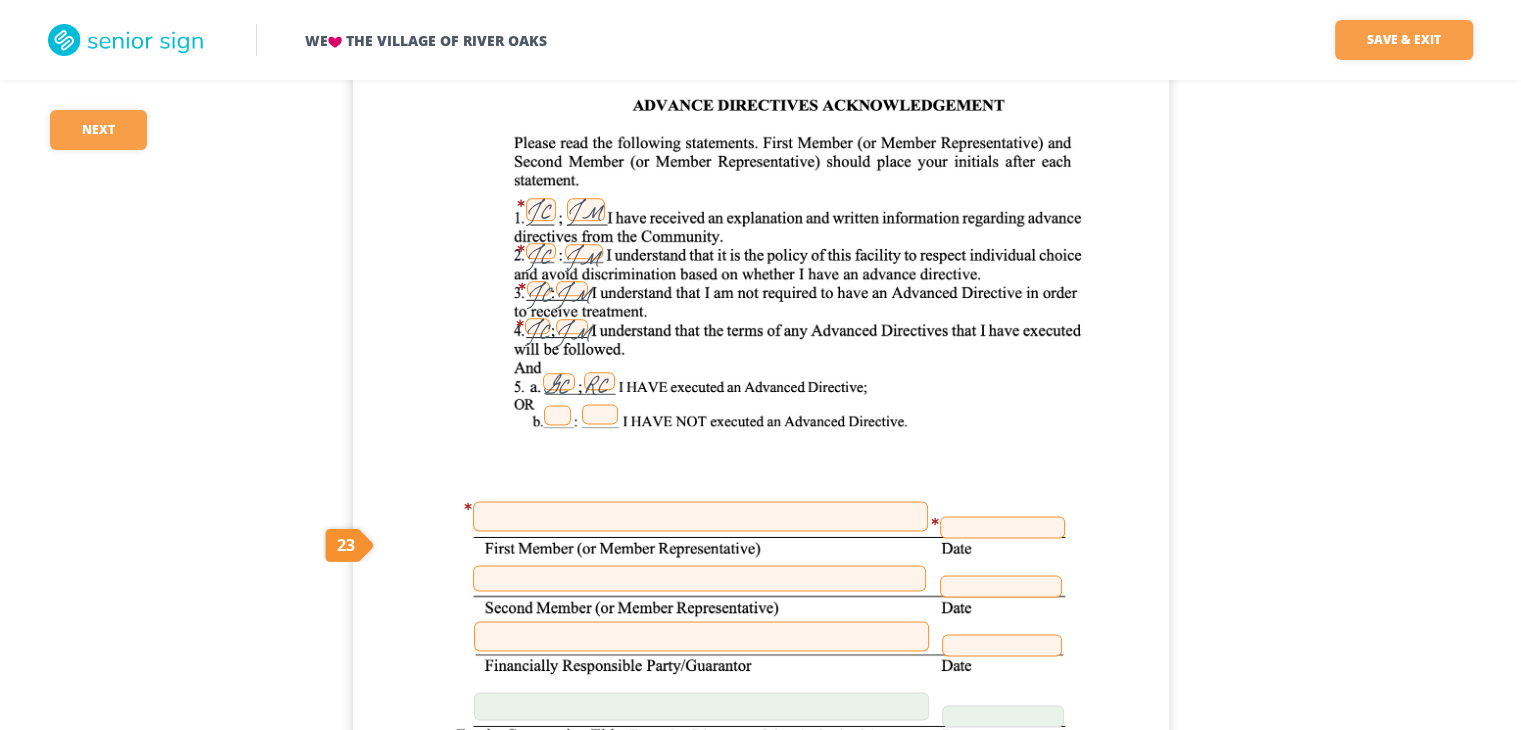 scroll, scrollTop: 48049, scrollLeft: 0, axis: vertical 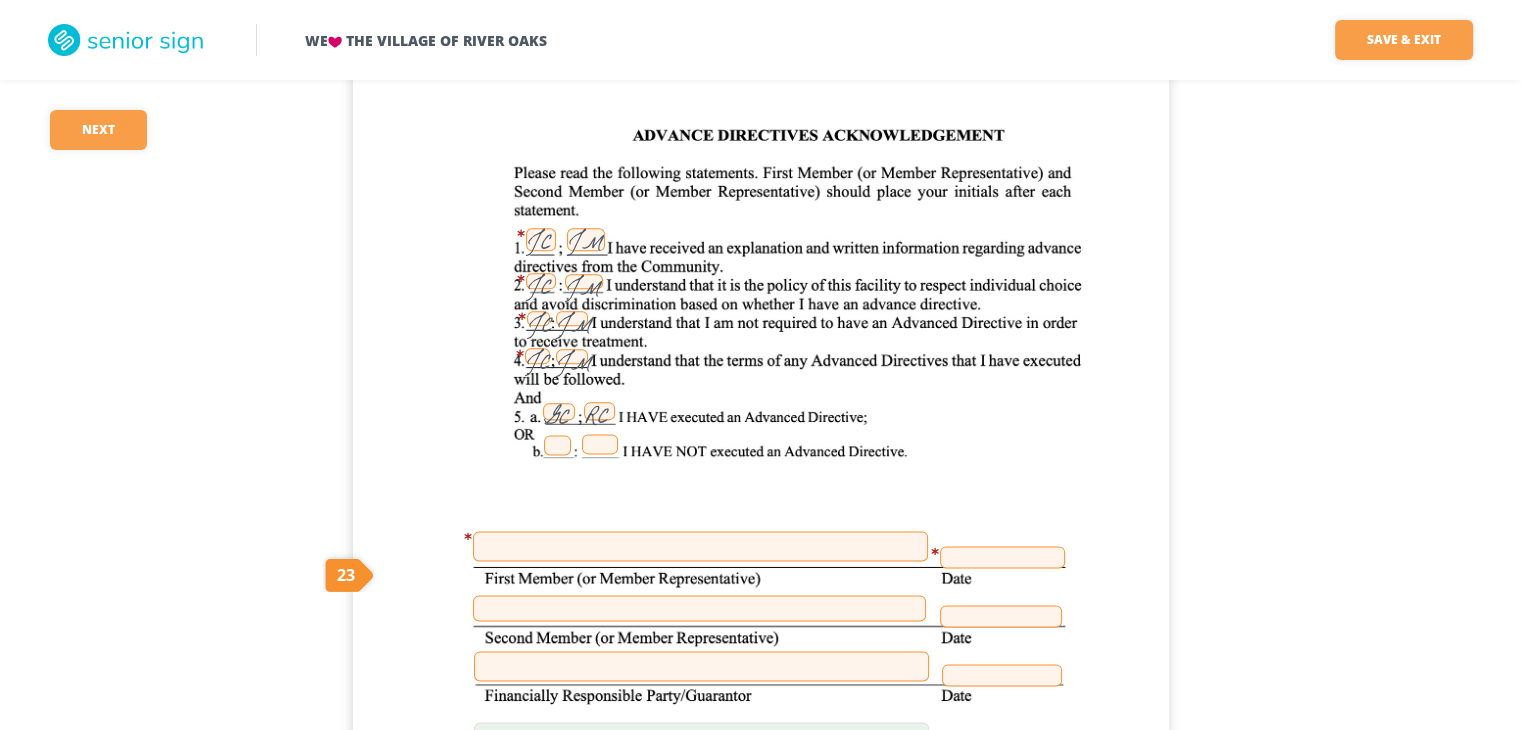 click on "JM" at bounding box center [586, 239] 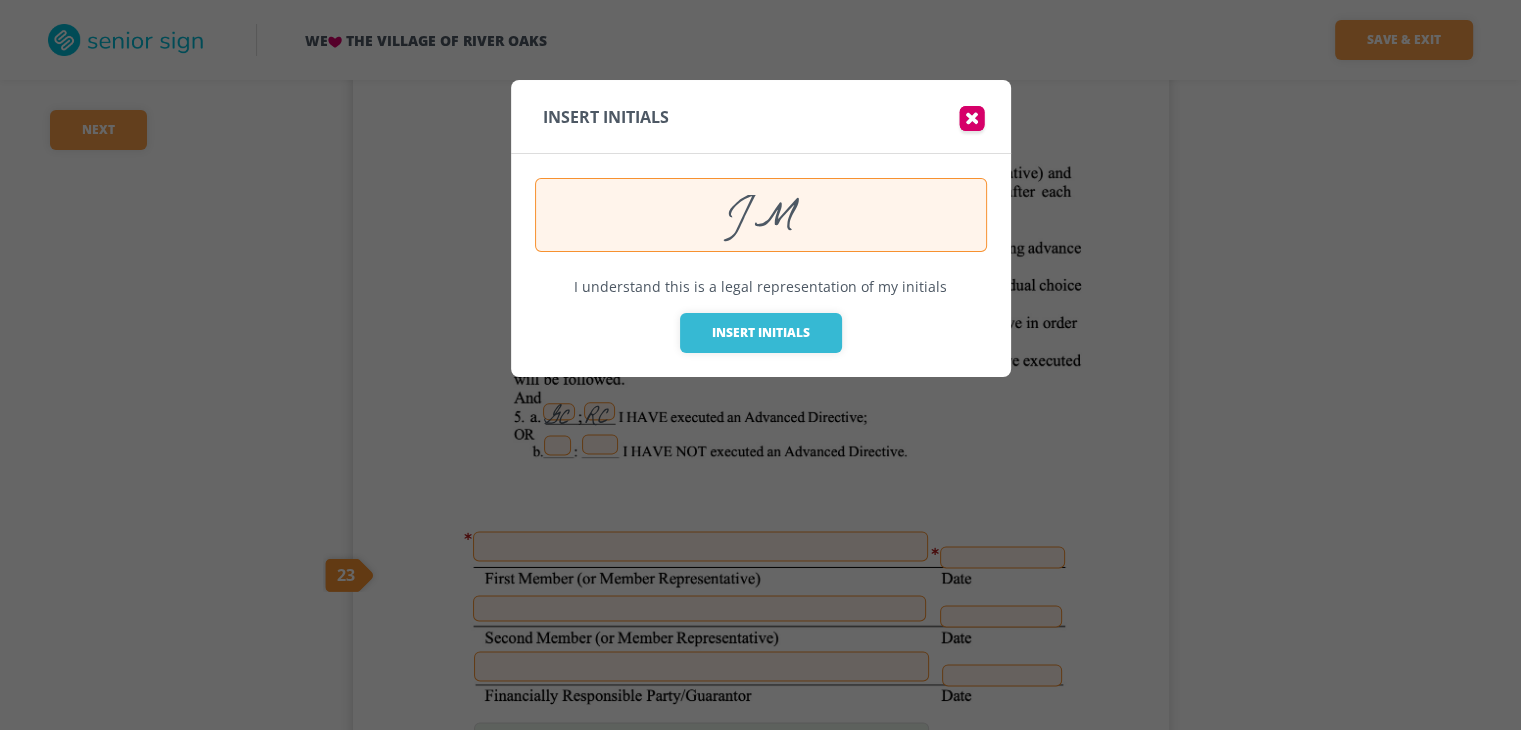 drag, startPoint x: 816, startPoint y: 217, endPoint x: 655, endPoint y: 212, distance: 161.07762 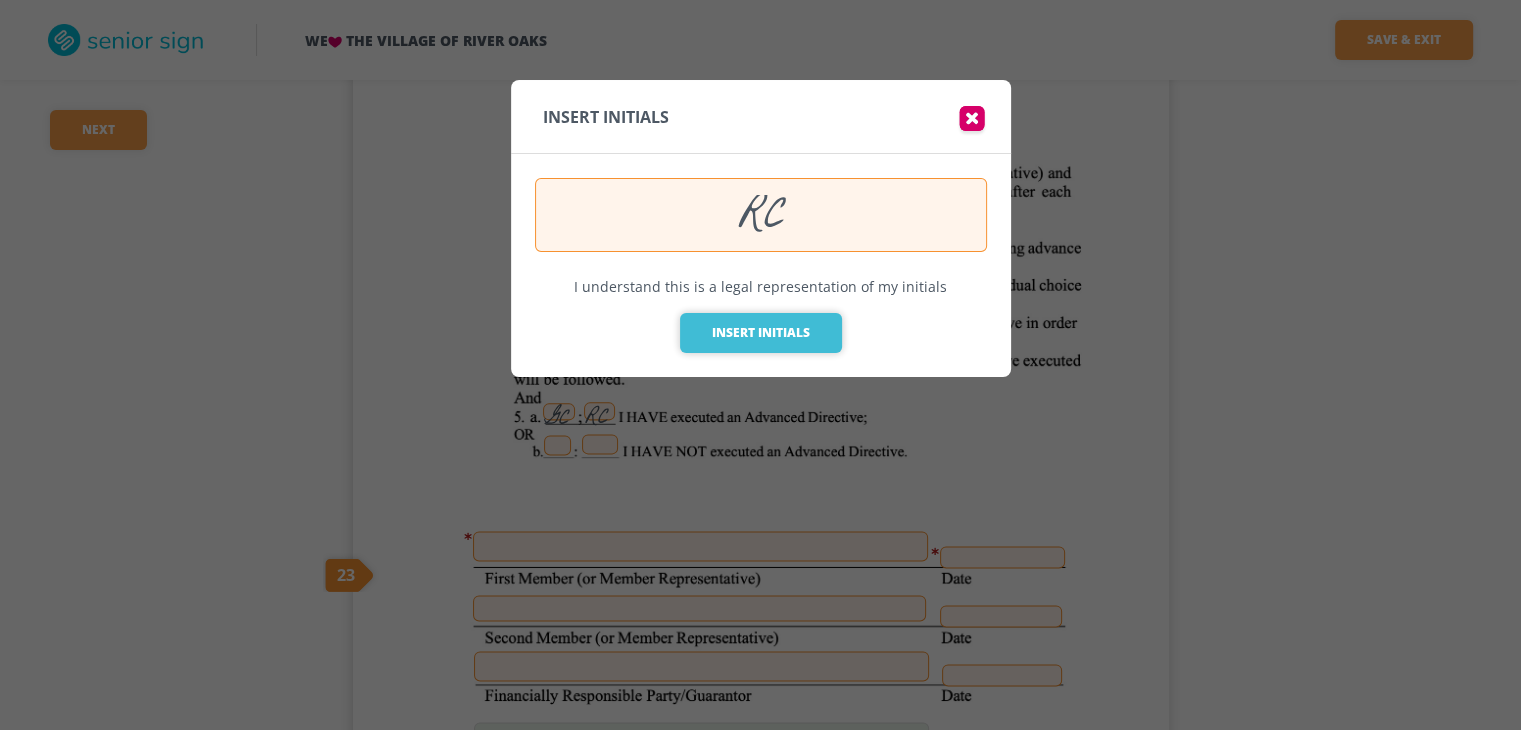 type on "RC" 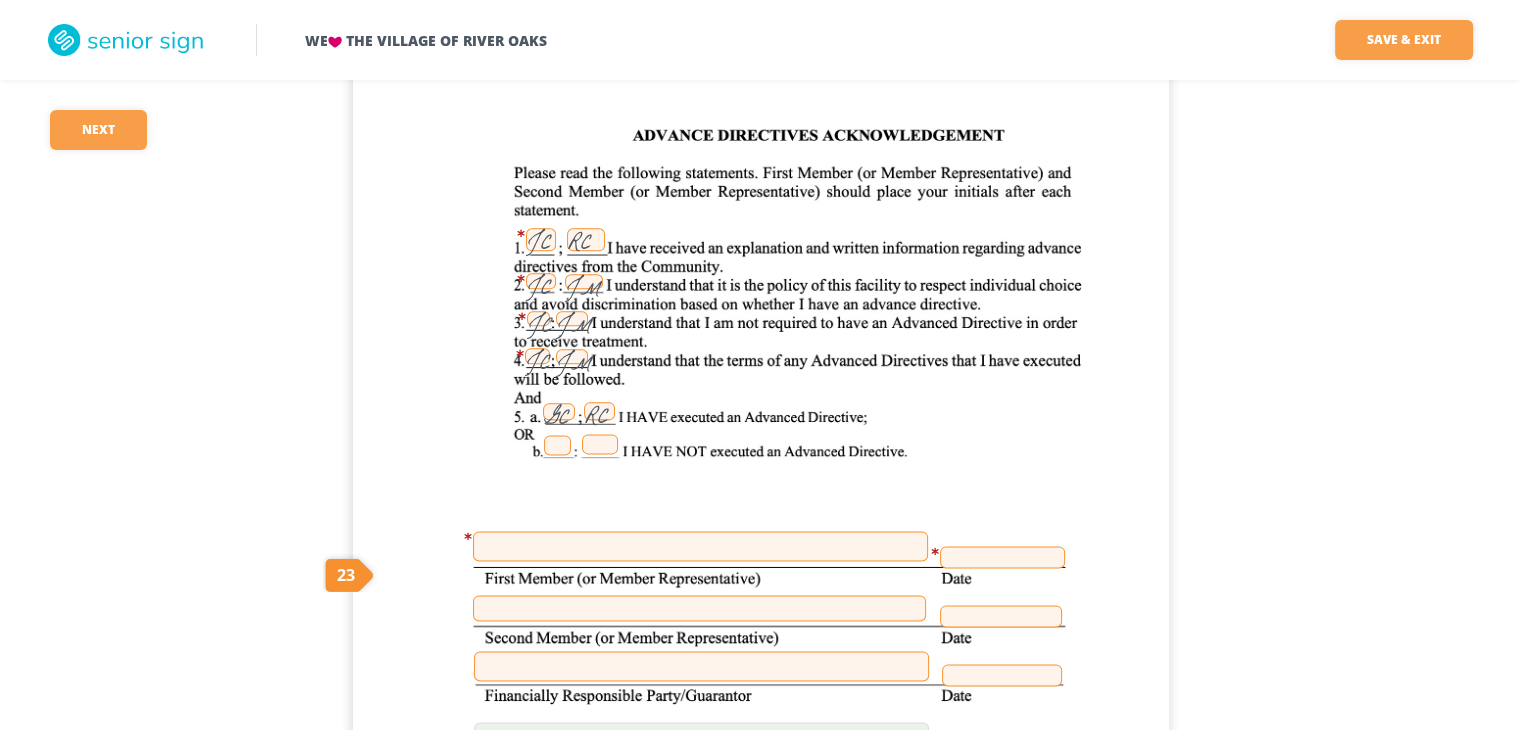click on "JM" at bounding box center [584, 281] 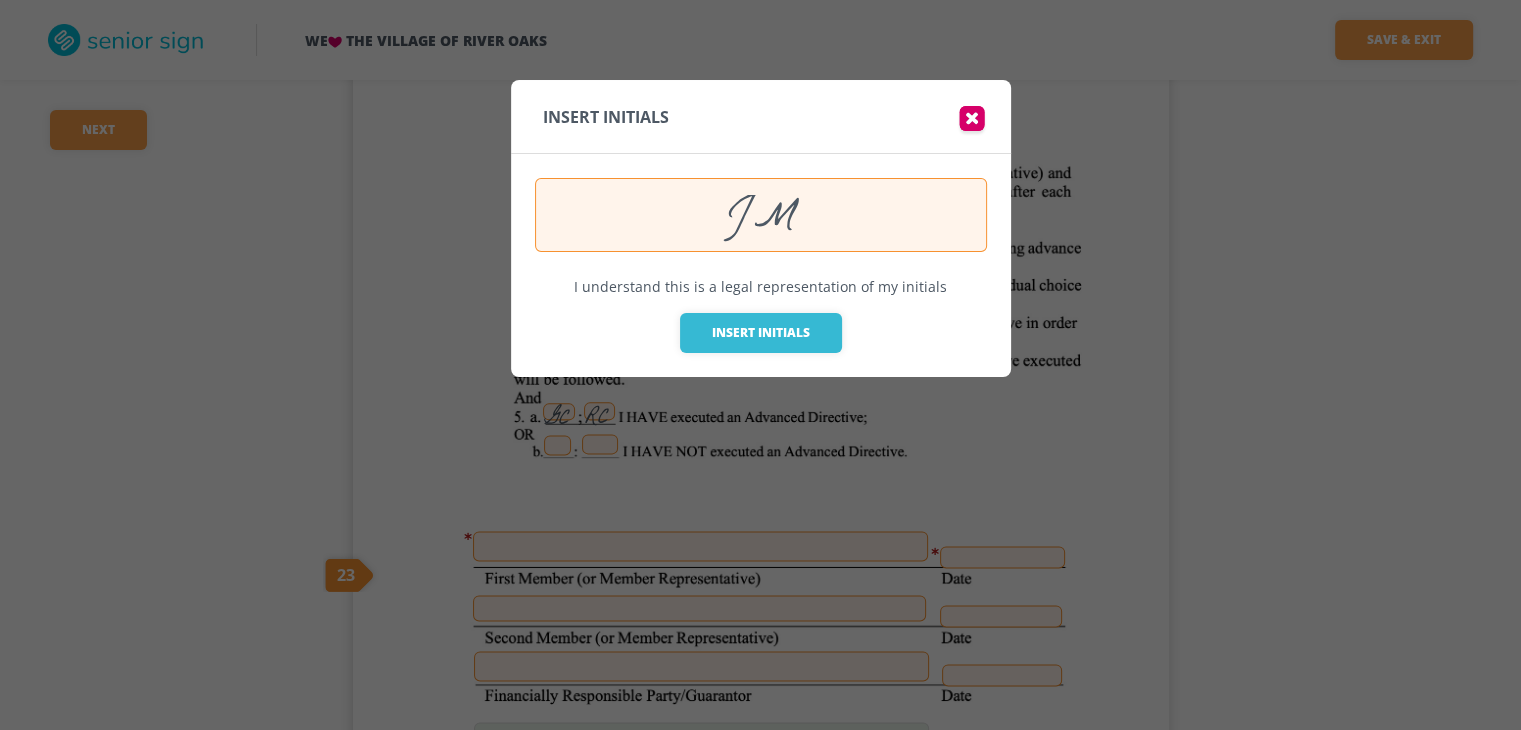 drag, startPoint x: 793, startPoint y: 212, endPoint x: 653, endPoint y: 213, distance: 140.00357 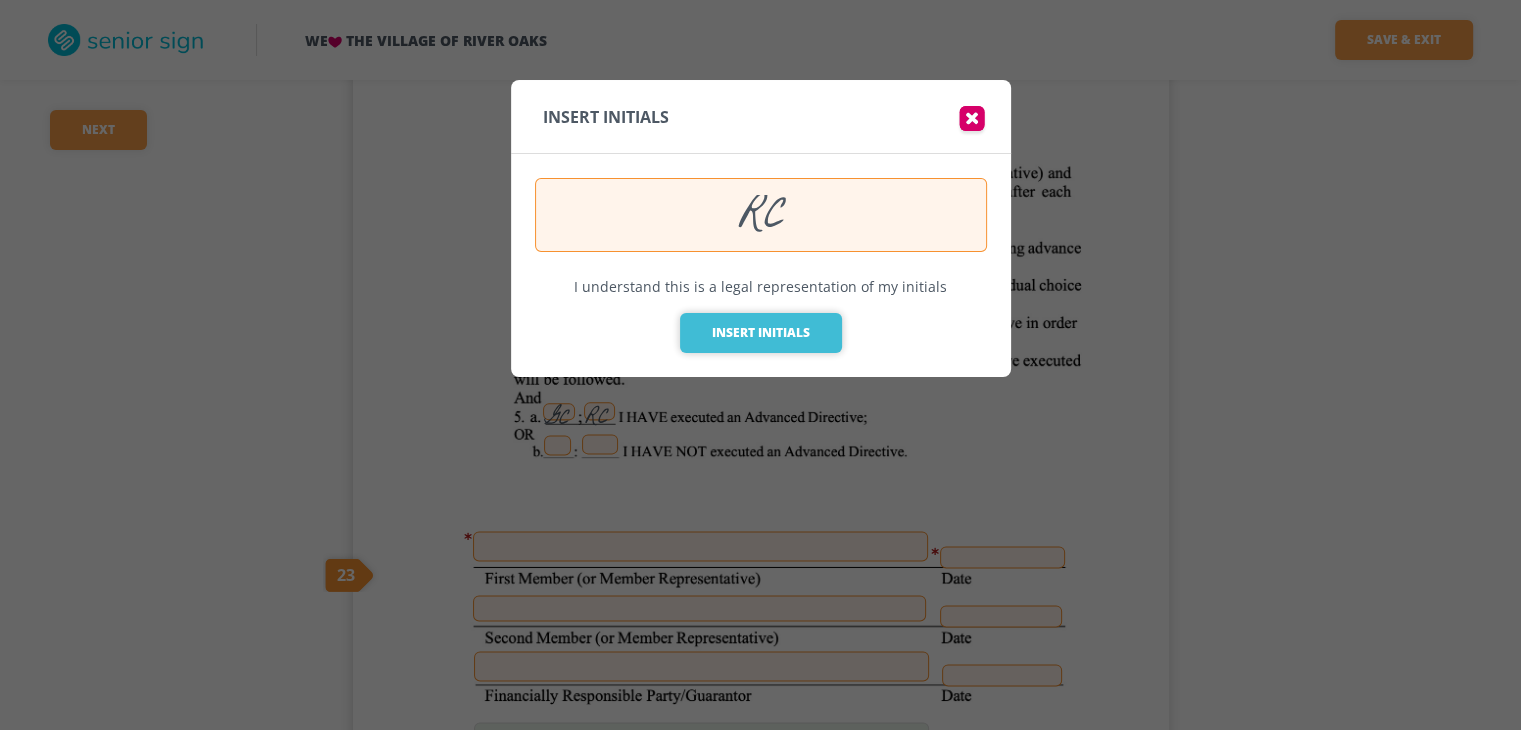 type on "RC" 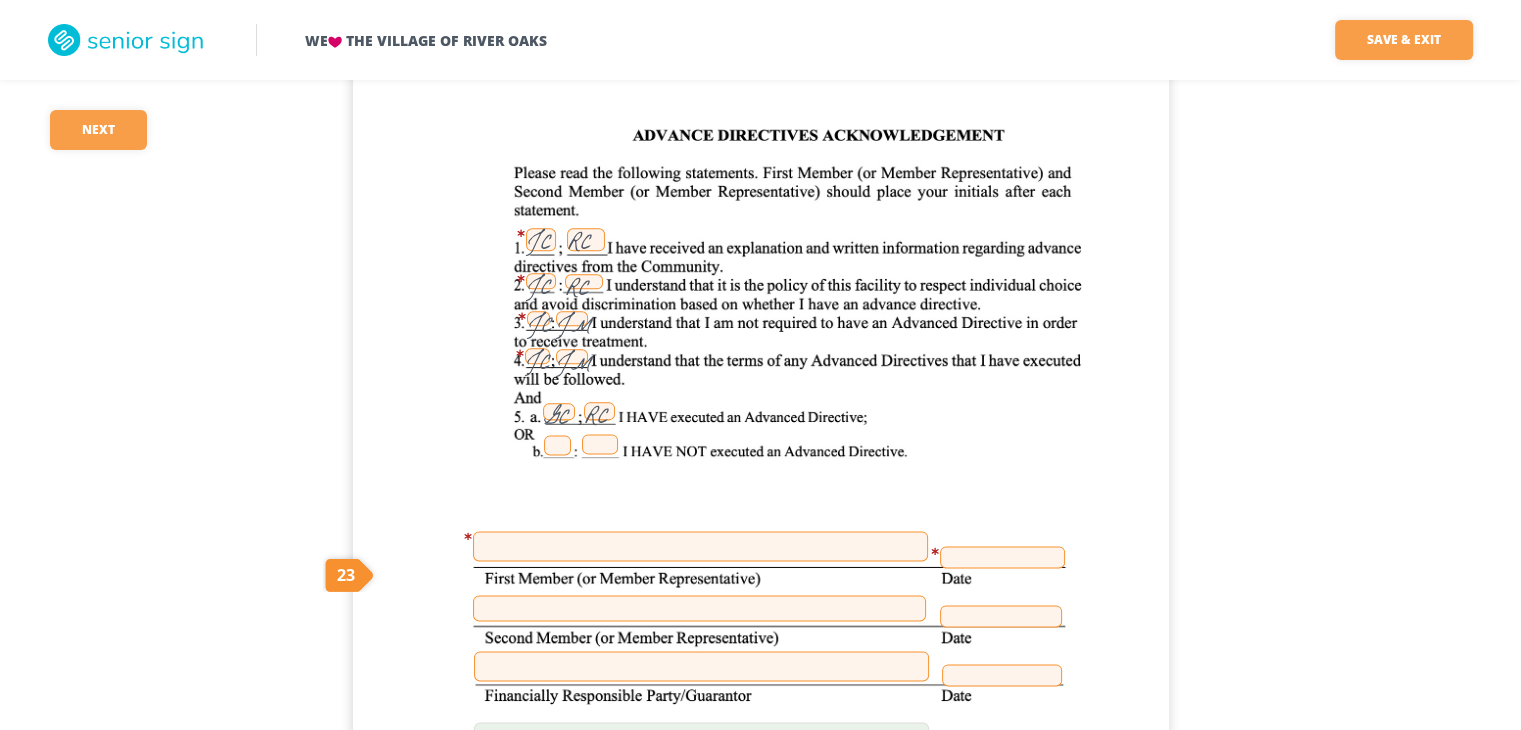 click on "JM" at bounding box center [572, 318] 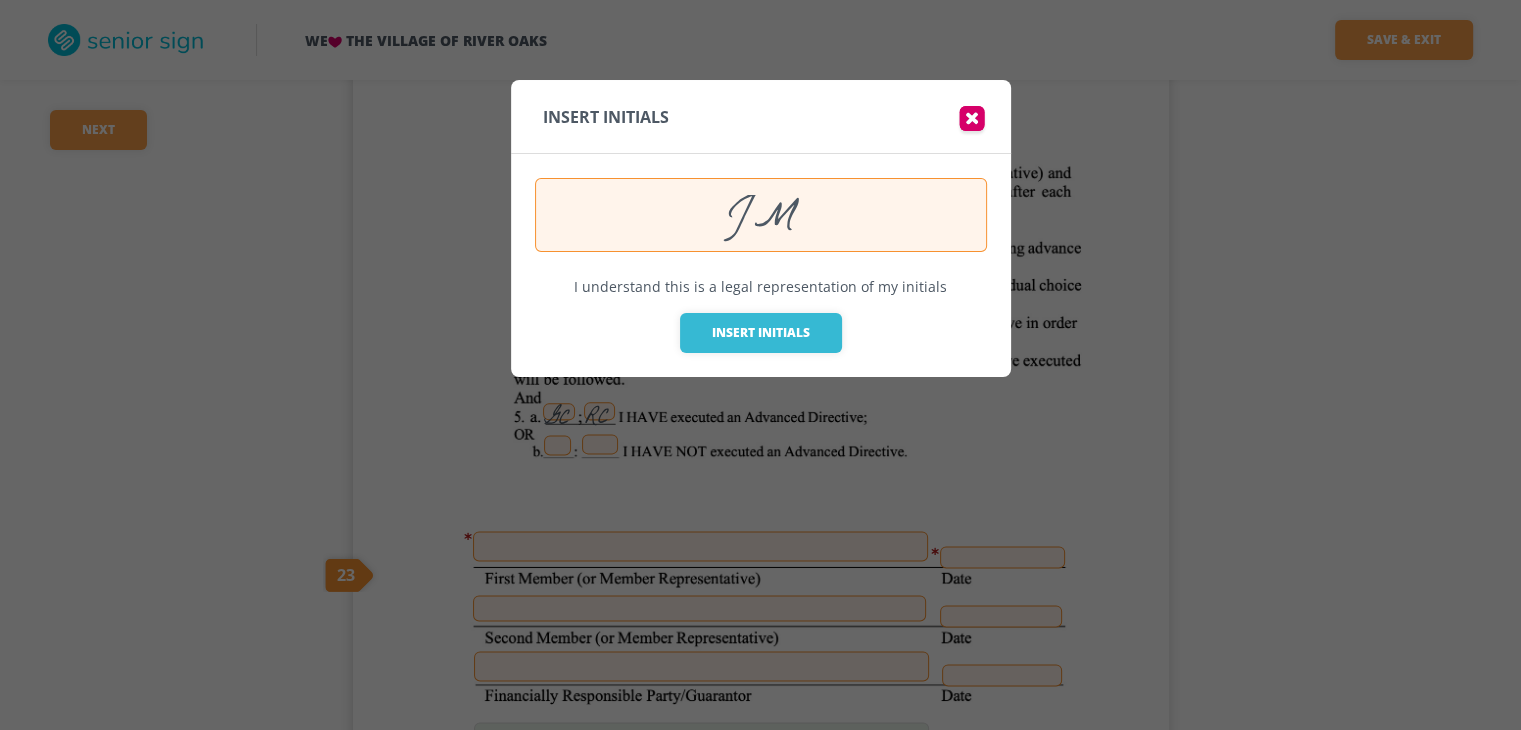 drag, startPoint x: 800, startPoint y: 215, endPoint x: 664, endPoint y: 209, distance: 136.1323 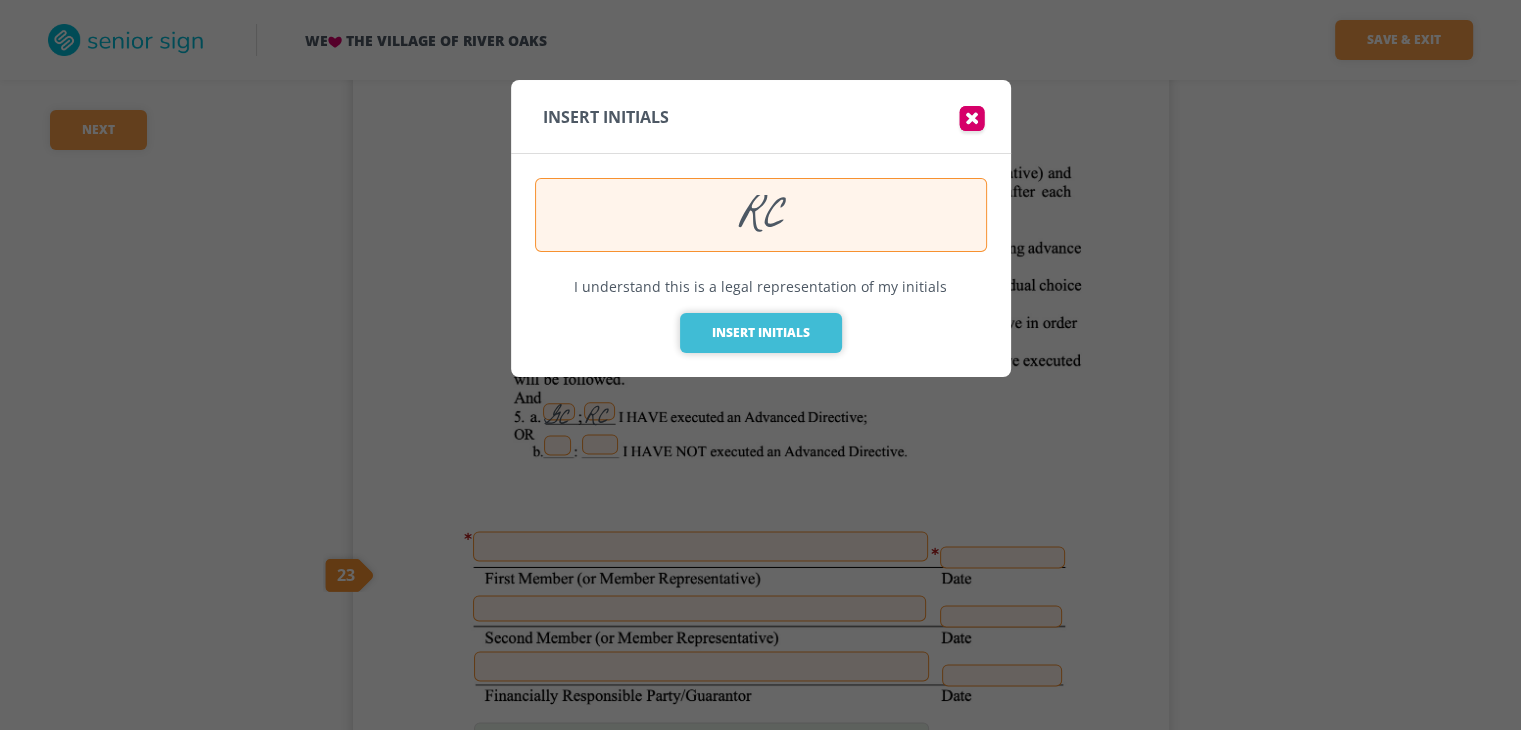 type on "RC" 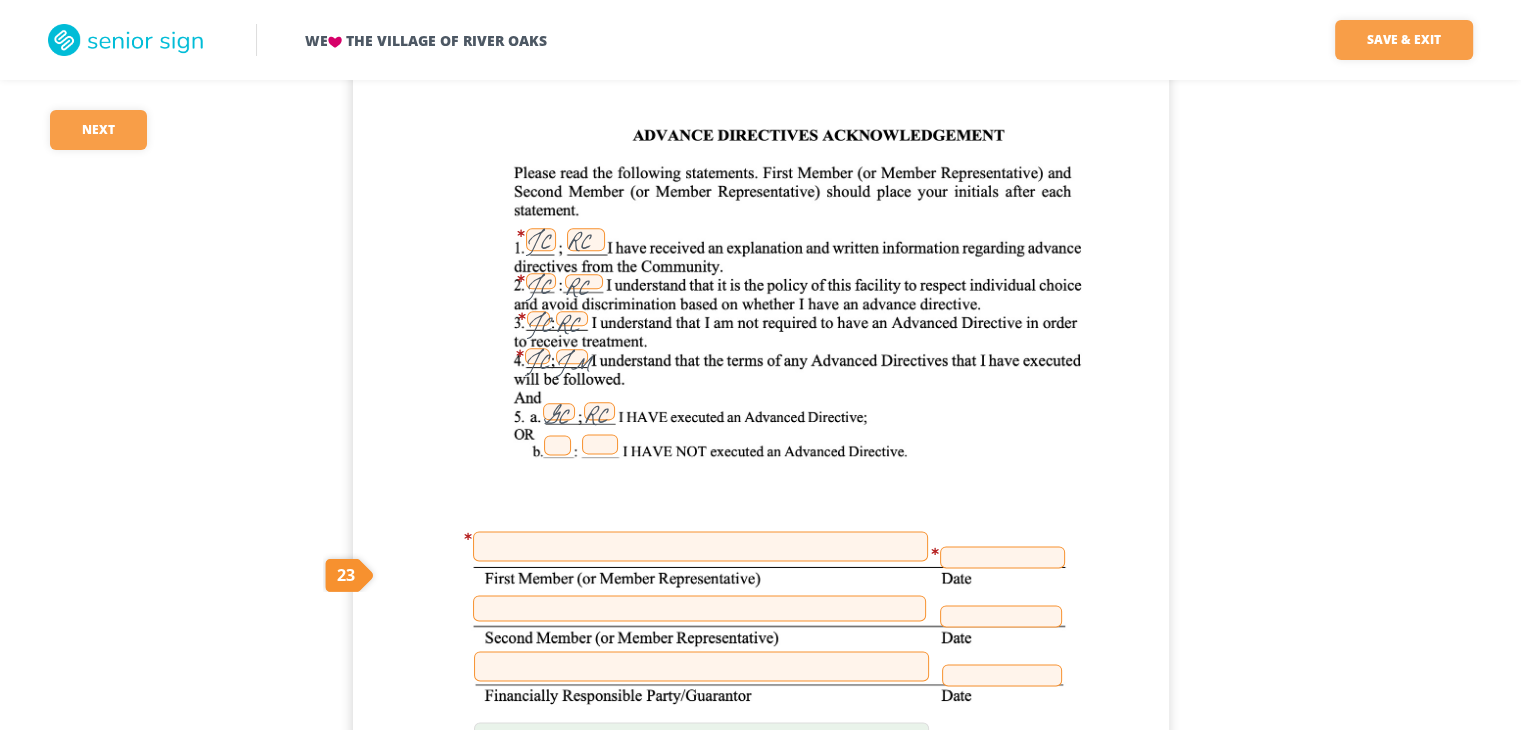 click on "JM" at bounding box center (572, 356) 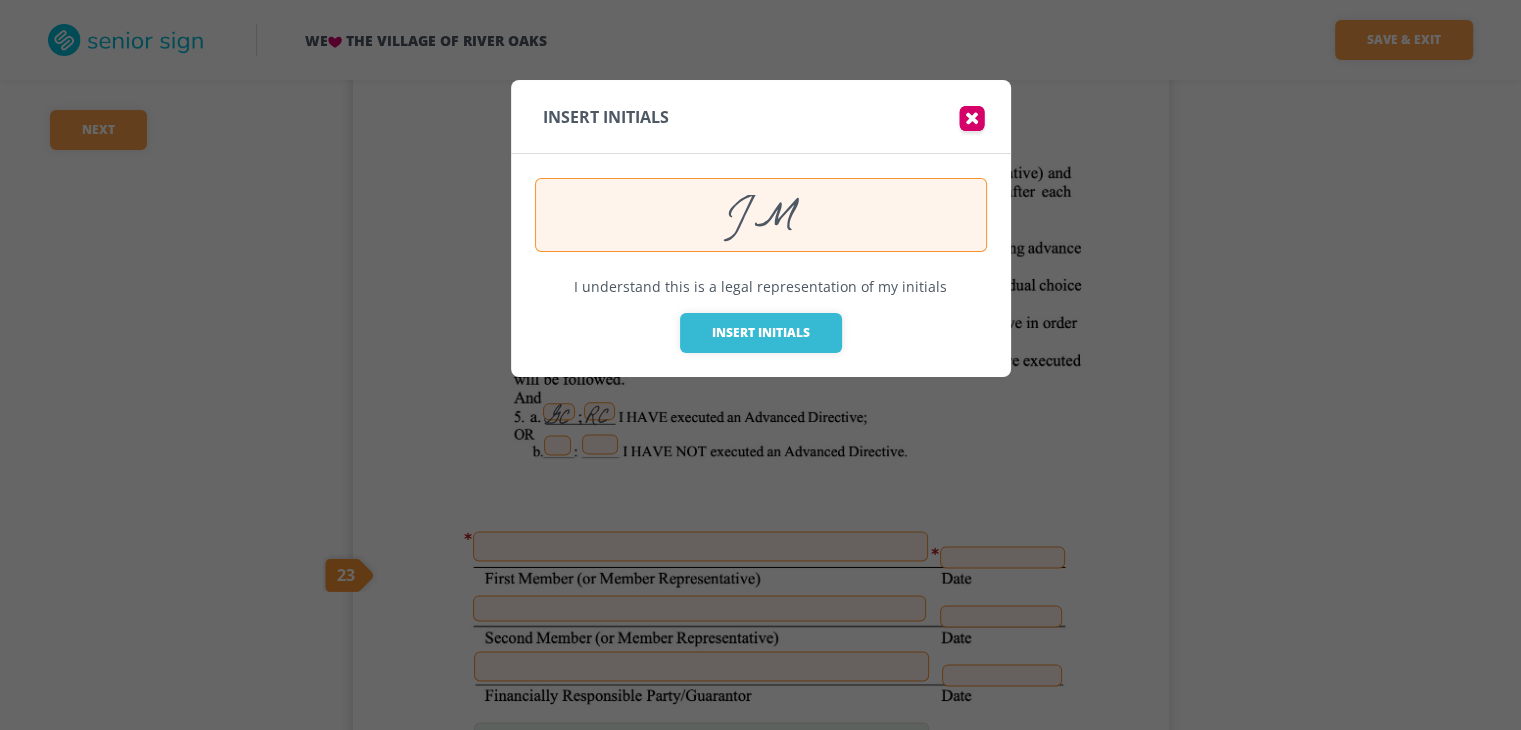 drag, startPoint x: 799, startPoint y: 213, endPoint x: 659, endPoint y: 213, distance: 140 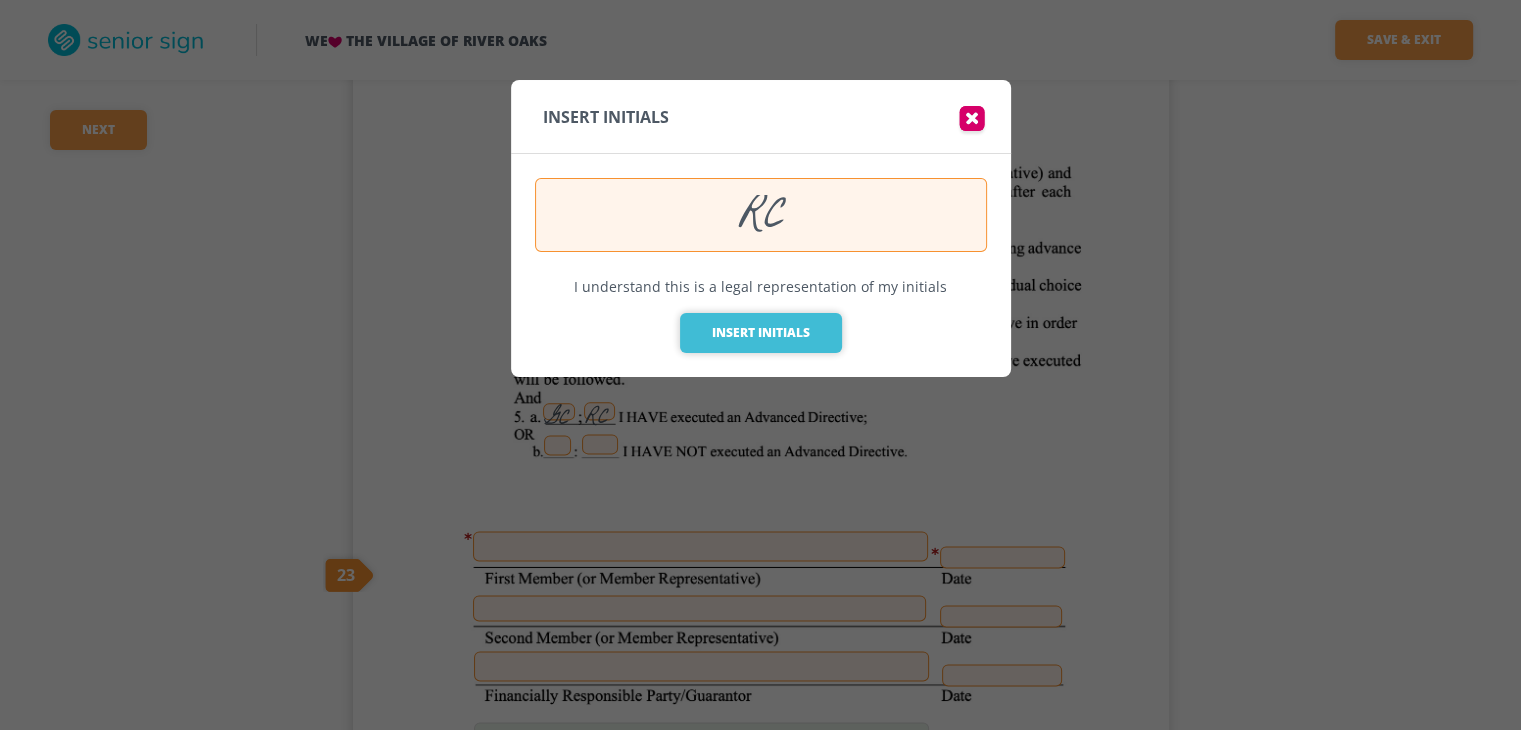 type on "RC" 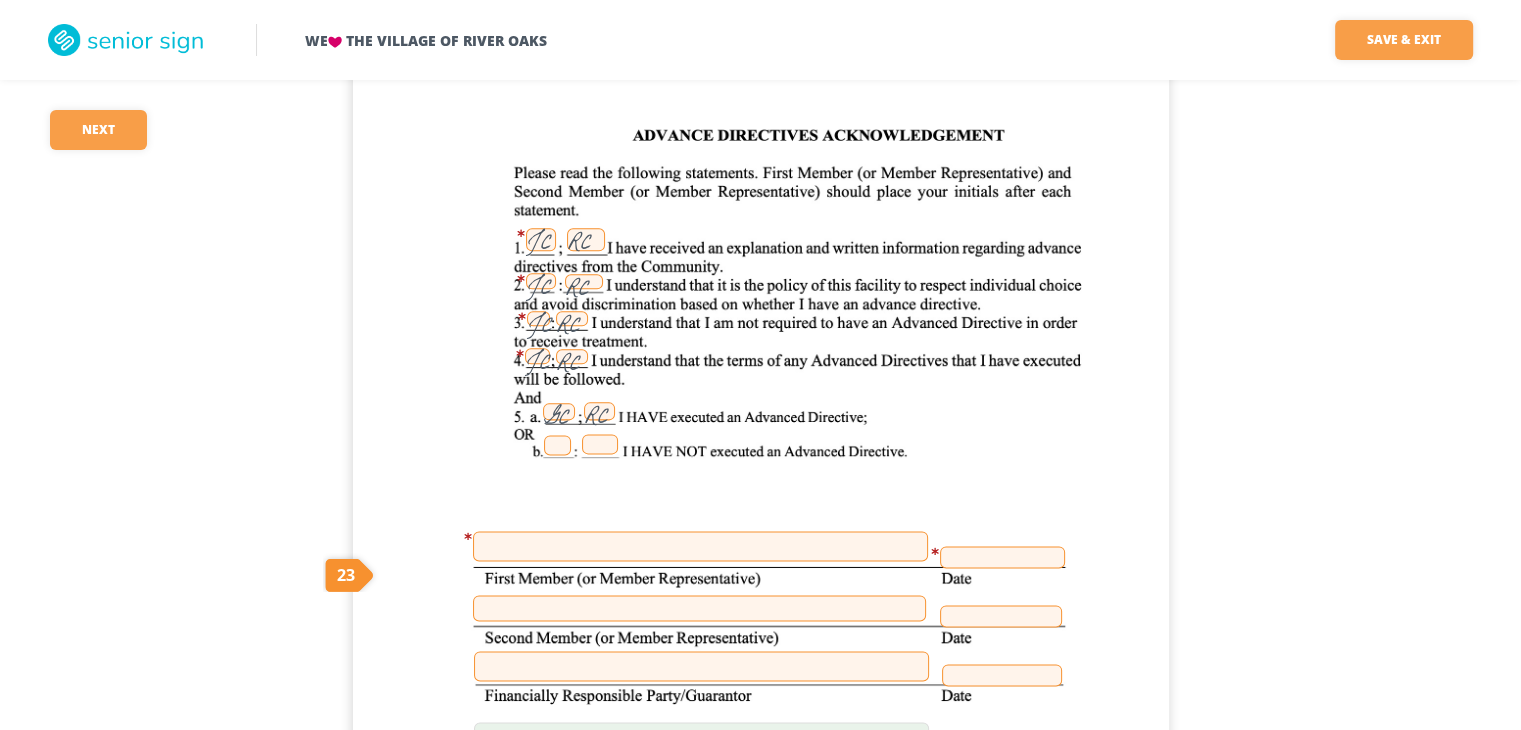 click at bounding box center [700, 546] 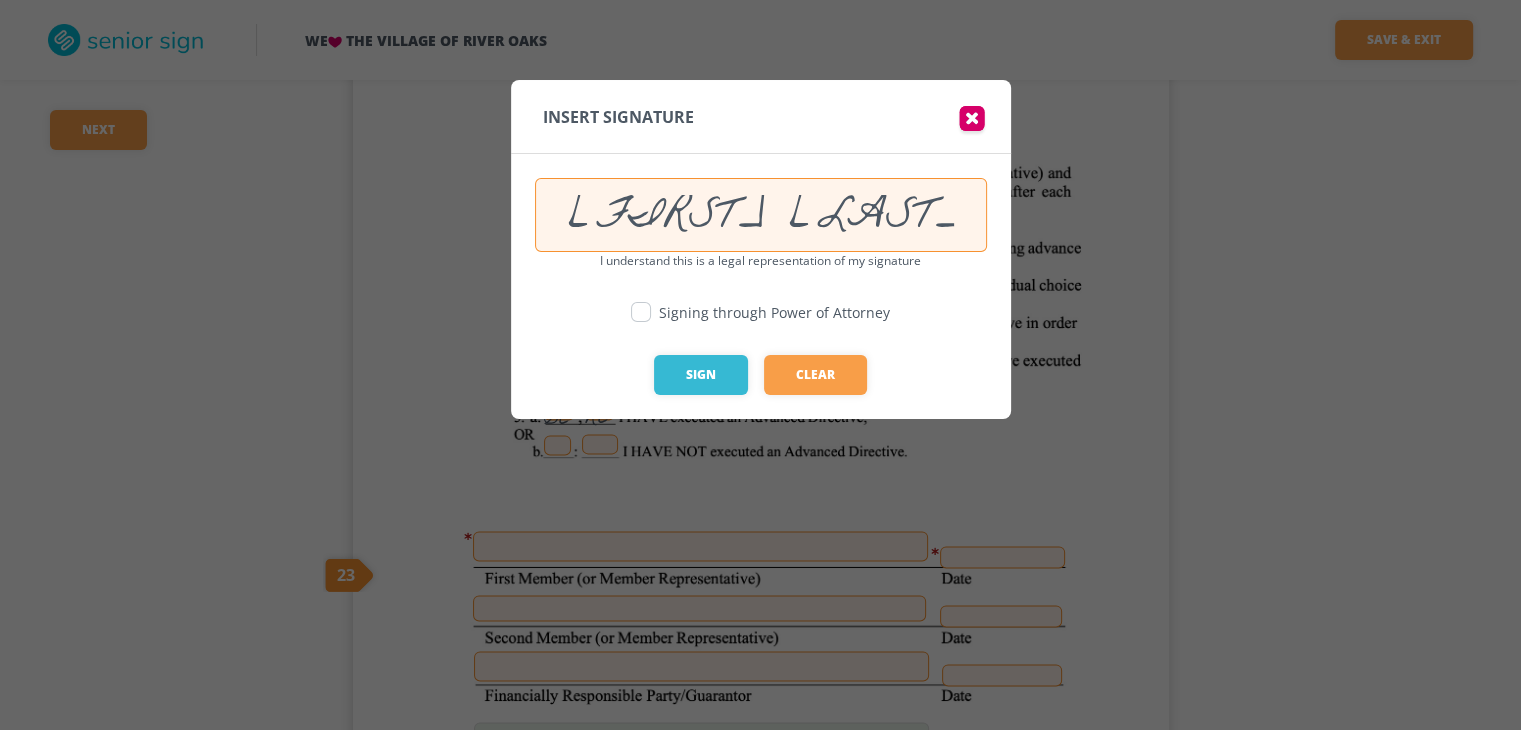 drag, startPoint x: 636, startPoint y: 313, endPoint x: 648, endPoint y: 333, distance: 23.323807 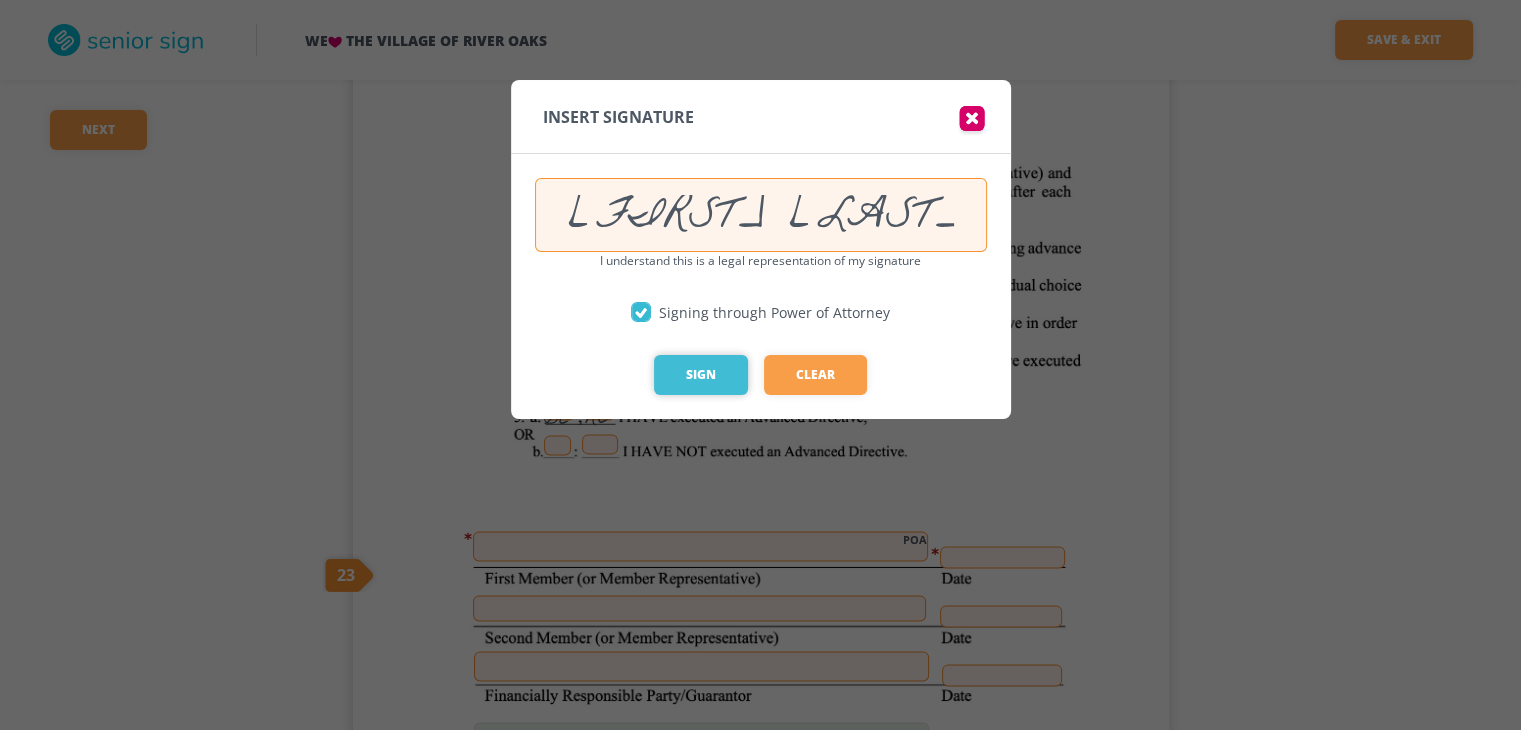 click on "Sign" at bounding box center [701, 375] 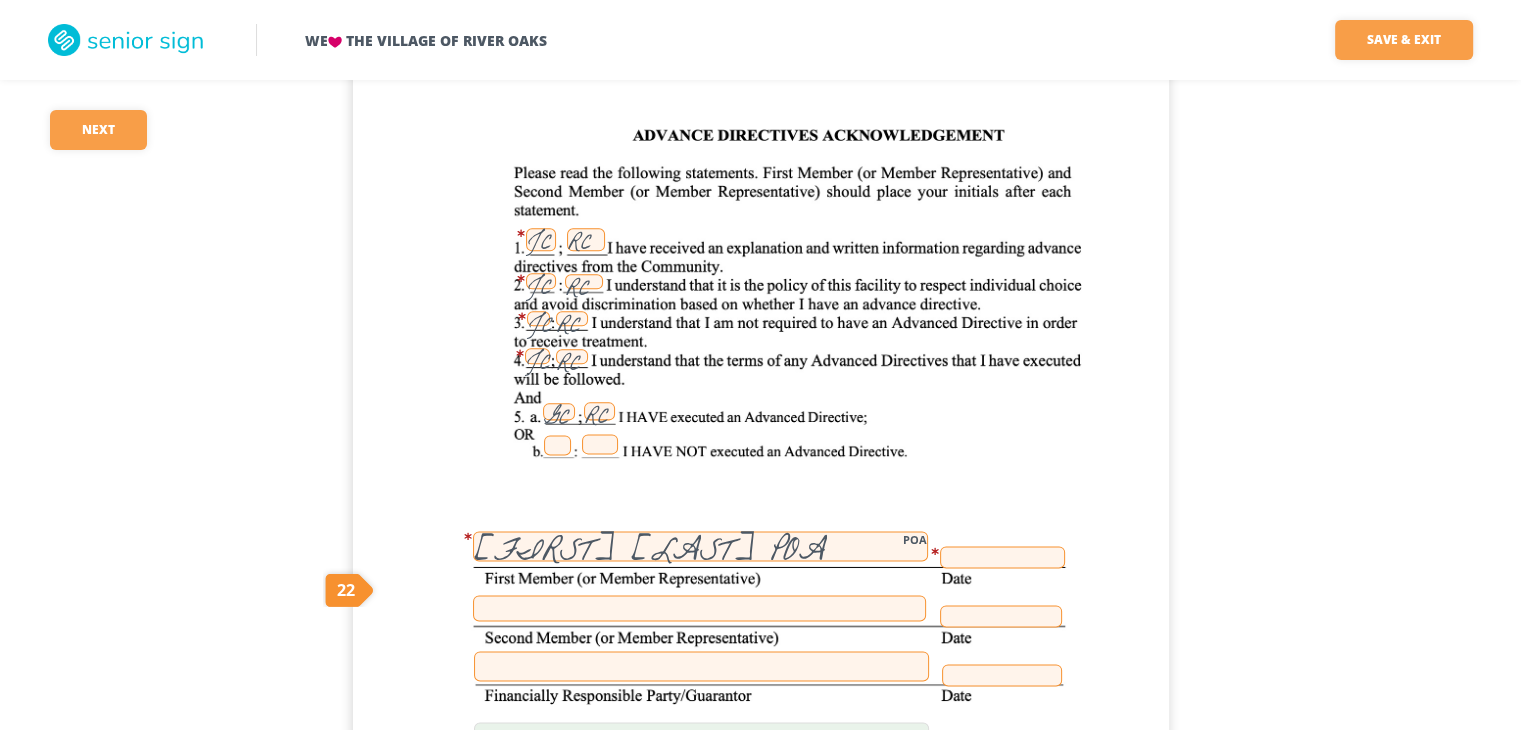click at bounding box center (699, 608) 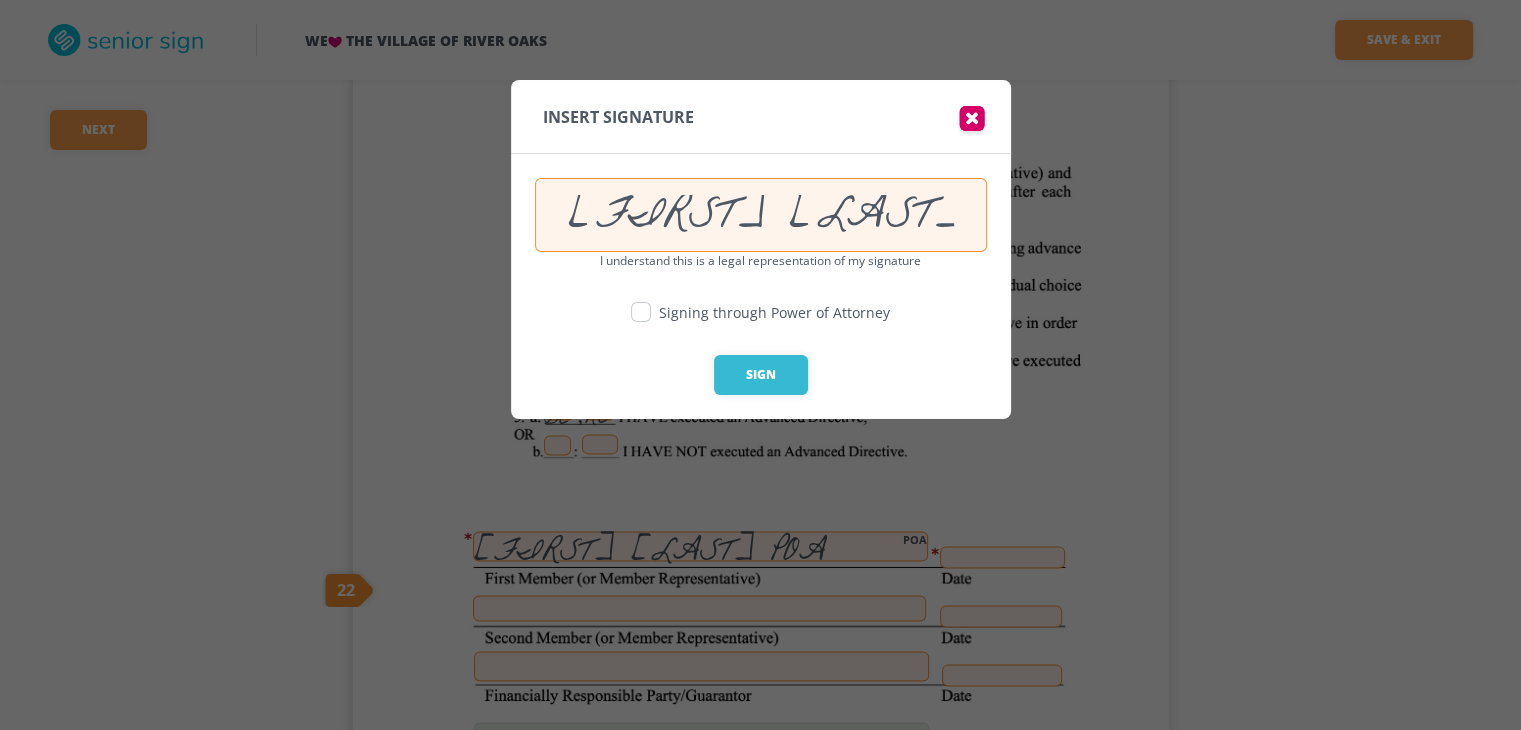 drag, startPoint x: 897, startPoint y: 214, endPoint x: 578, endPoint y: 205, distance: 319.12692 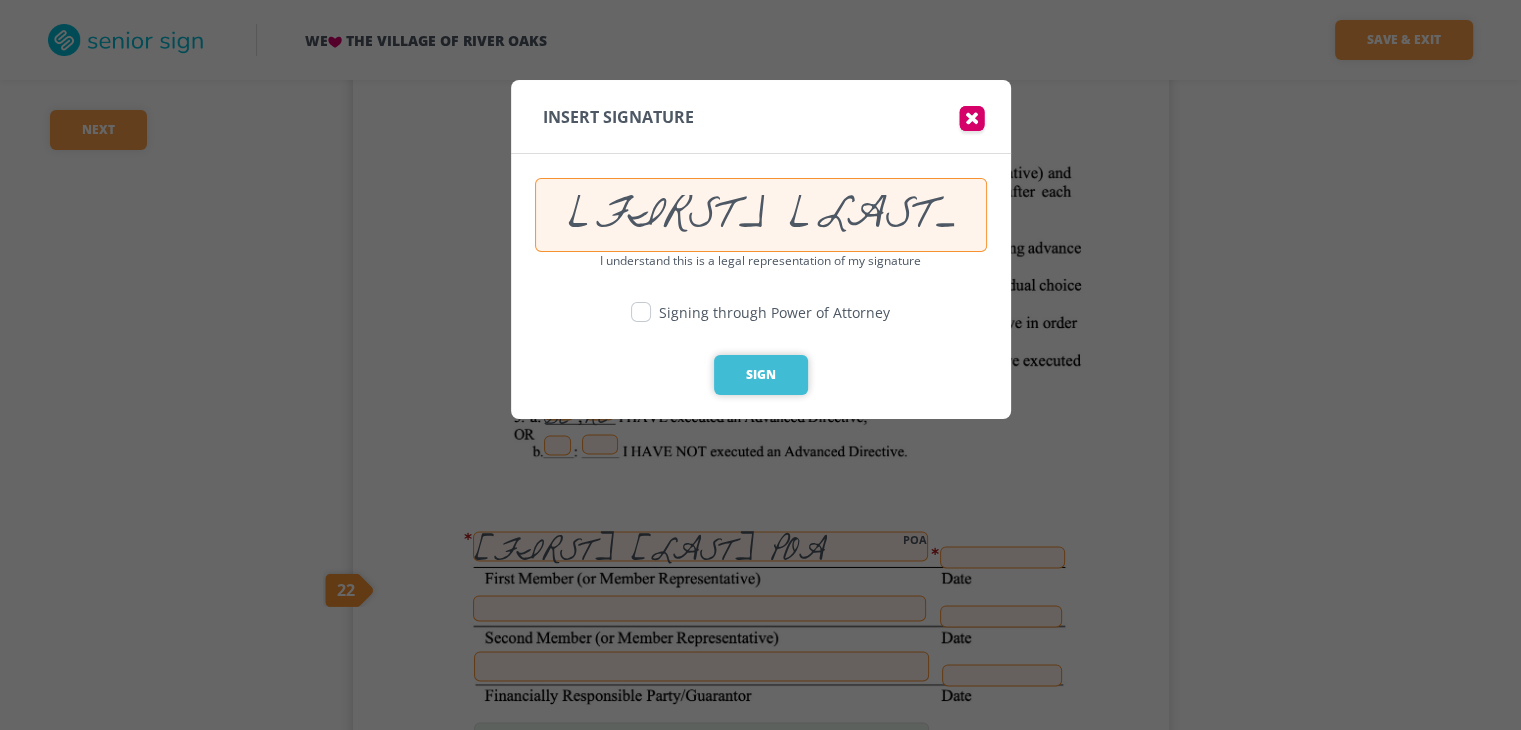 type on "[FIRST] [LAST]" 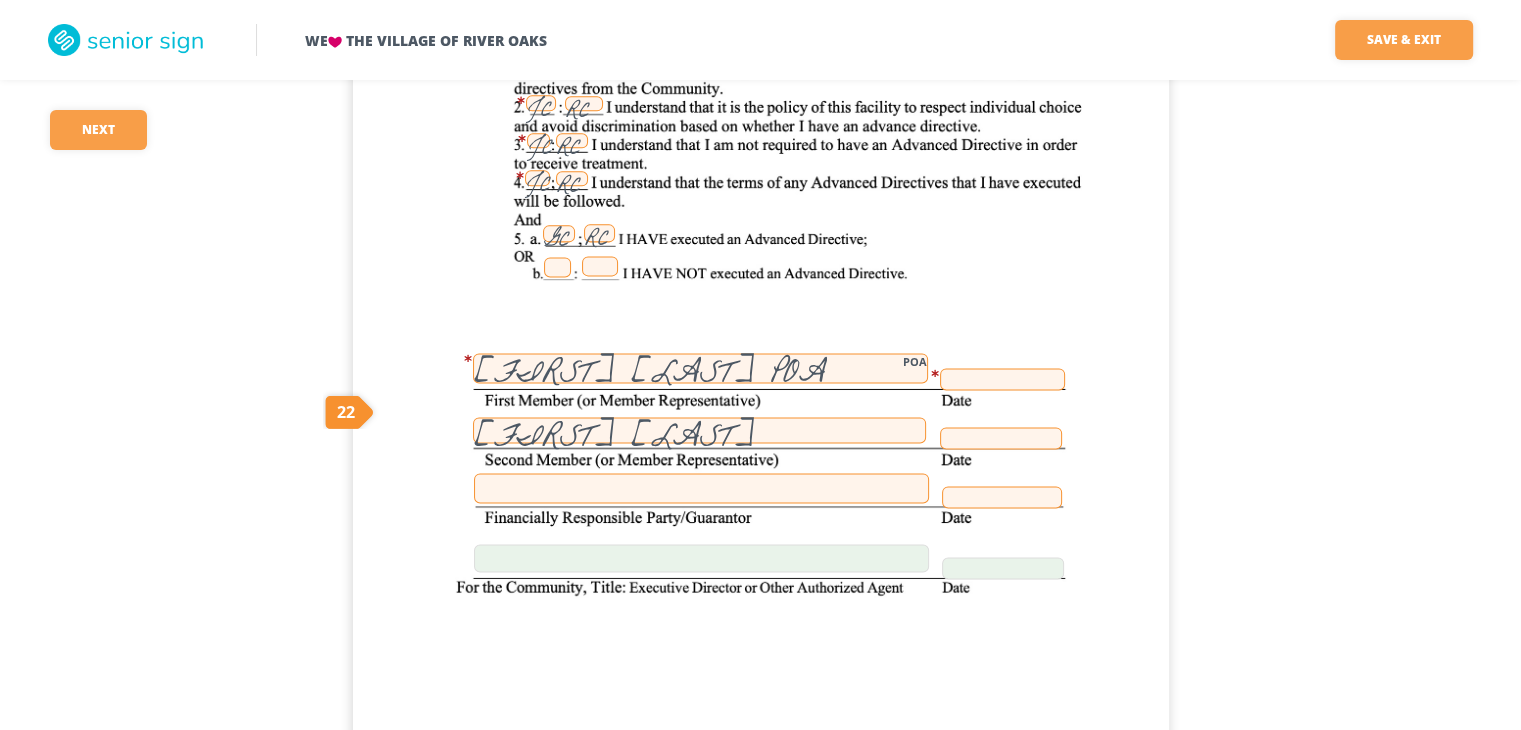 scroll, scrollTop: 48249, scrollLeft: 0, axis: vertical 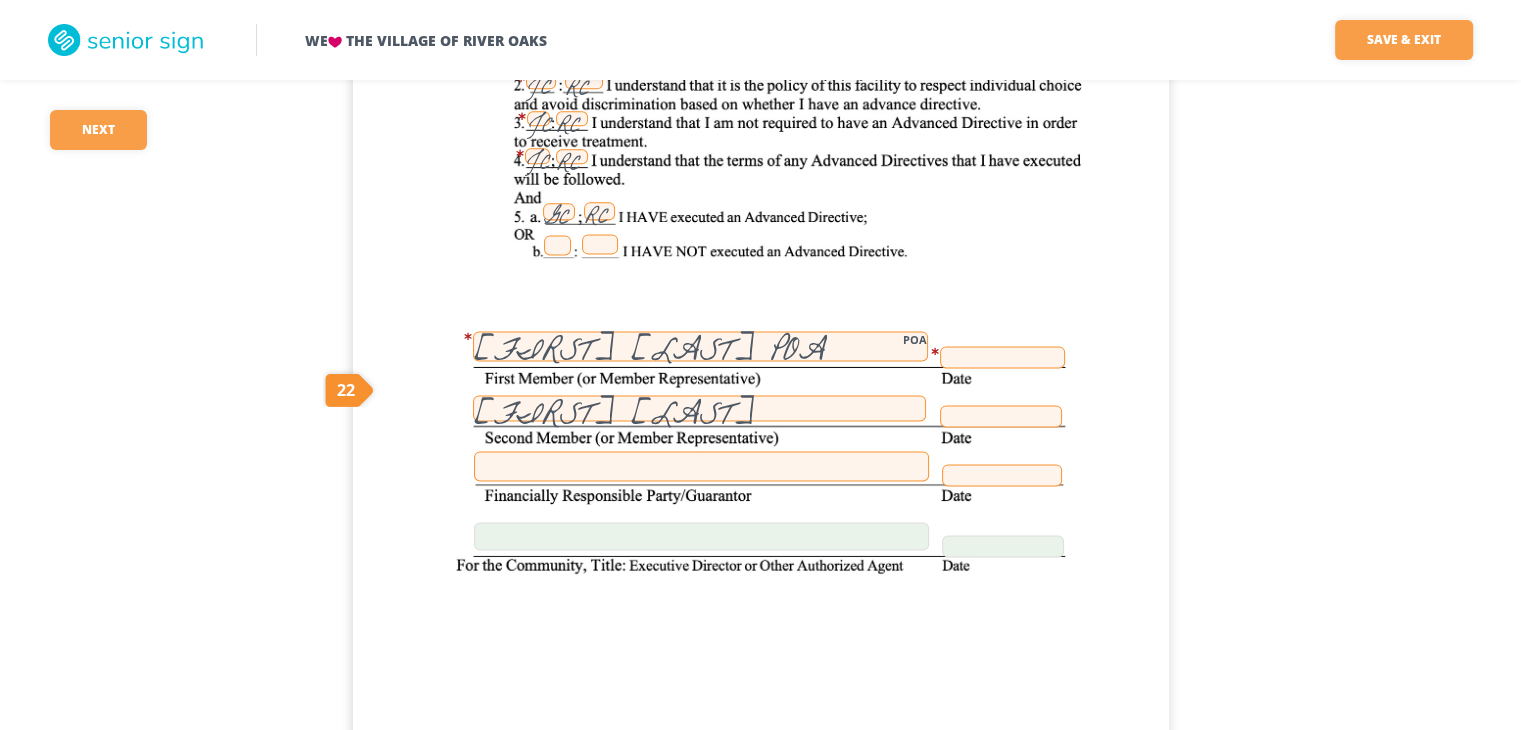 click at bounding box center (1002, 357) 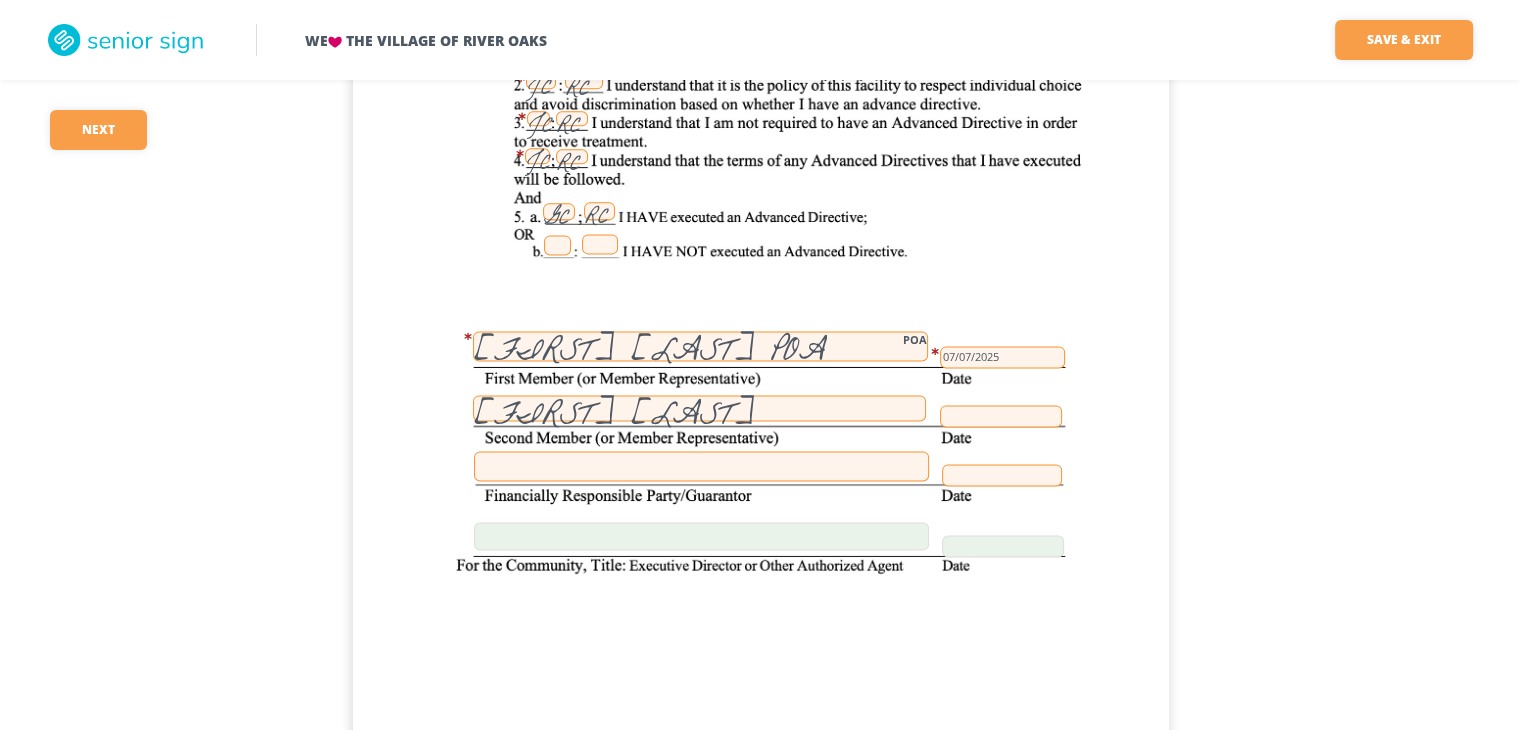 click at bounding box center [1001, 416] 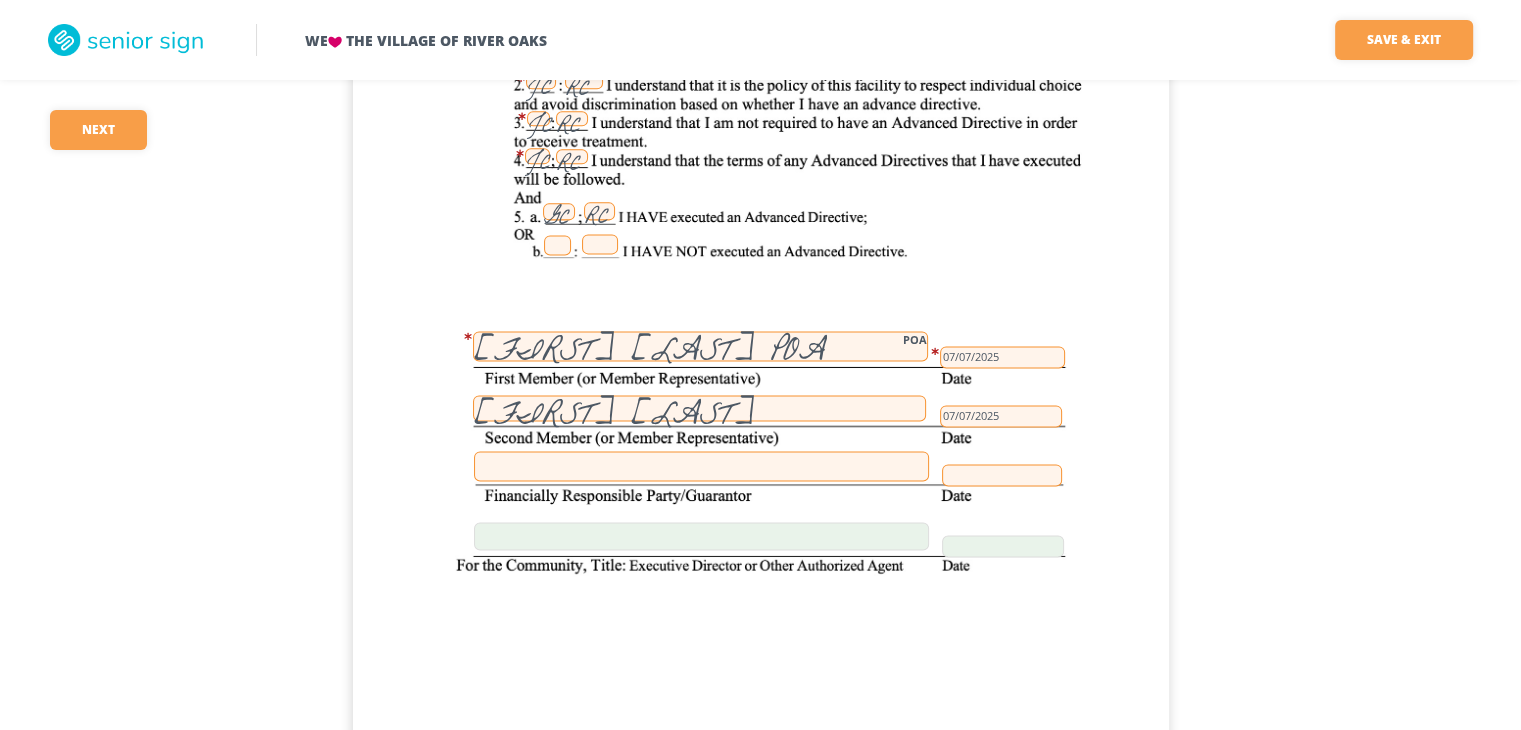 click at bounding box center [701, 466] 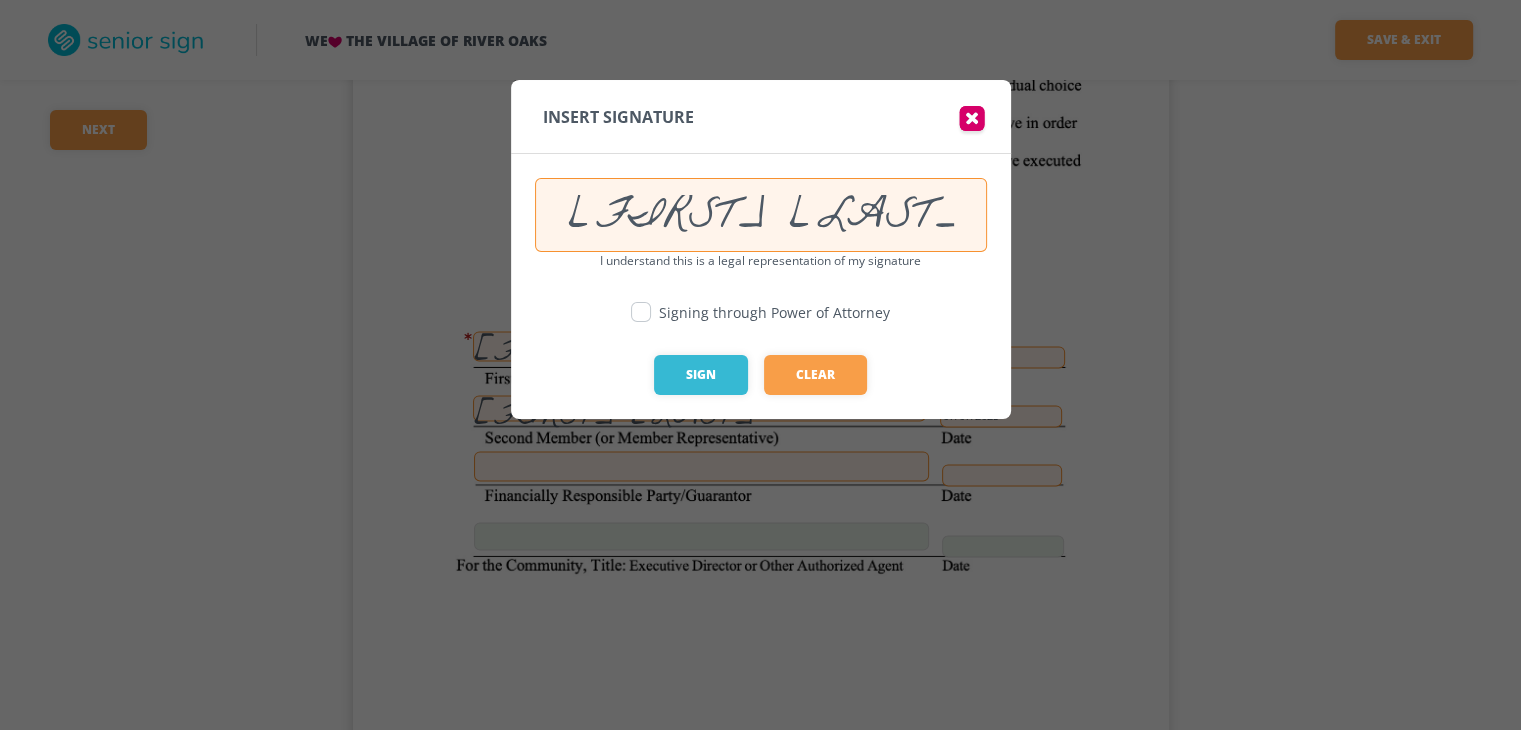 click at bounding box center (641, 312) 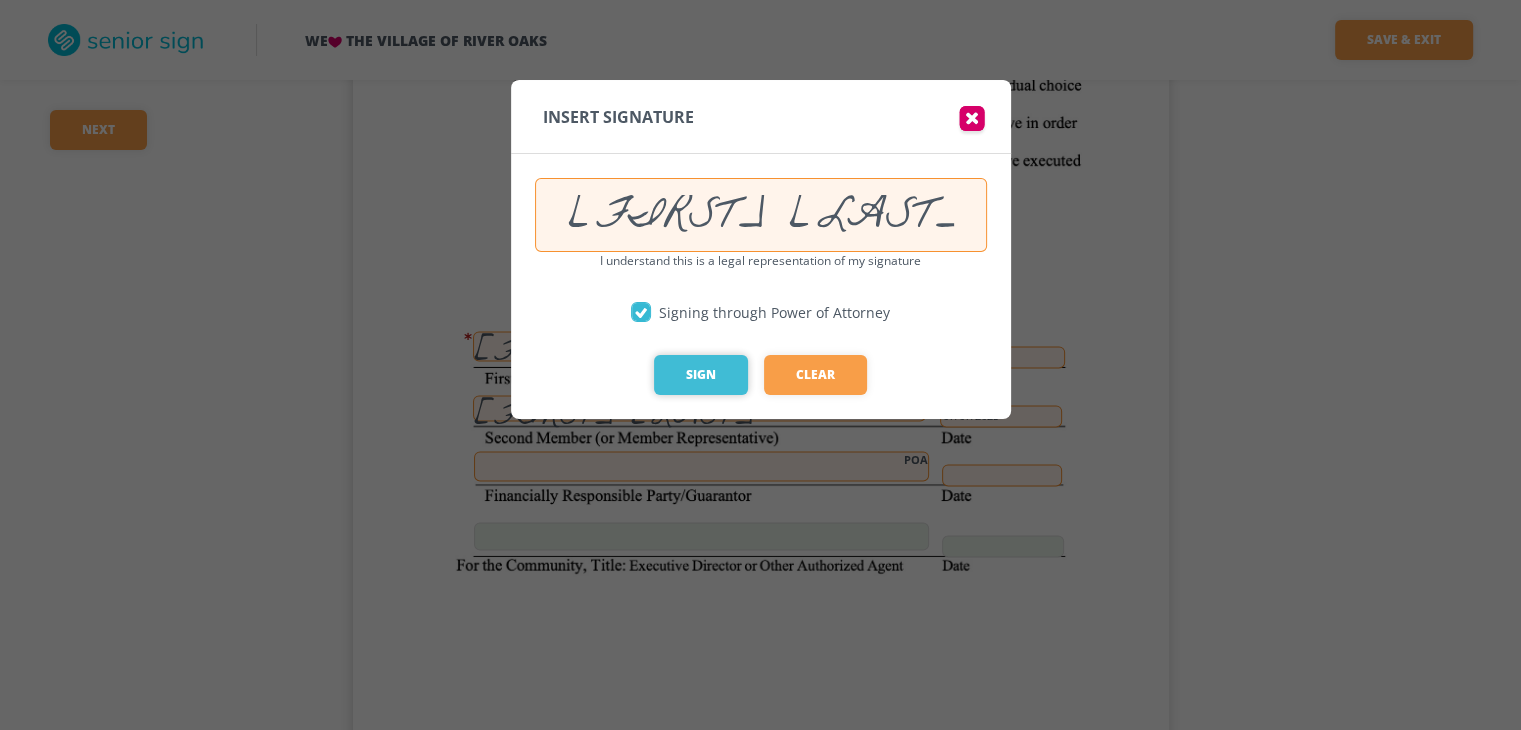 click on "Sign" at bounding box center [701, 375] 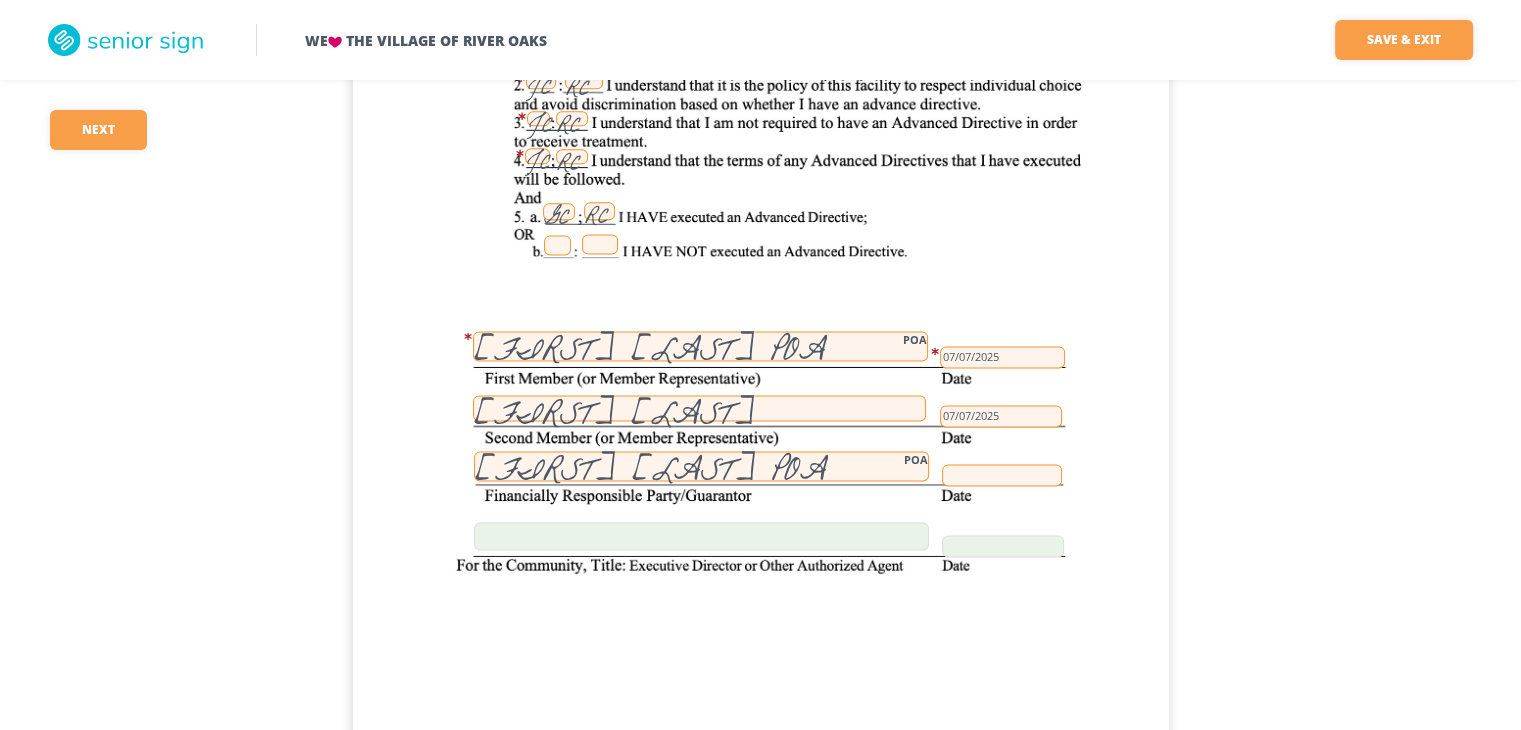 click on "[FIRST] [LAST]" at bounding box center [699, 408] 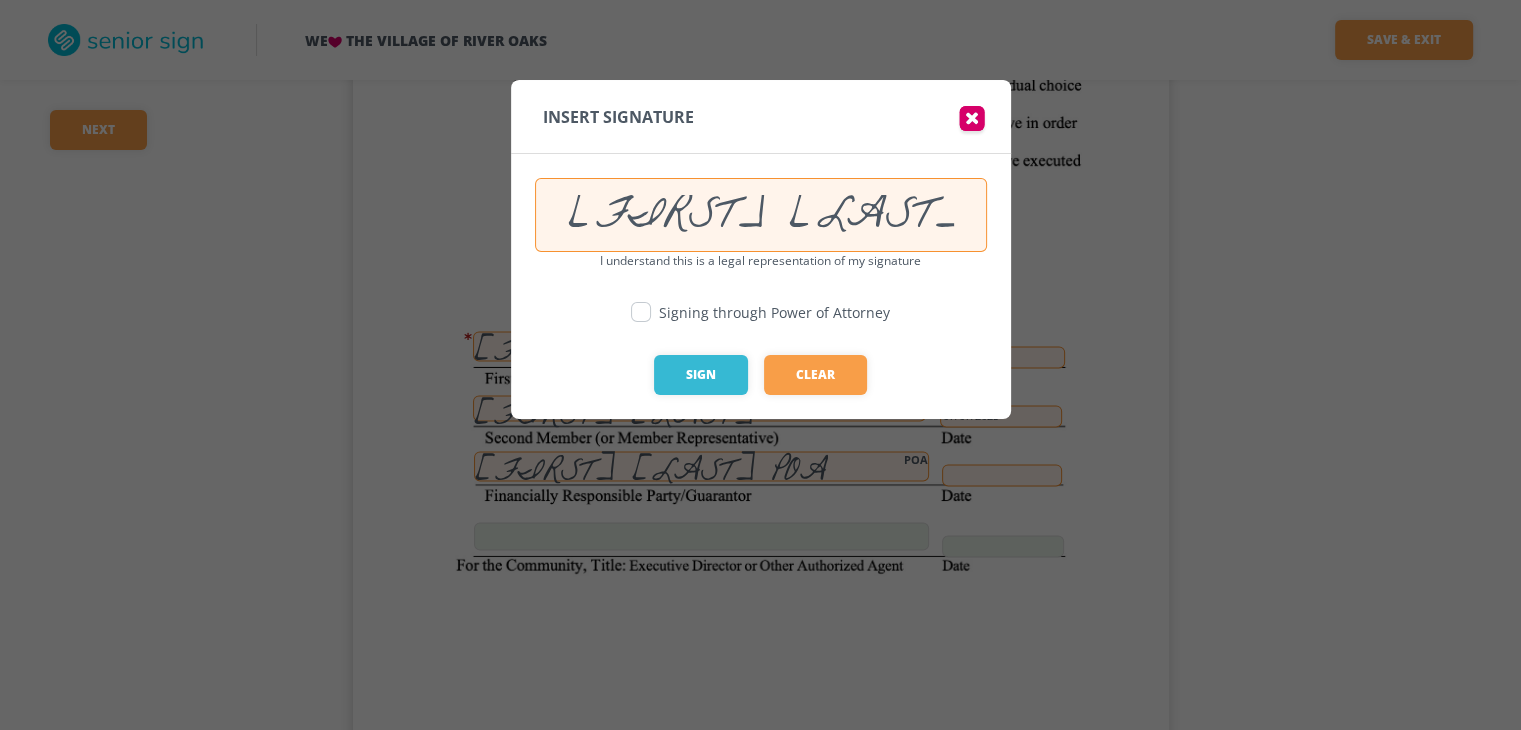 click at bounding box center [641, 312] 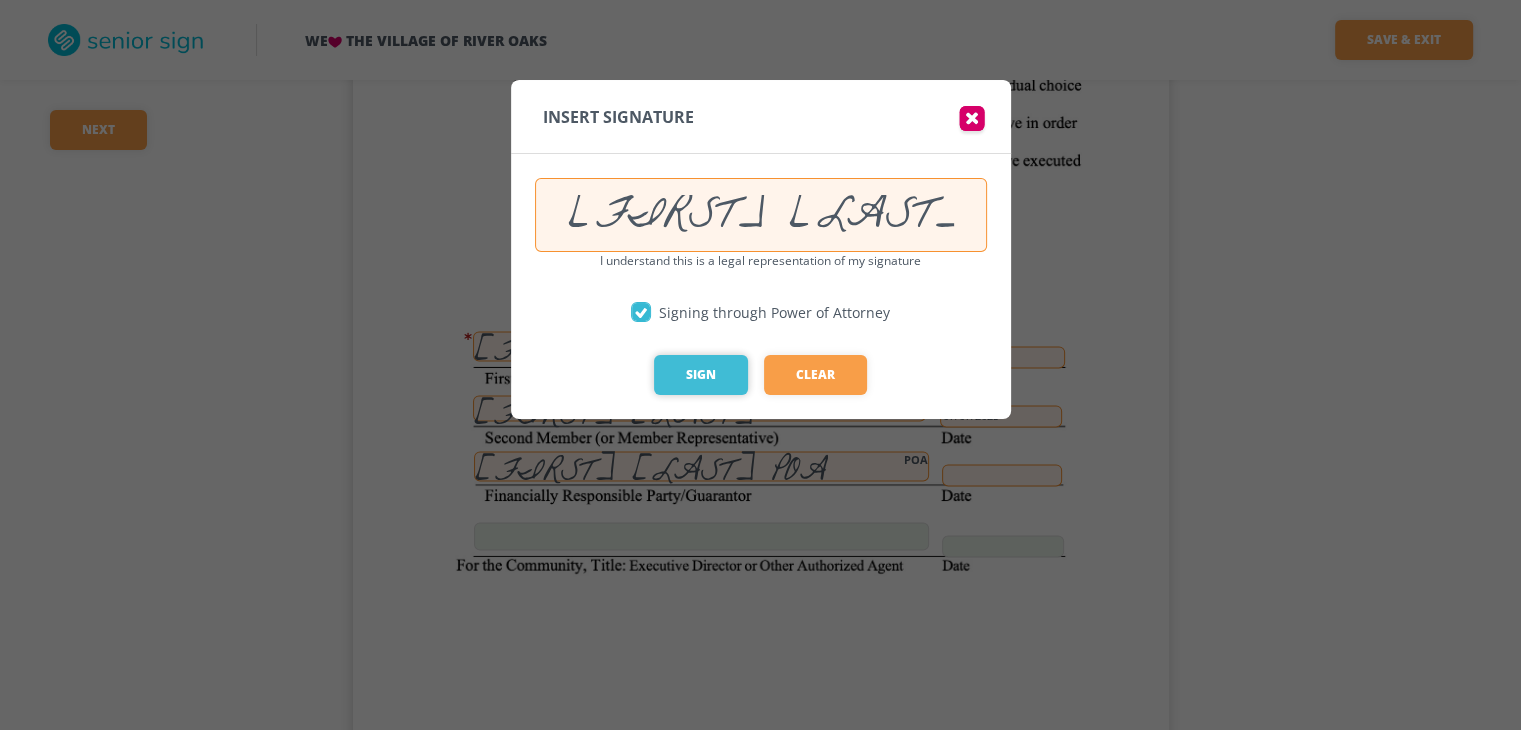 click on "Sign" at bounding box center [701, 375] 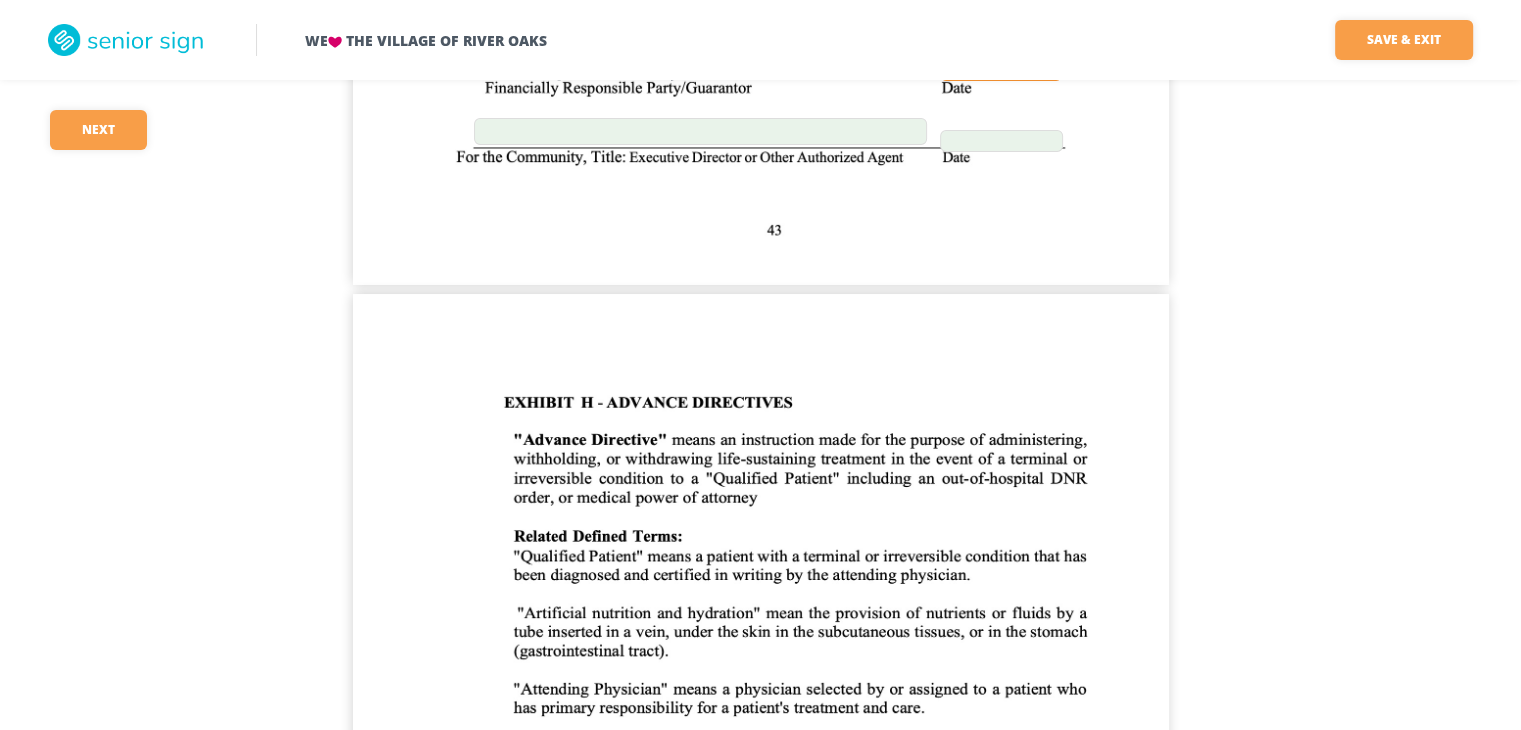 scroll, scrollTop: 45649, scrollLeft: 0, axis: vertical 